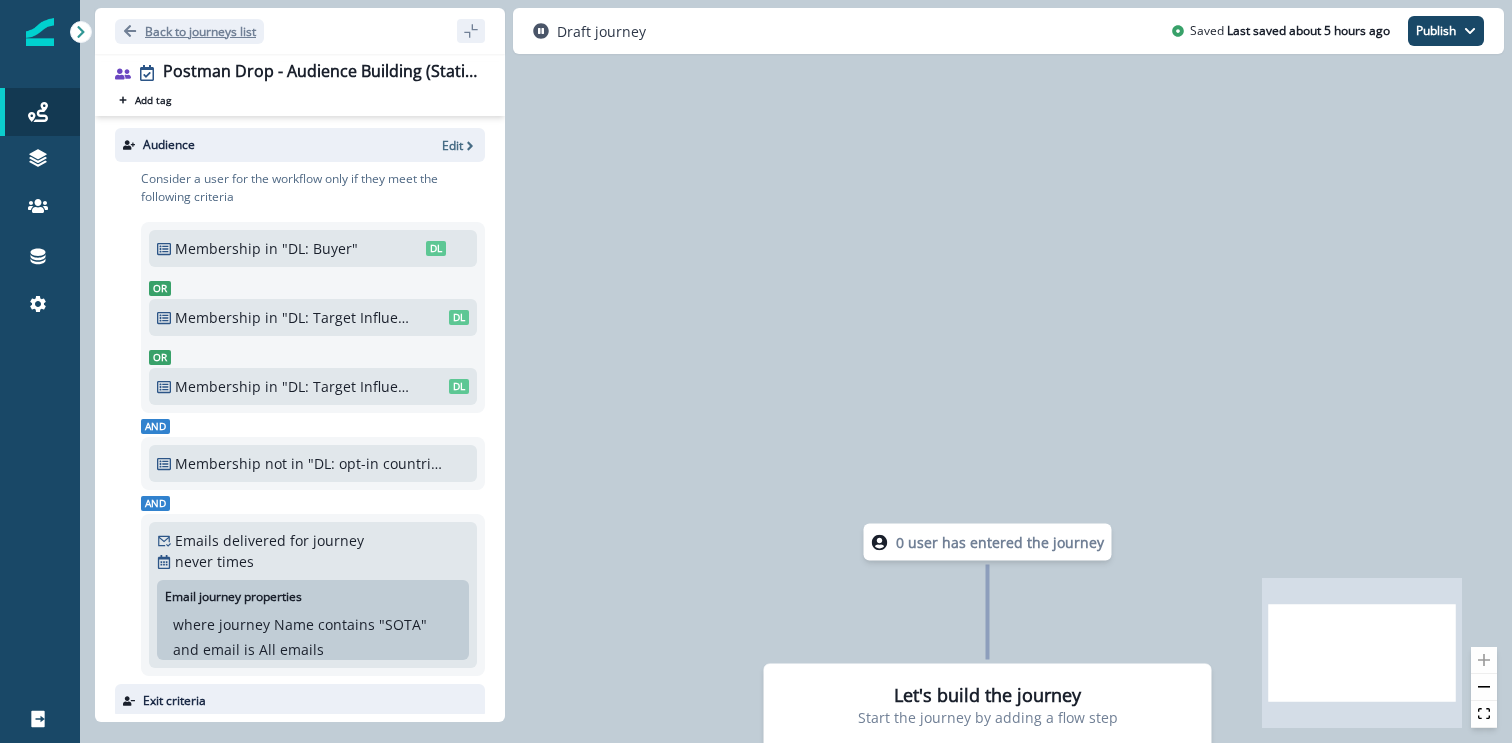 scroll, scrollTop: 0, scrollLeft: 0, axis: both 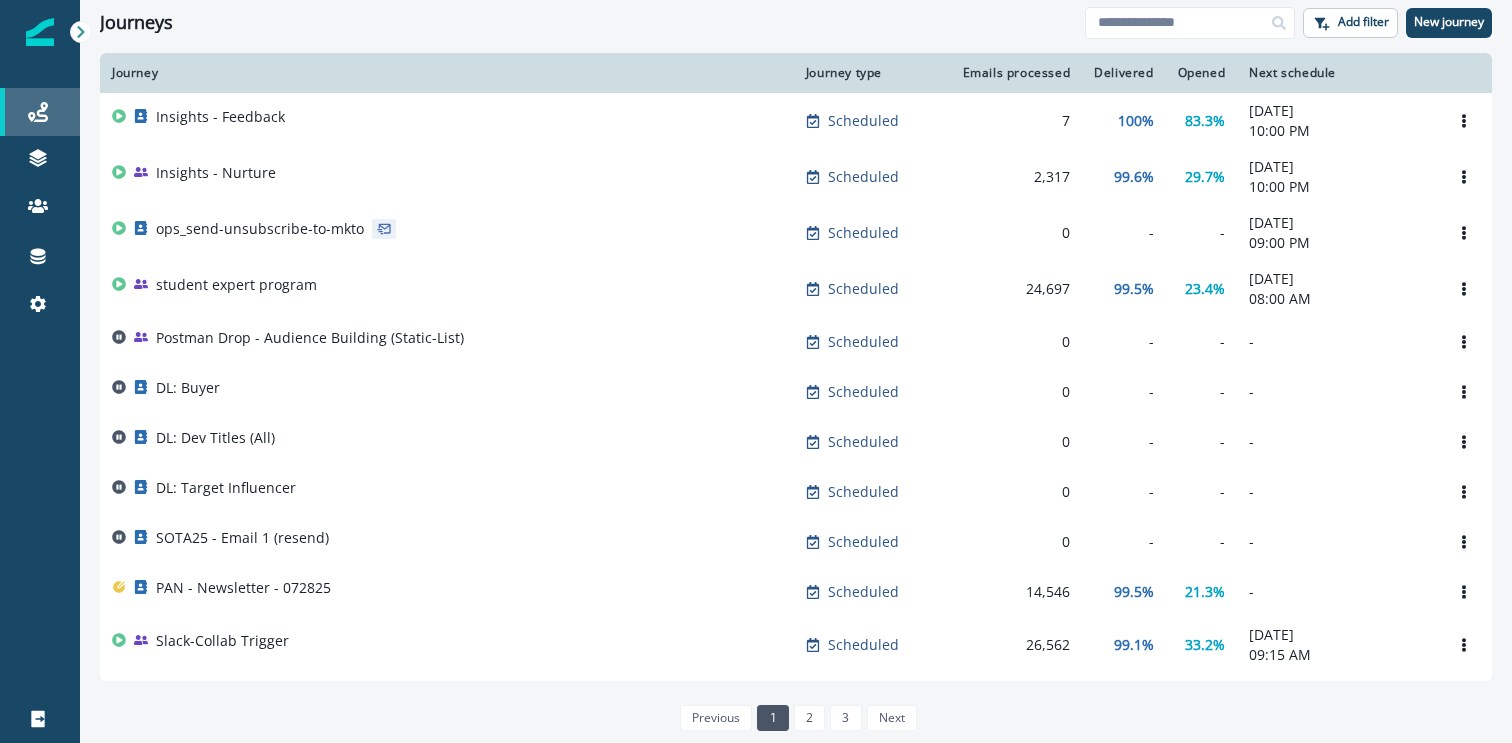 click on "Journeys" at bounding box center (40, 112) 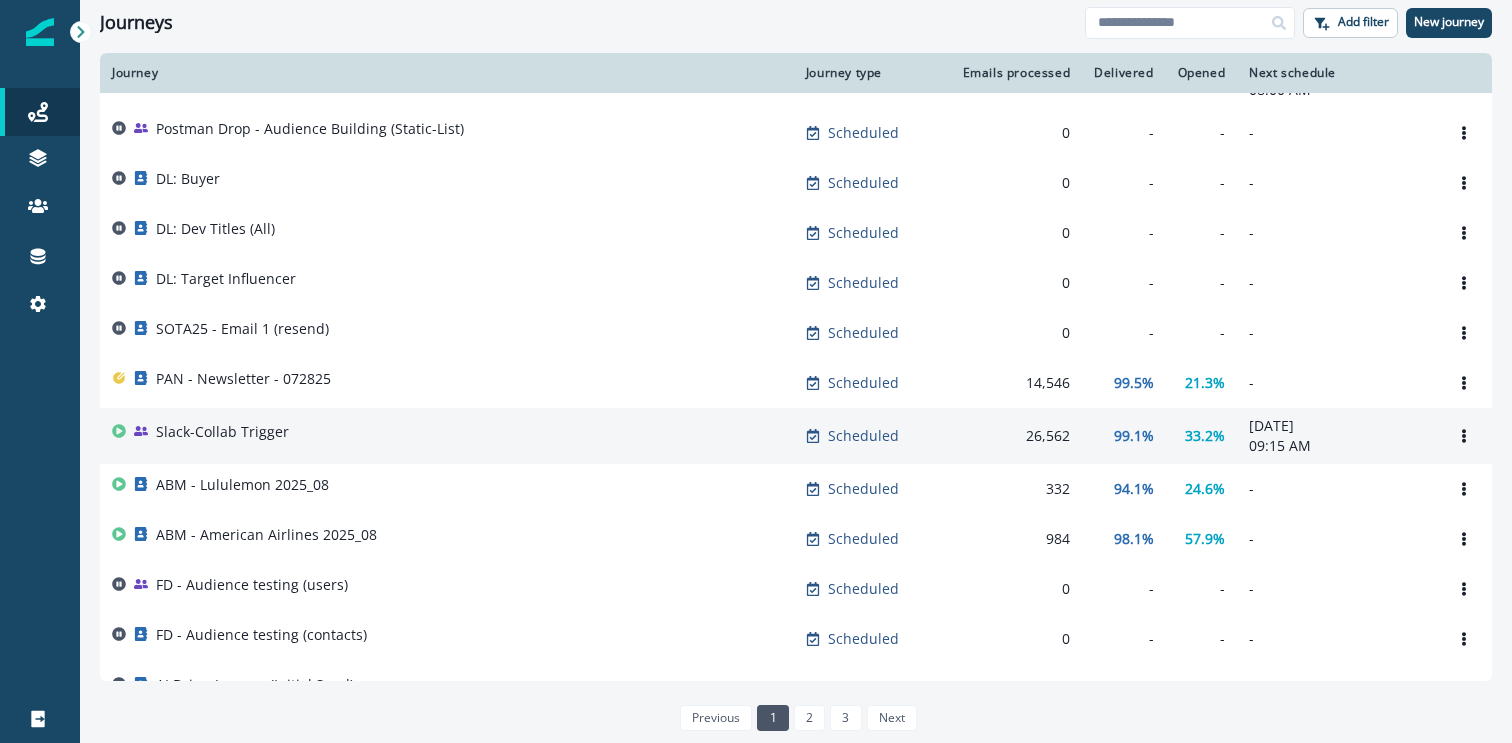 scroll, scrollTop: 0, scrollLeft: 0, axis: both 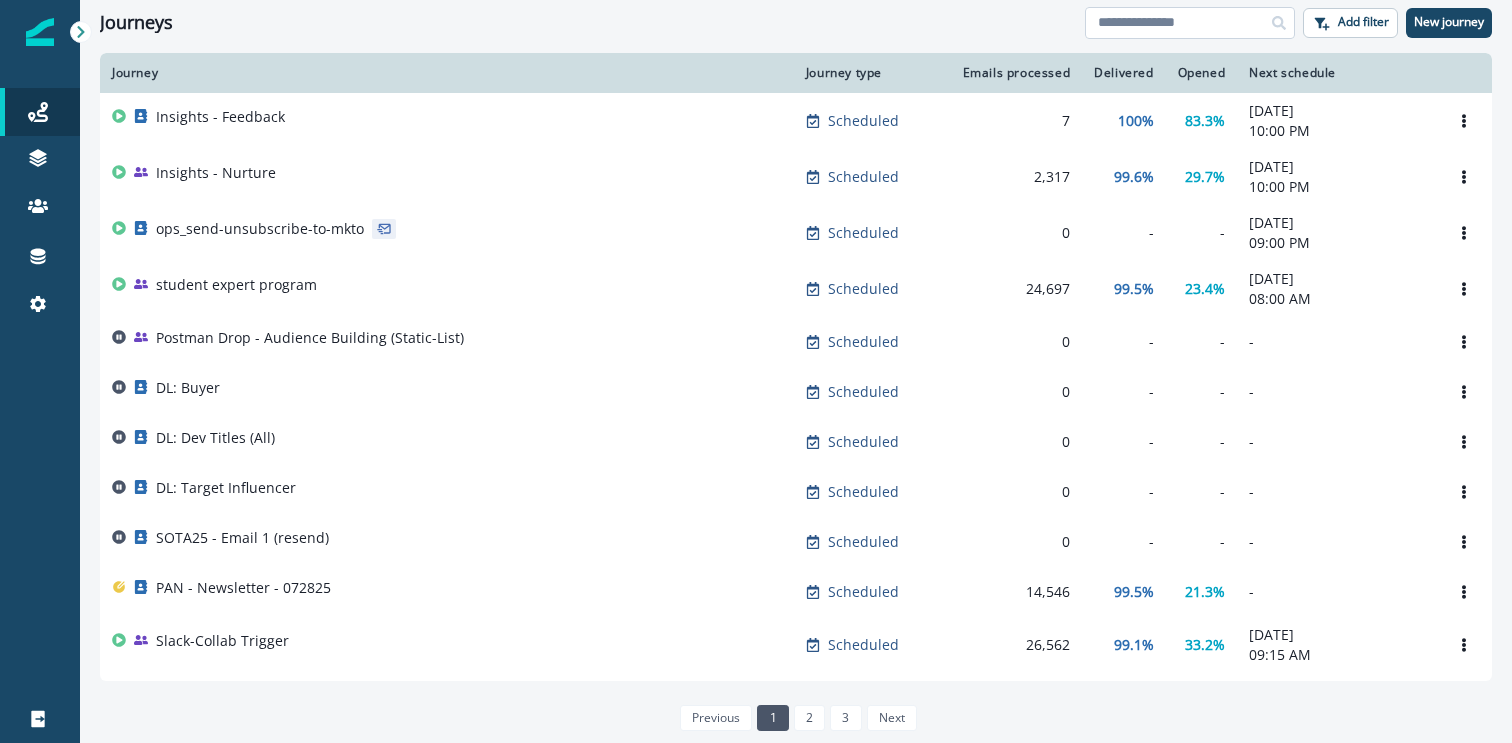 click at bounding box center (1190, 23) 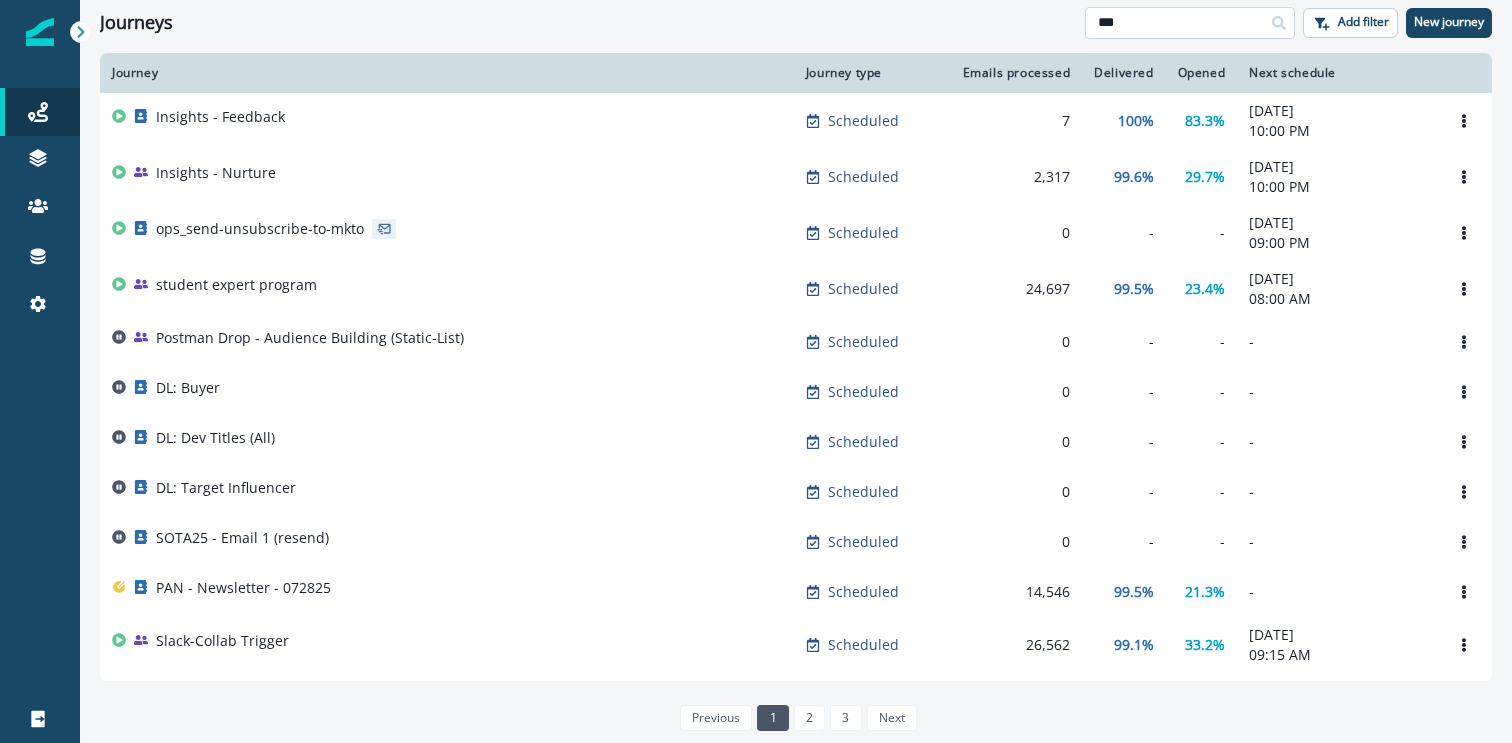 type on "***" 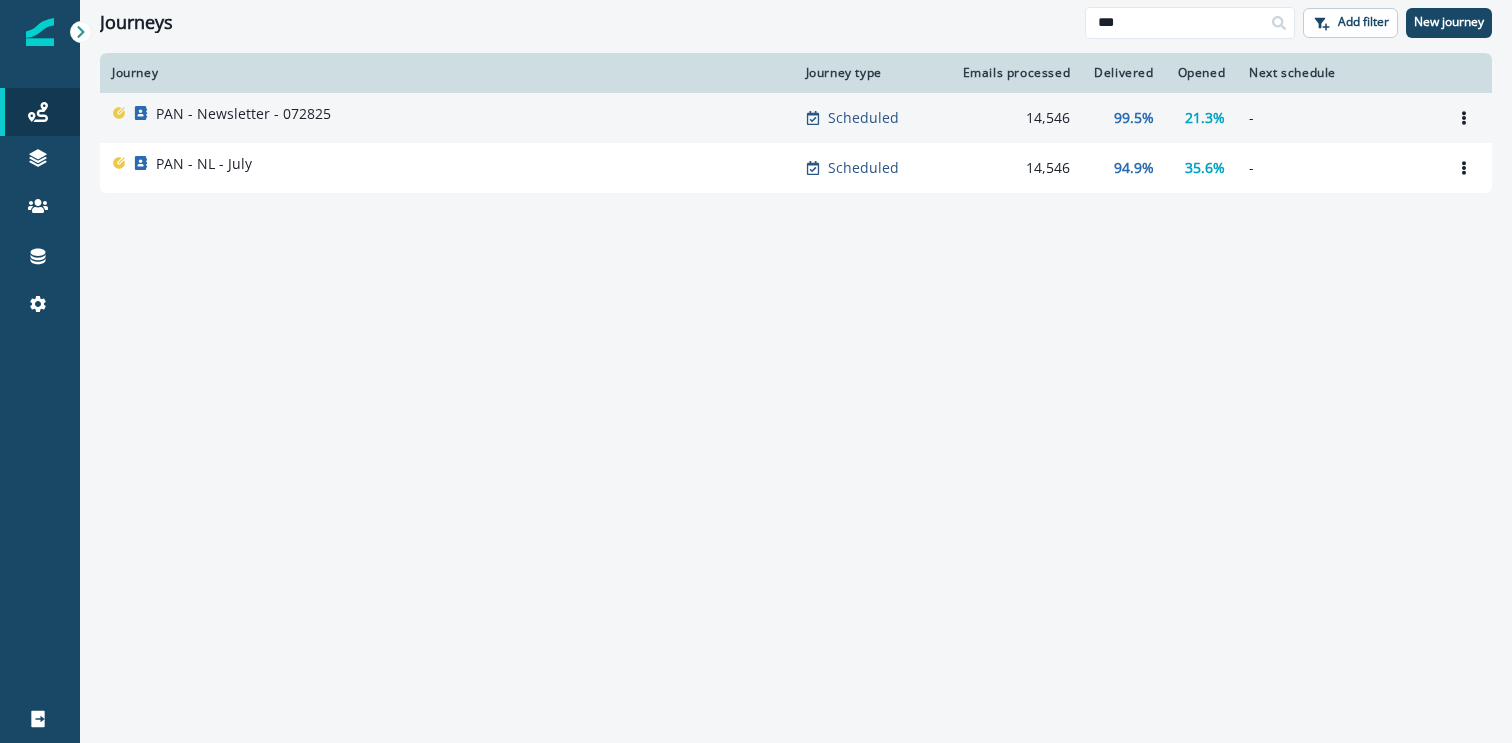 click on "PAN - Newsletter - 072825" at bounding box center [243, 114] 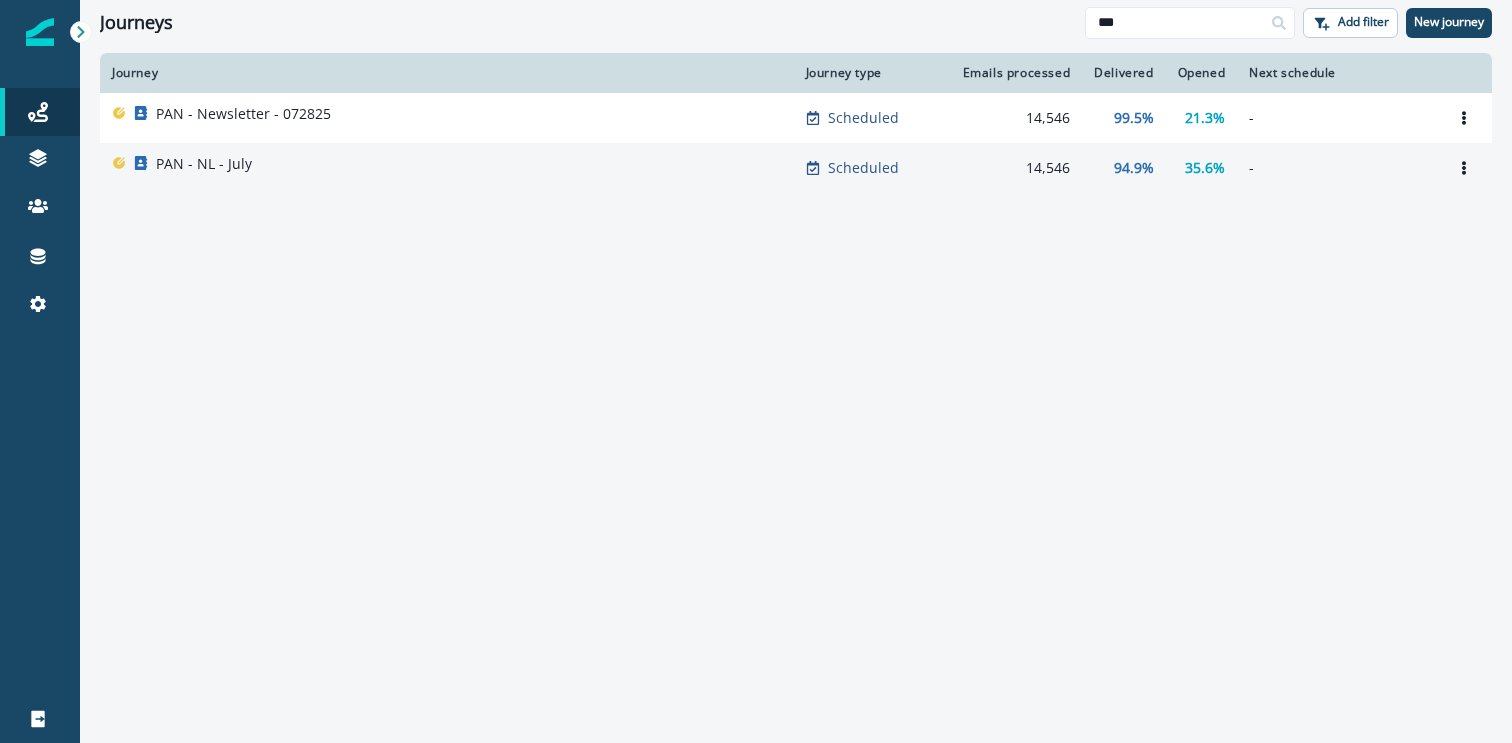 click on "PAN - NL - July" at bounding box center (447, 168) 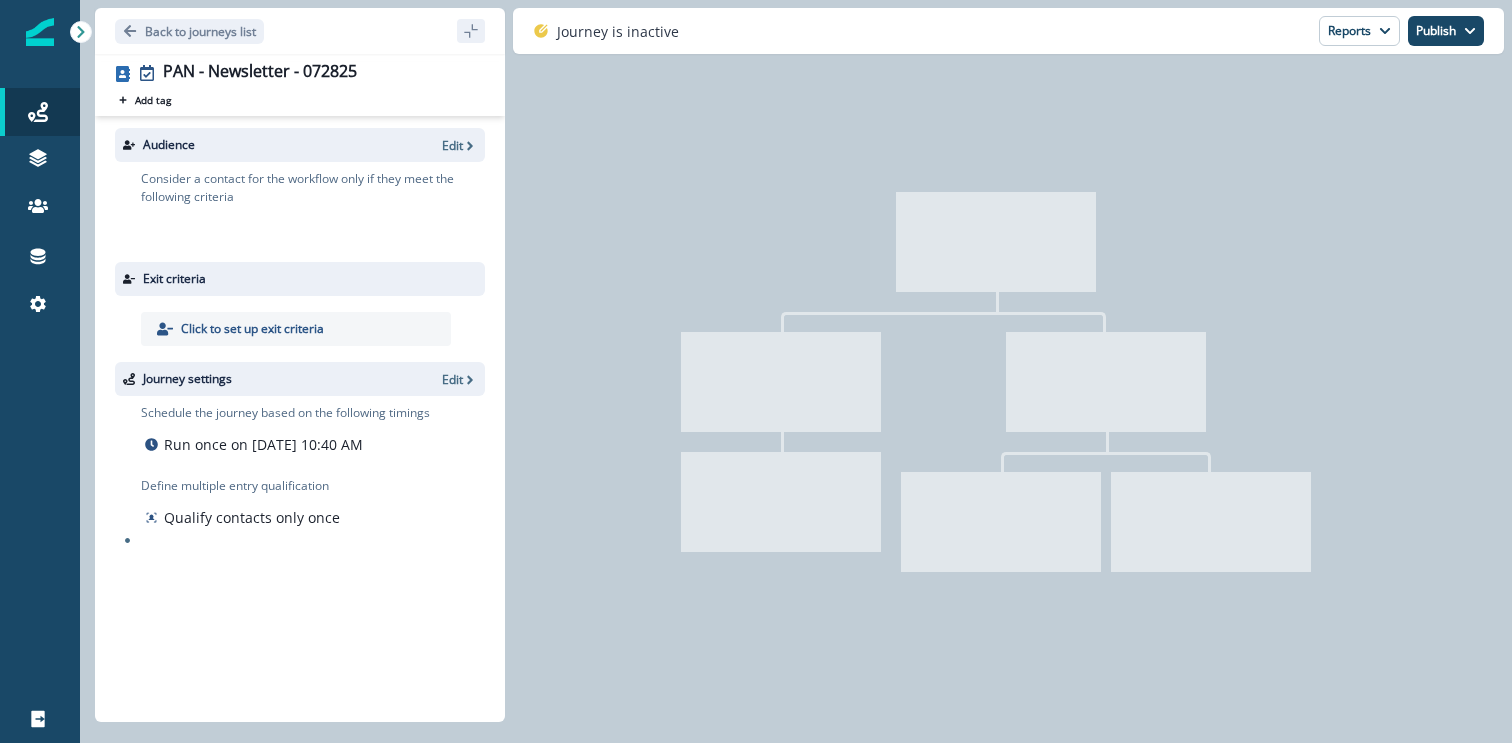 scroll, scrollTop: 0, scrollLeft: 0, axis: both 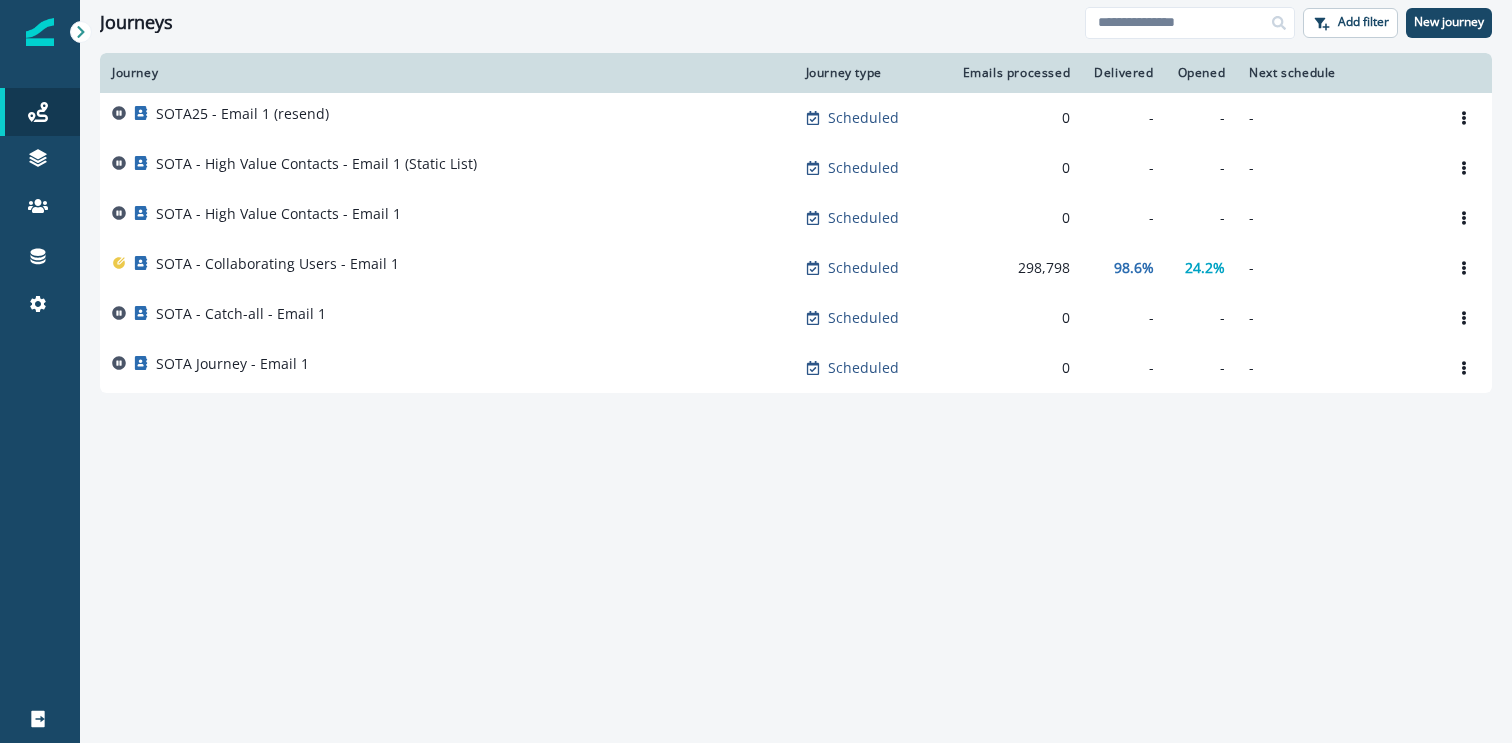type 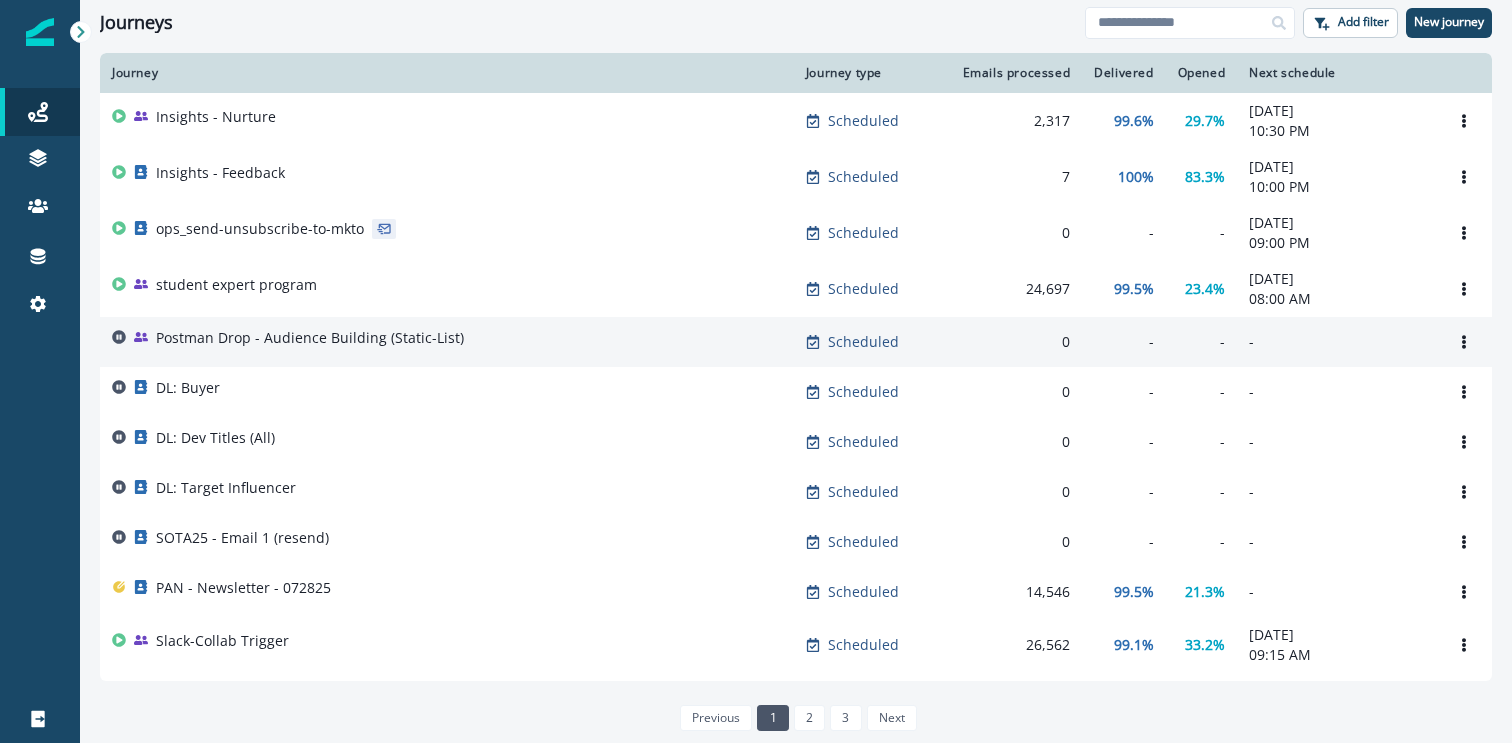 click on "Postman Drop - Audience Building (Static-List)" at bounding box center (310, 342) 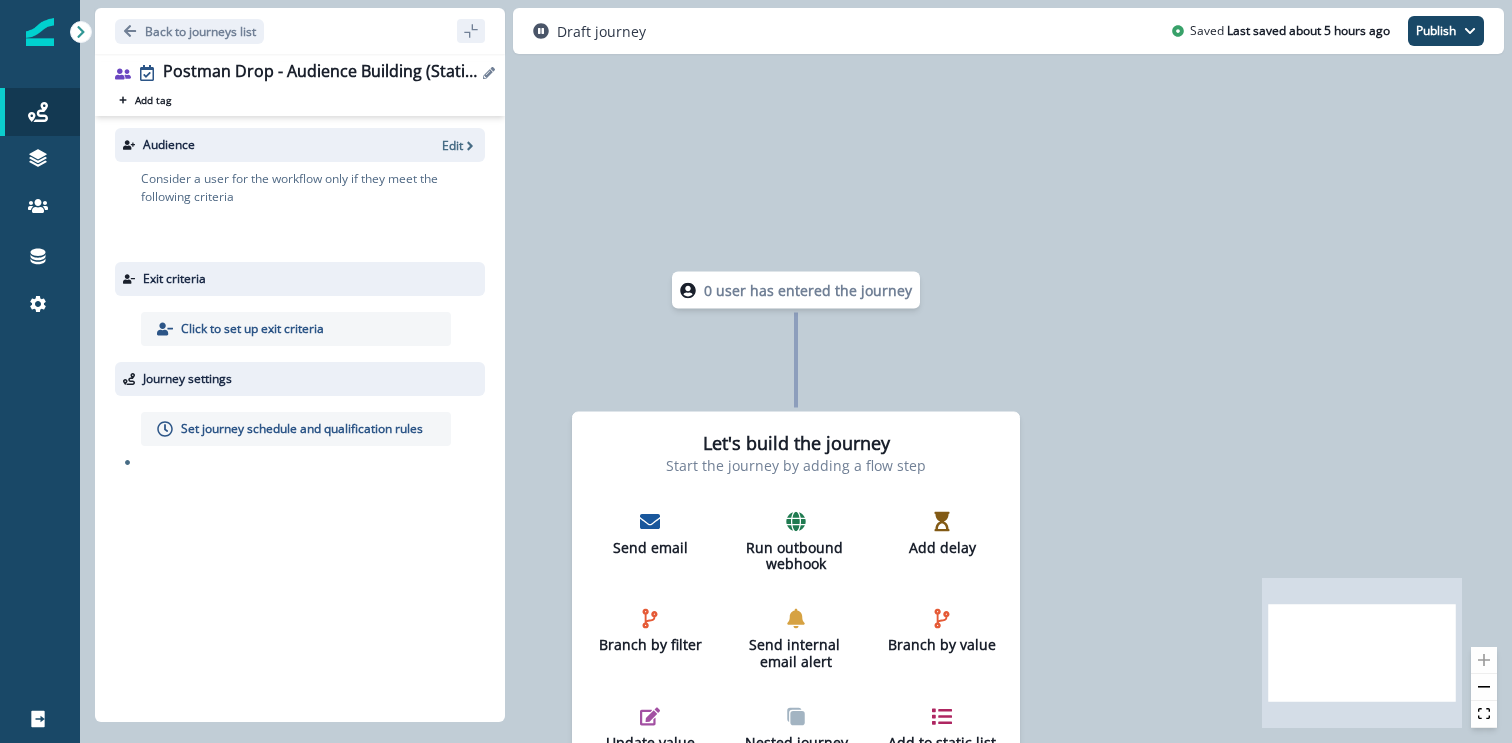 click on "Postman Drop - Audience Building (Static-List)" at bounding box center (320, 73) 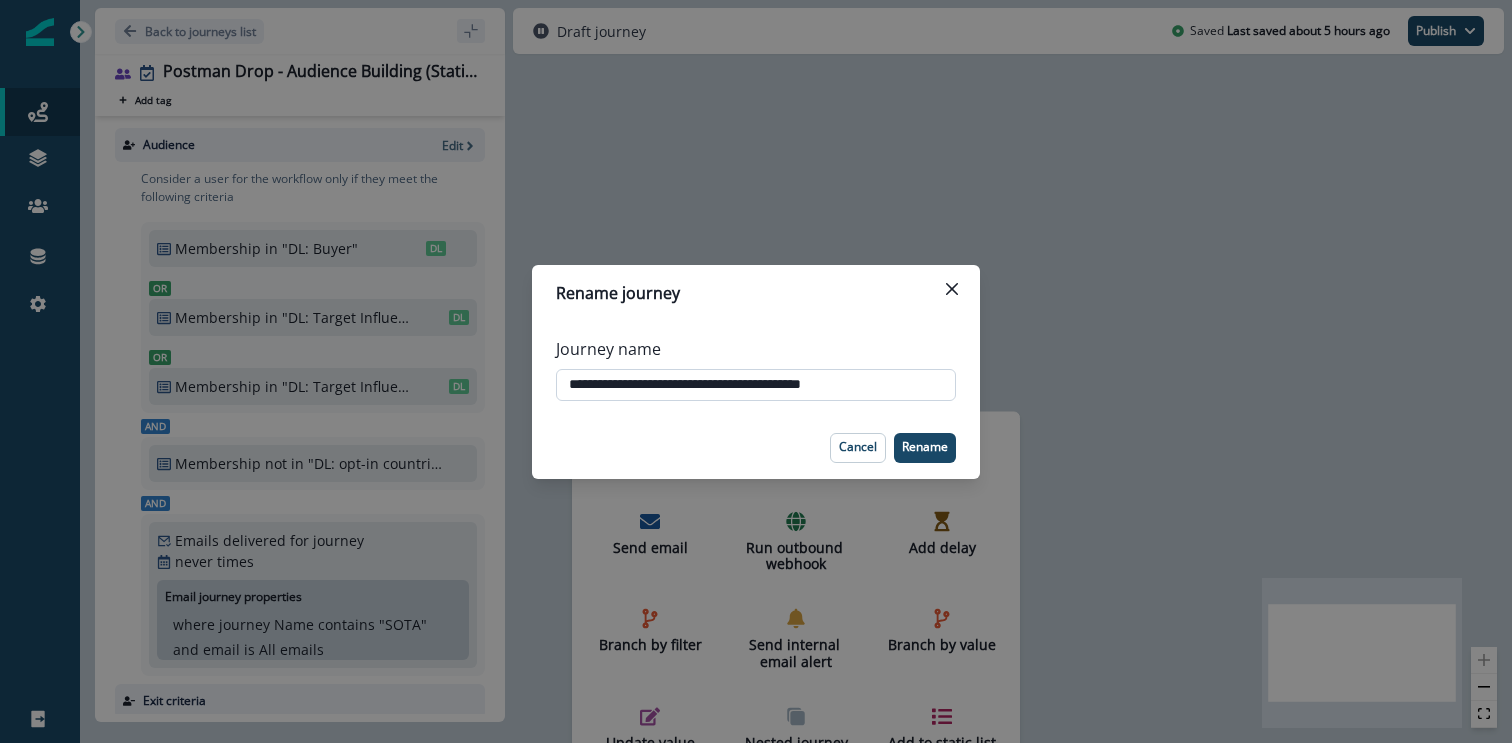 click on "**********" at bounding box center [756, 385] 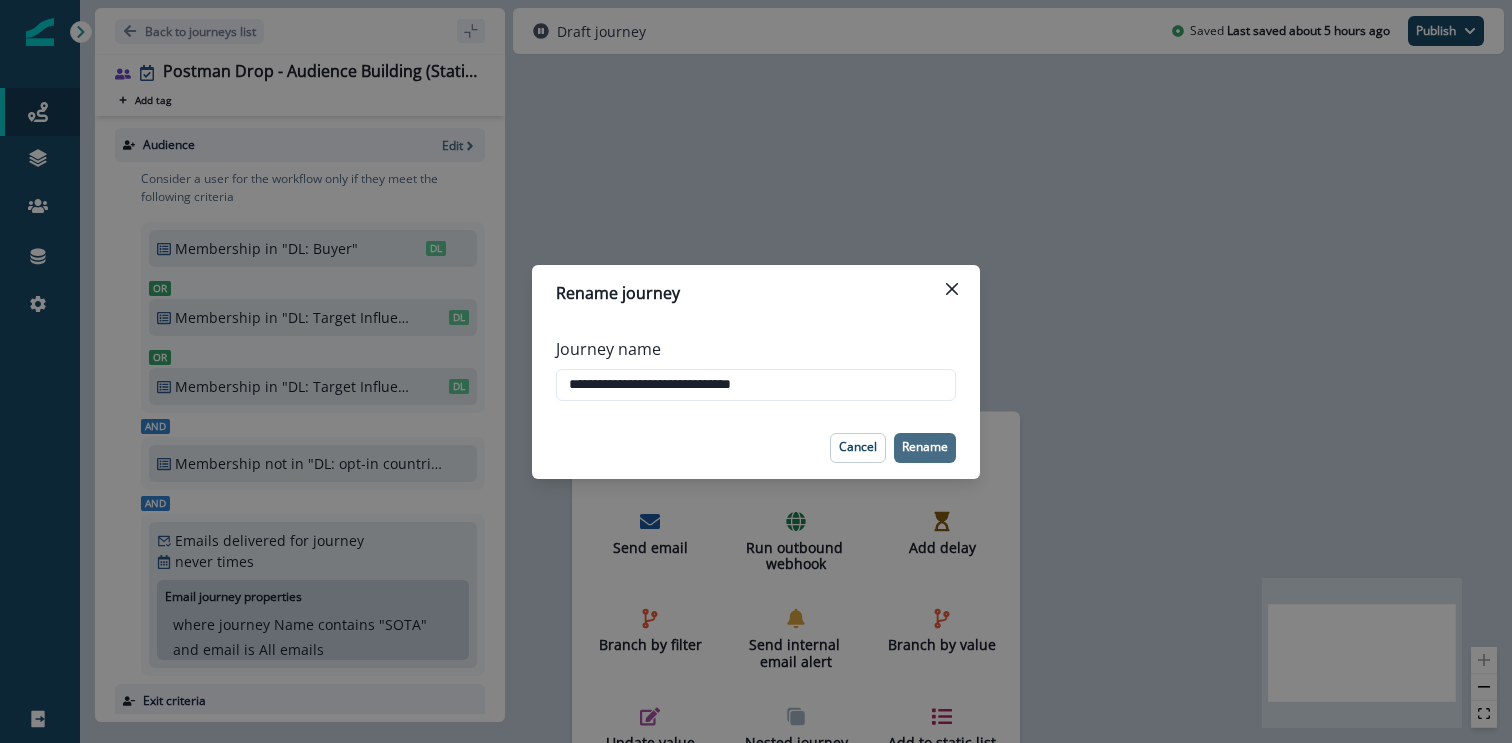type on "**********" 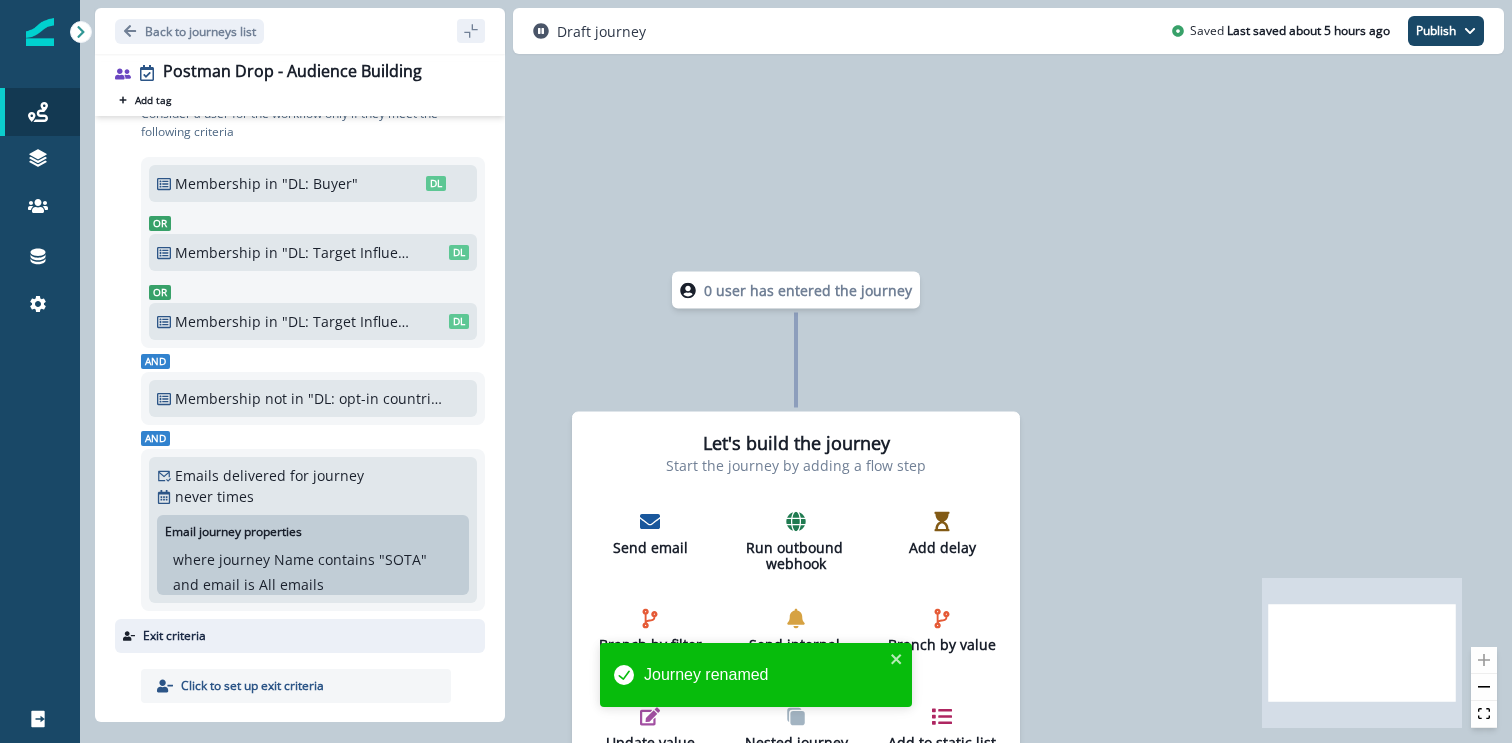 scroll, scrollTop: 0, scrollLeft: 0, axis: both 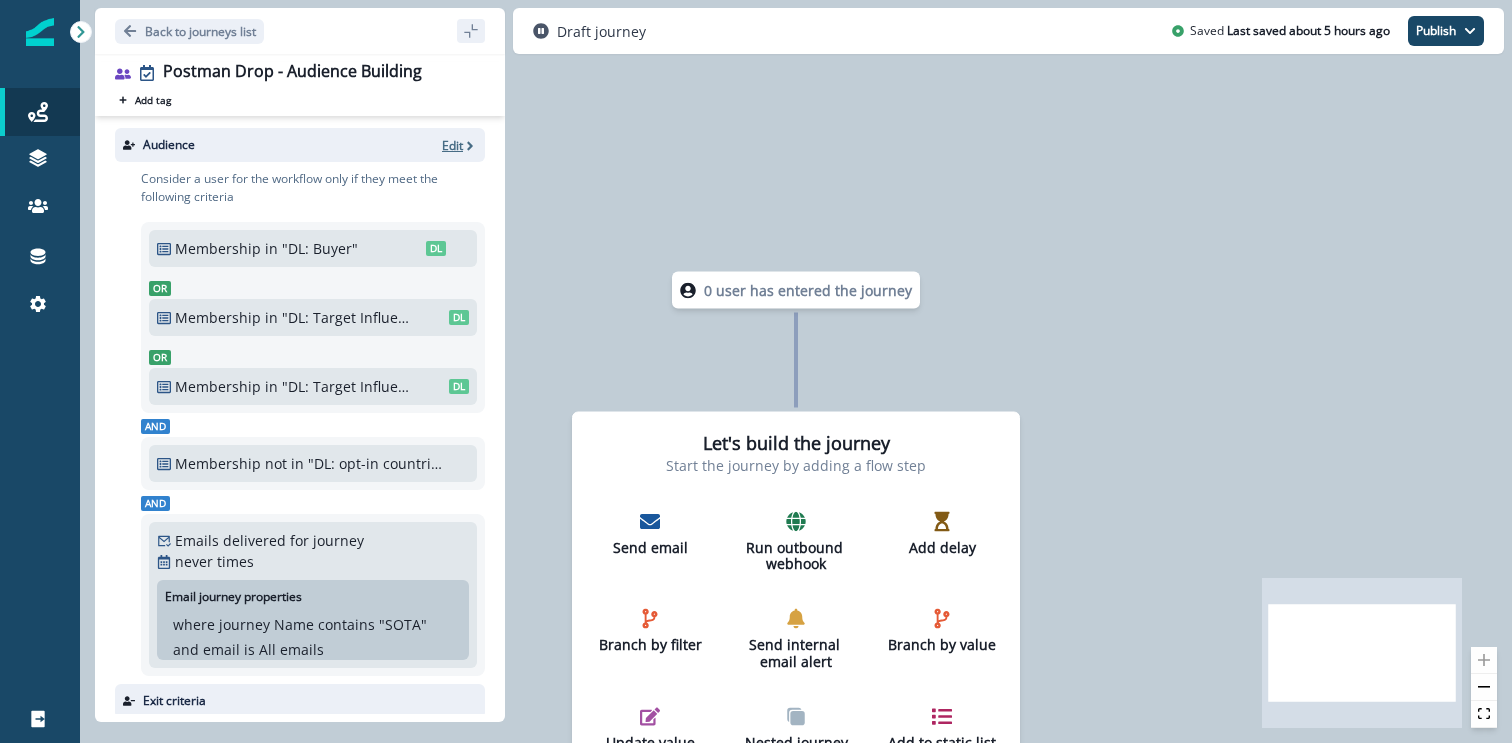 click on "Edit" at bounding box center (452, 145) 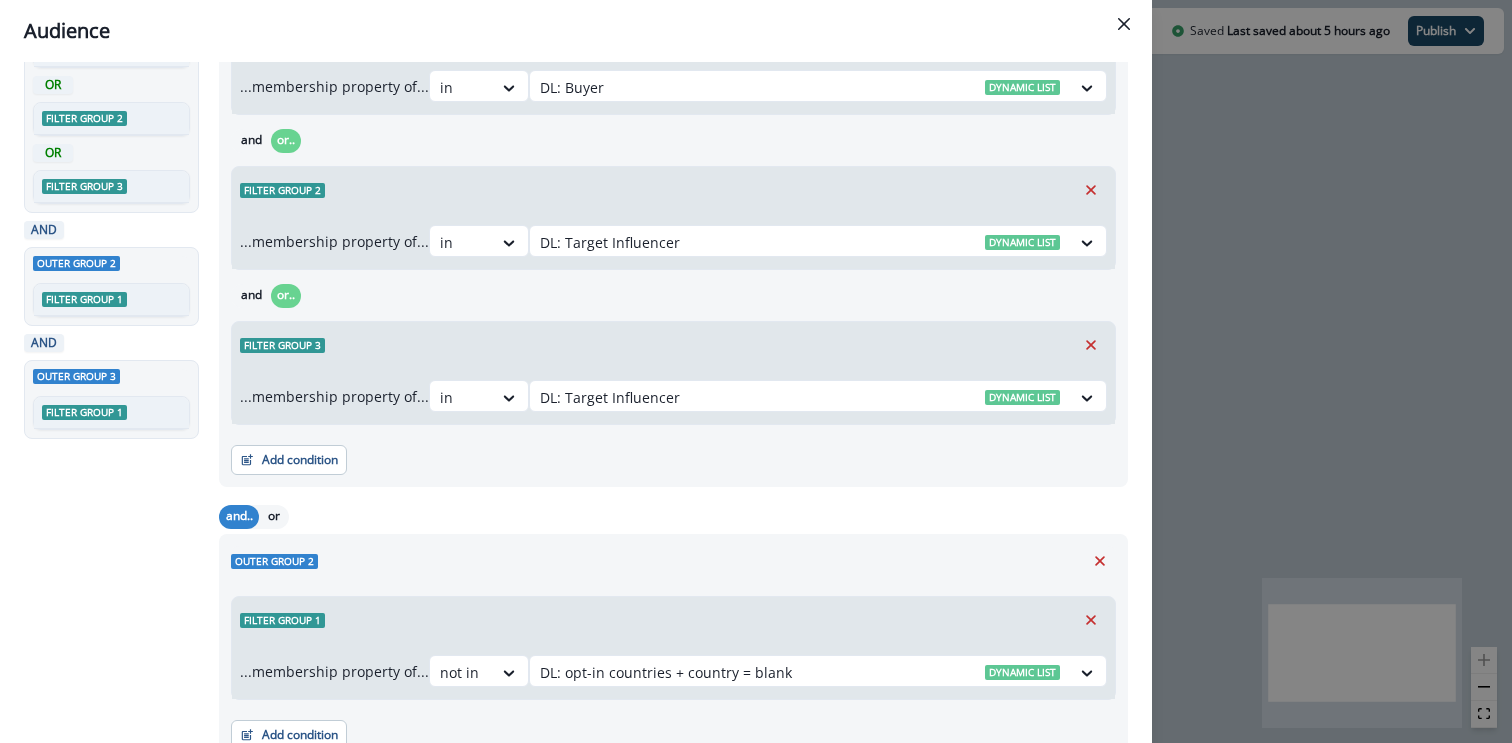 scroll, scrollTop: 0, scrollLeft: 0, axis: both 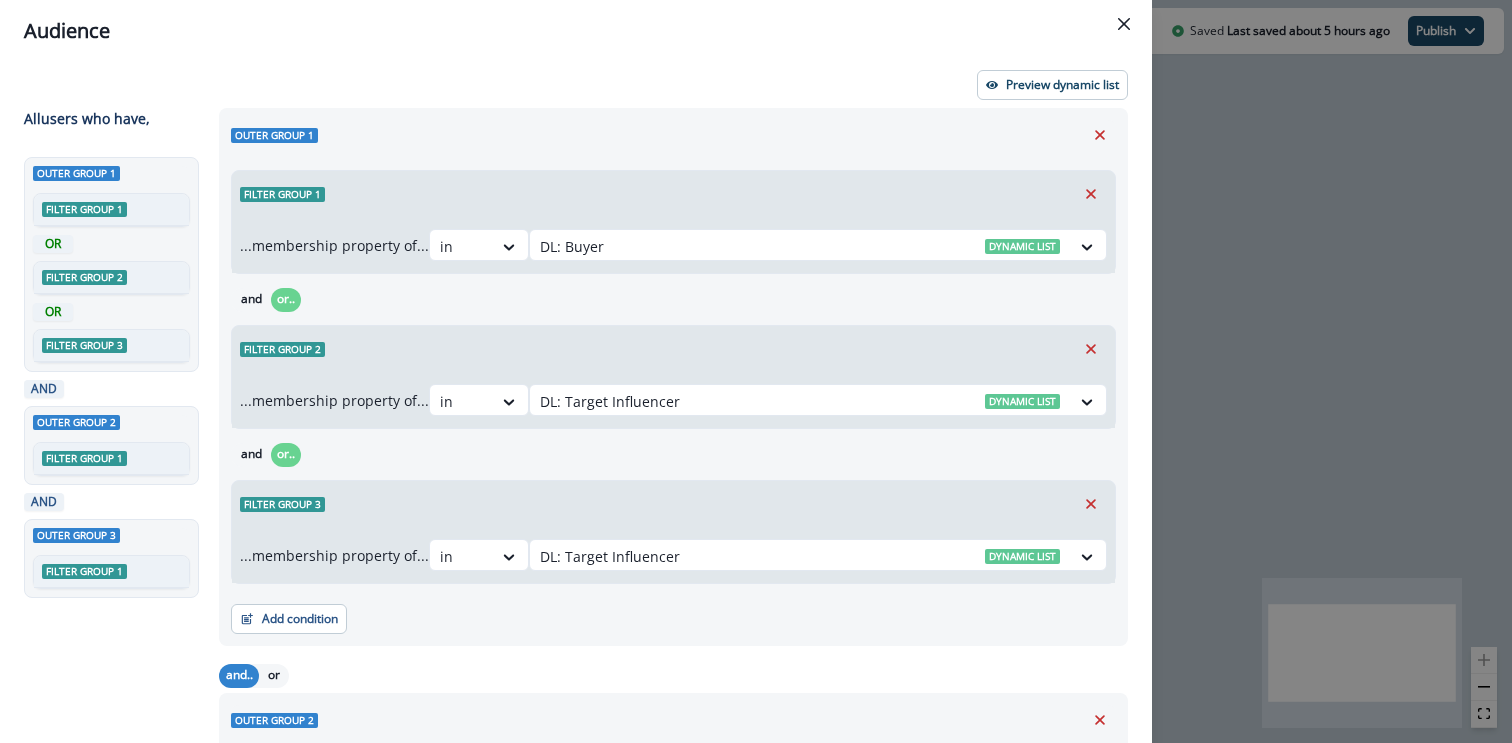 type 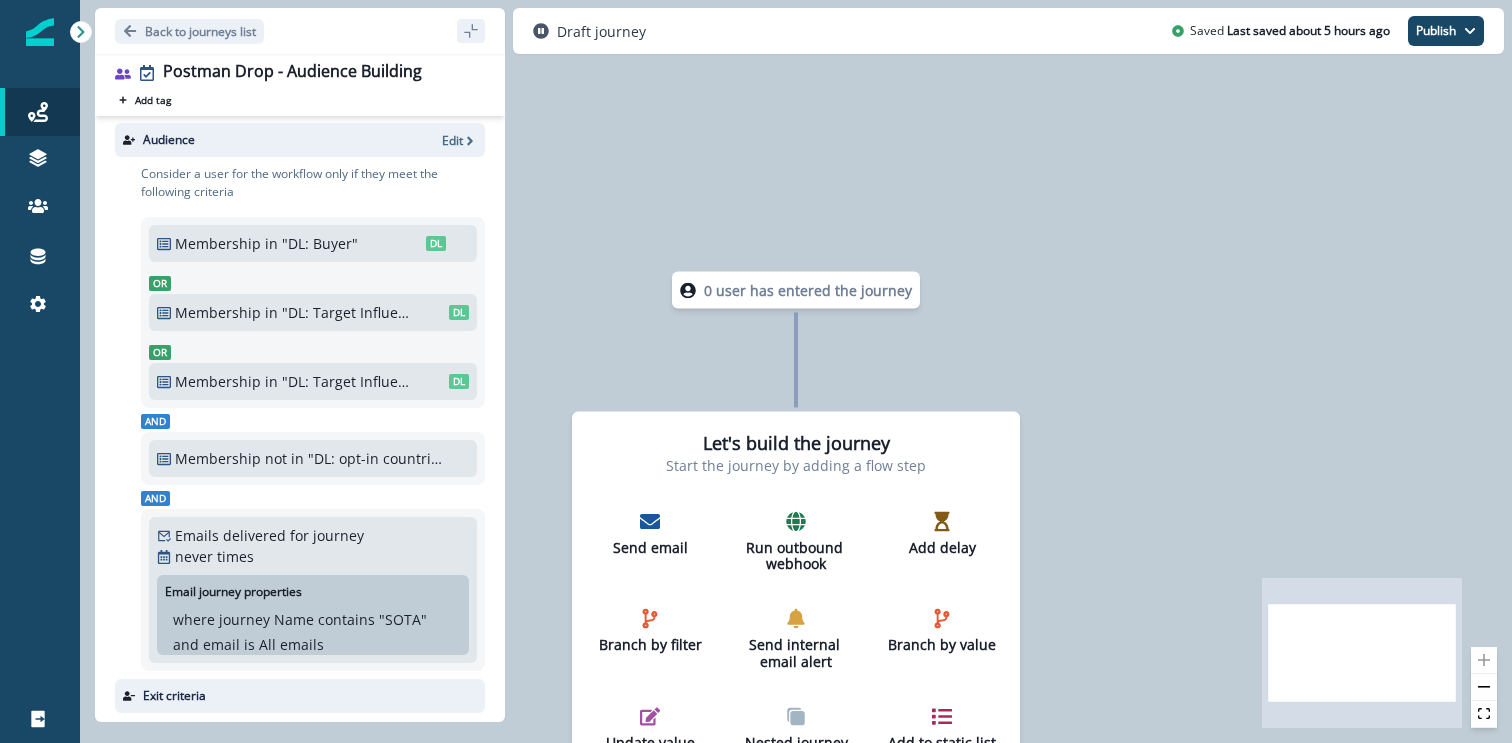 scroll, scrollTop: 0, scrollLeft: 0, axis: both 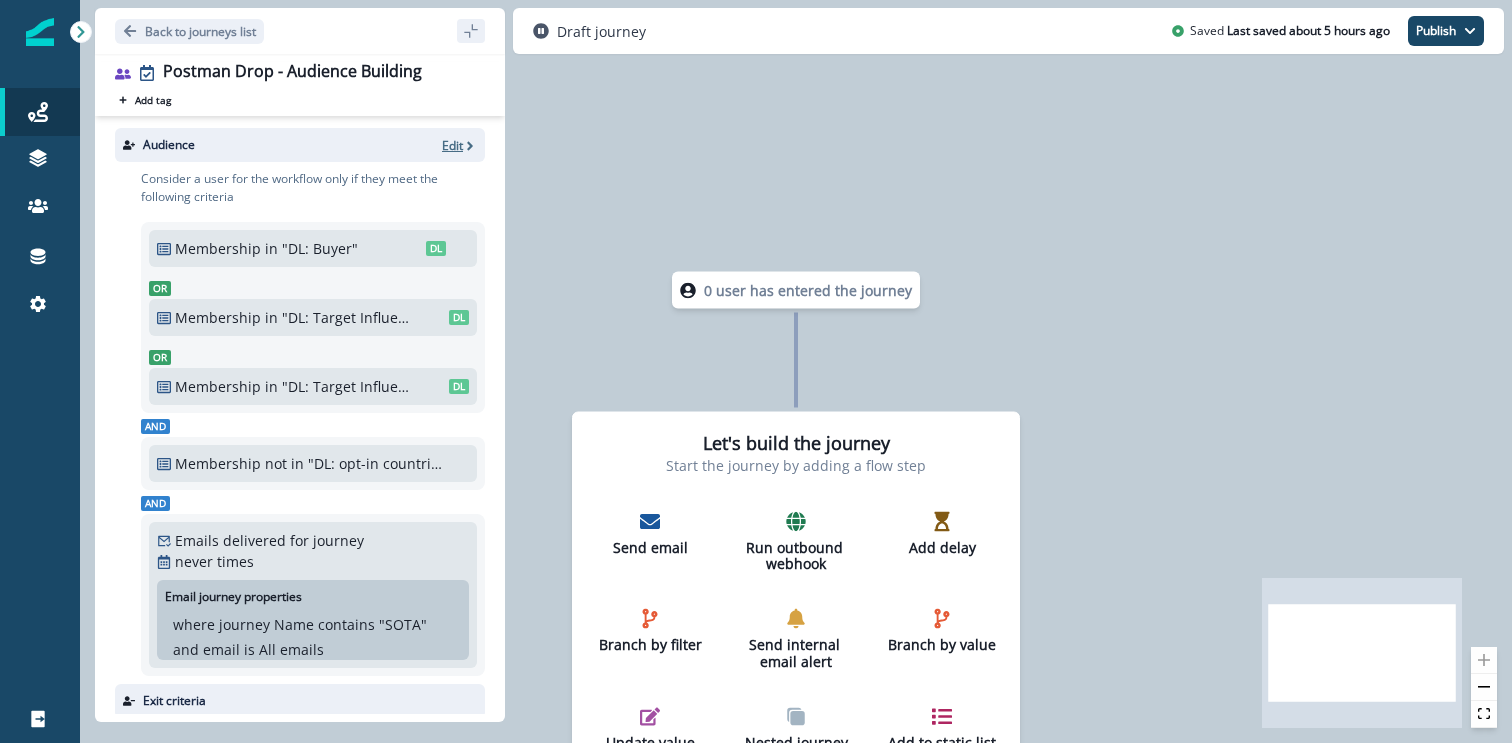 click on "Edit" at bounding box center (452, 145) 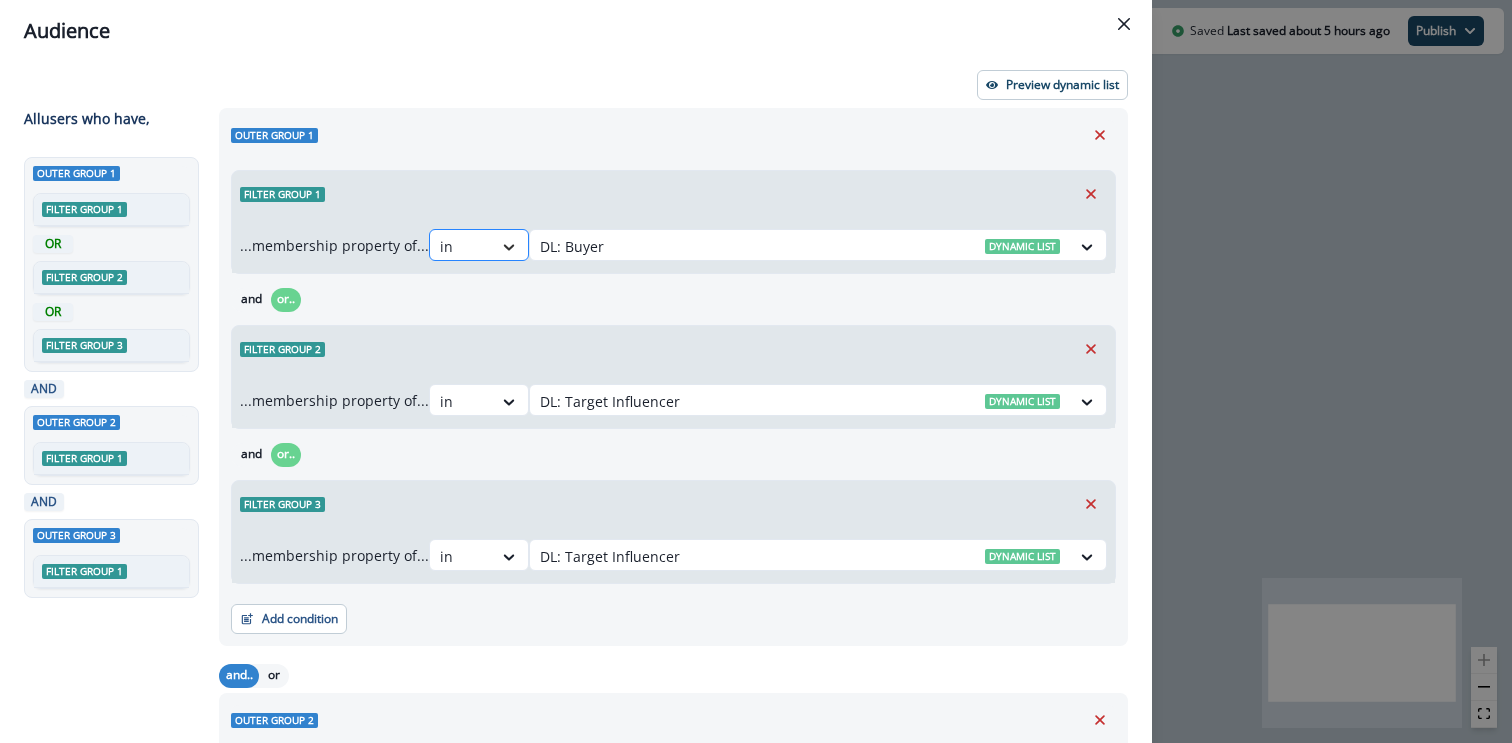 click at bounding box center (509, 247) 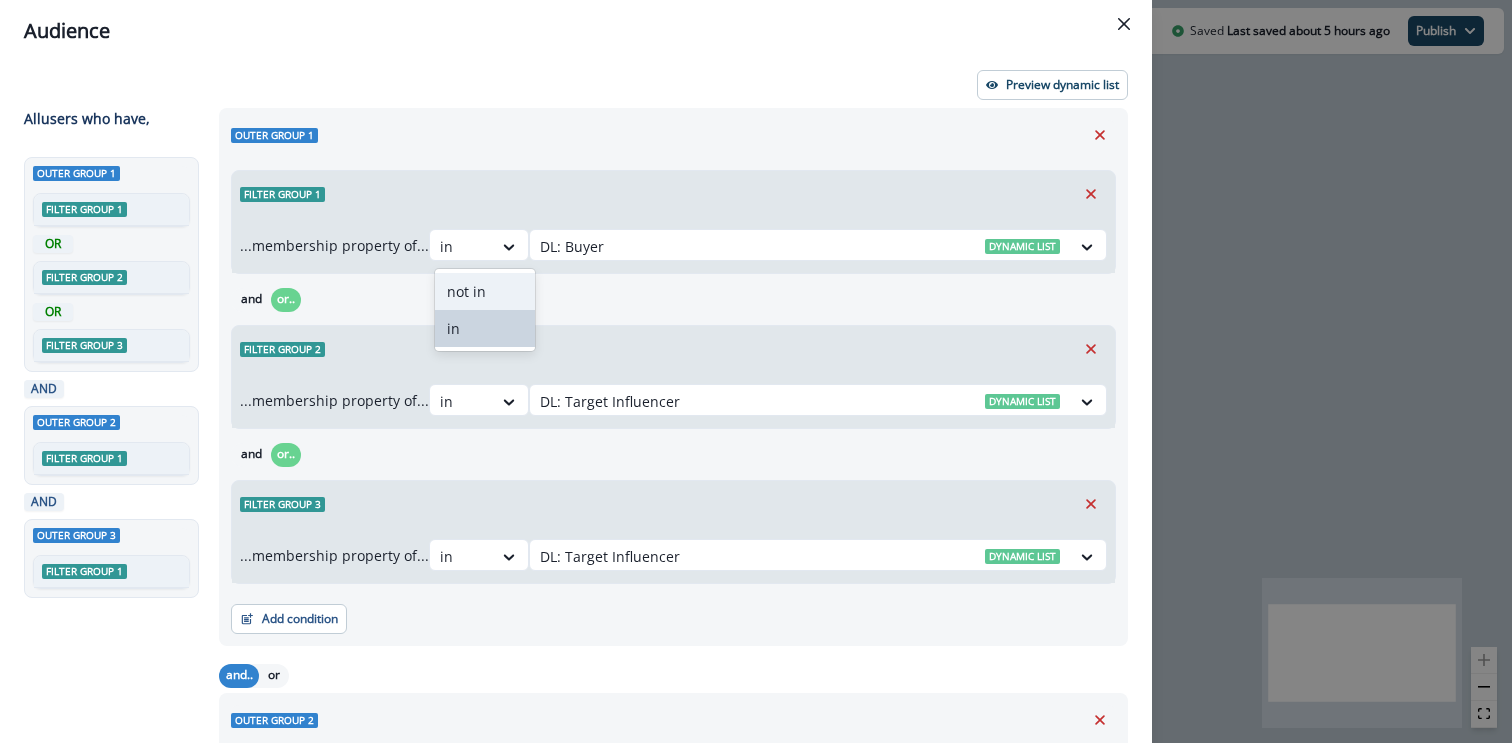 click on "not in" at bounding box center (485, 291) 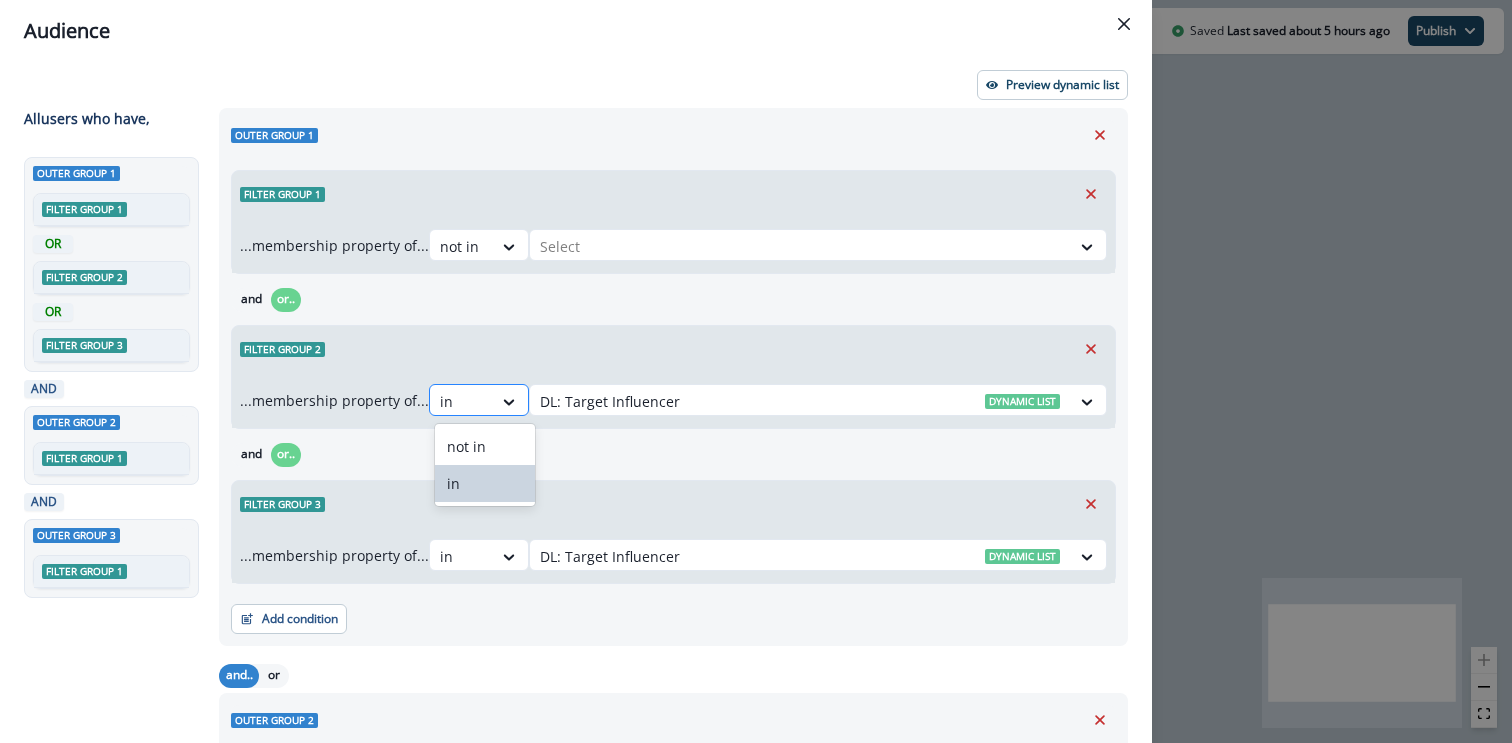 click at bounding box center (461, 401) 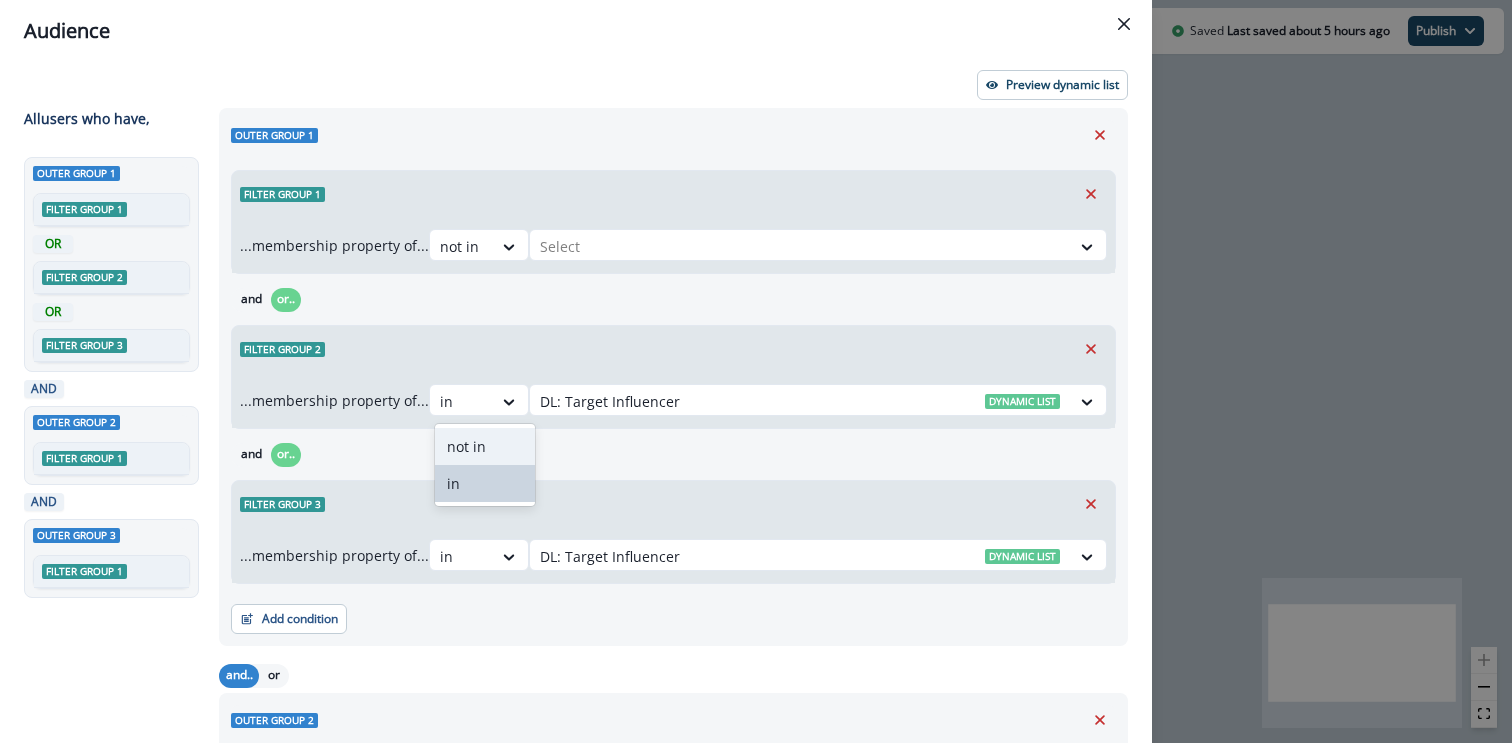 click on "not in" at bounding box center [485, 446] 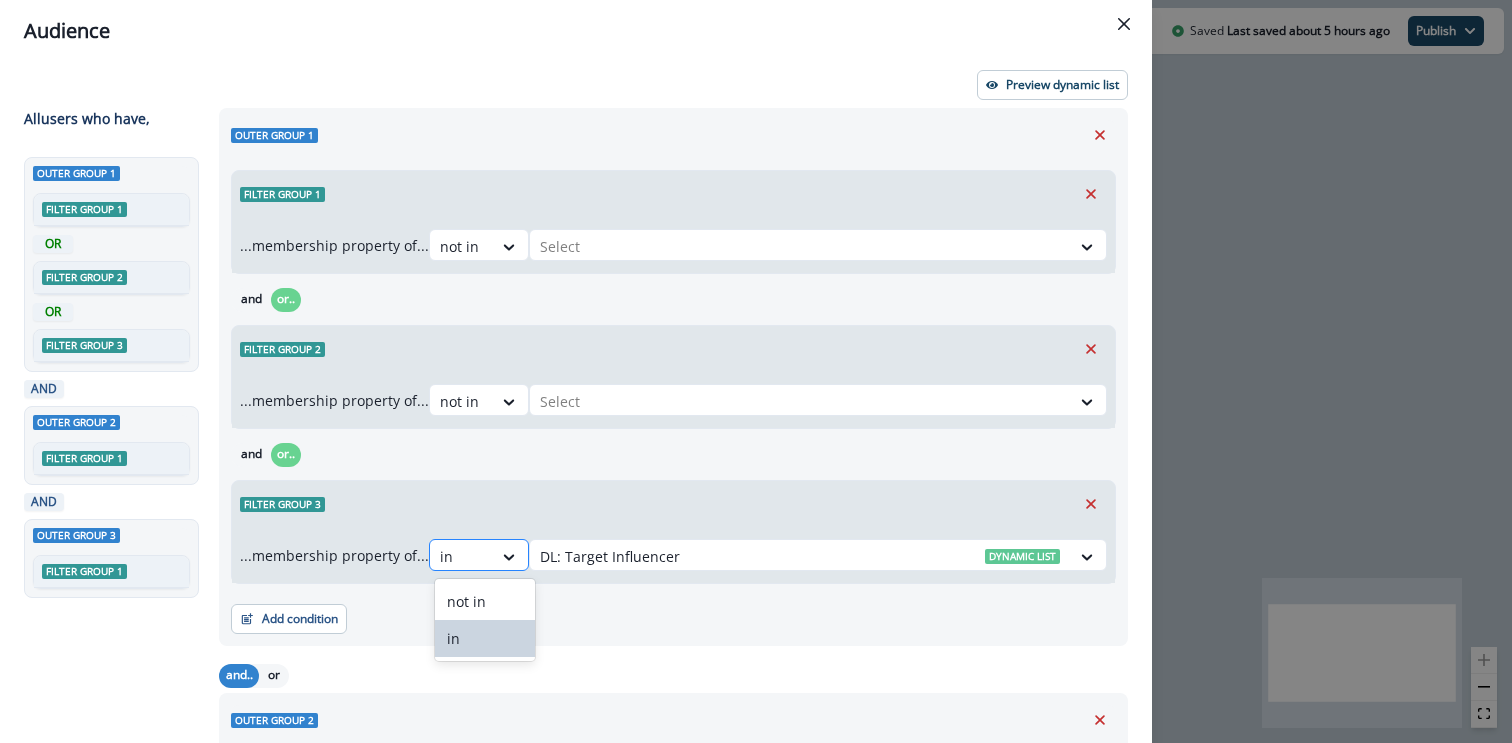 click at bounding box center (461, 556) 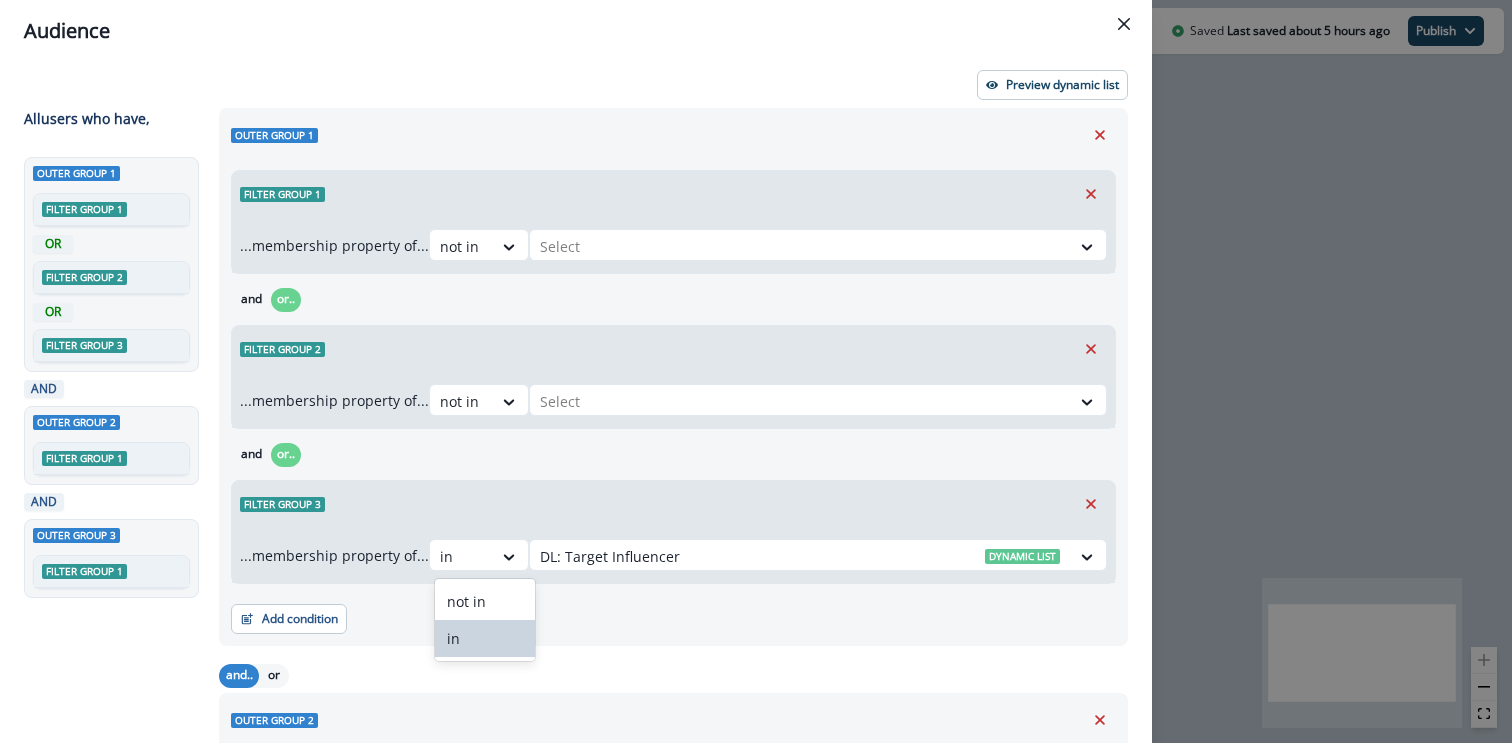 click on "not in in" at bounding box center [485, 620] 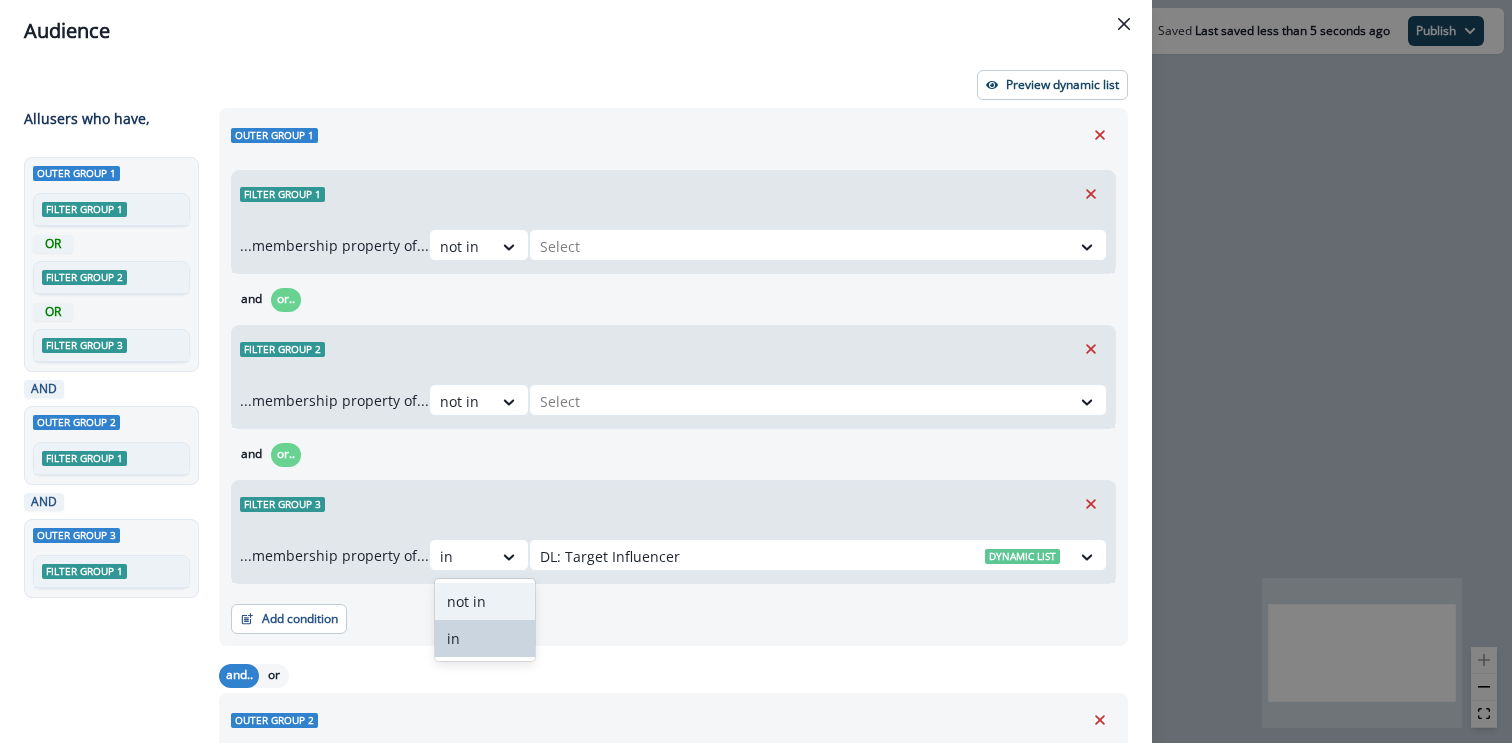 click on "not in" at bounding box center [485, 601] 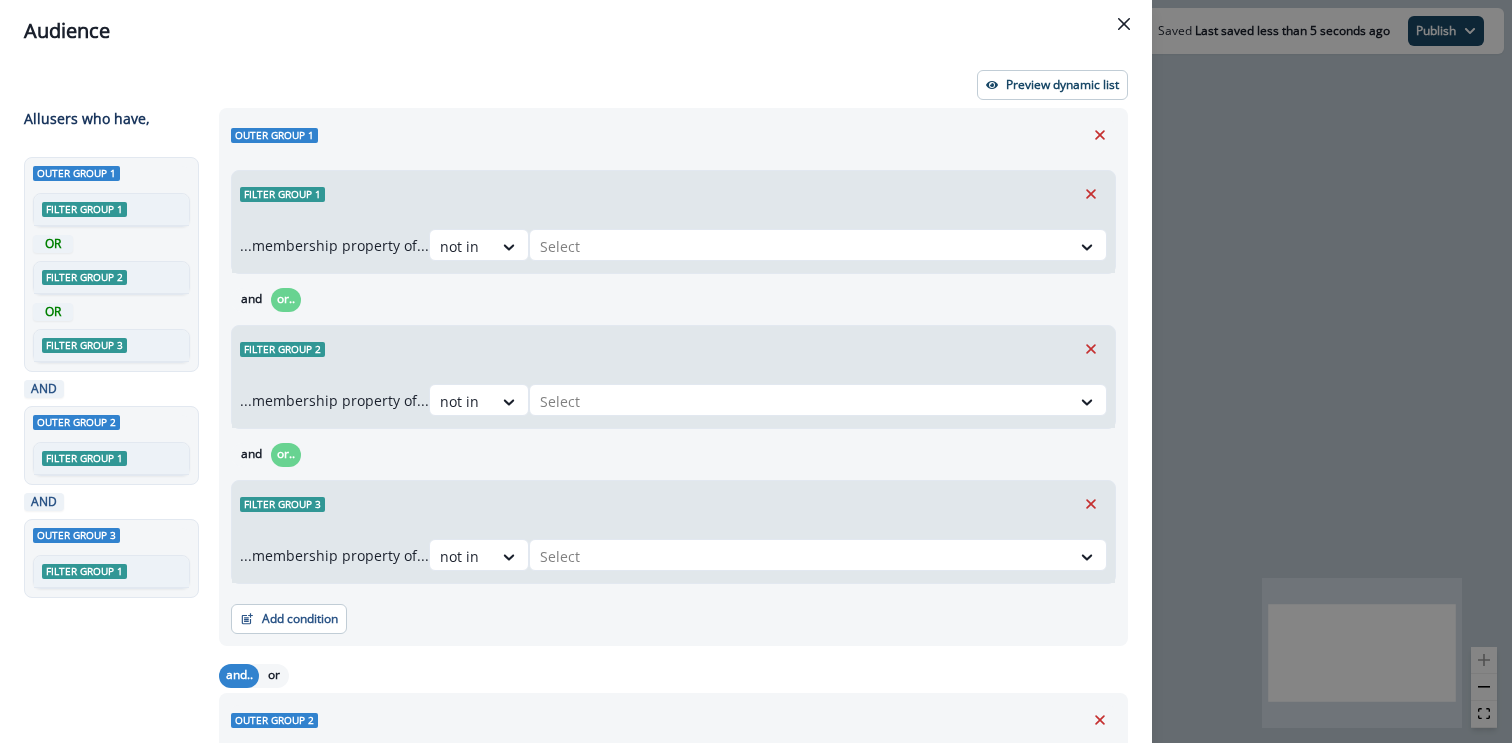 click on "Filter group 3" at bounding box center (673, 504) 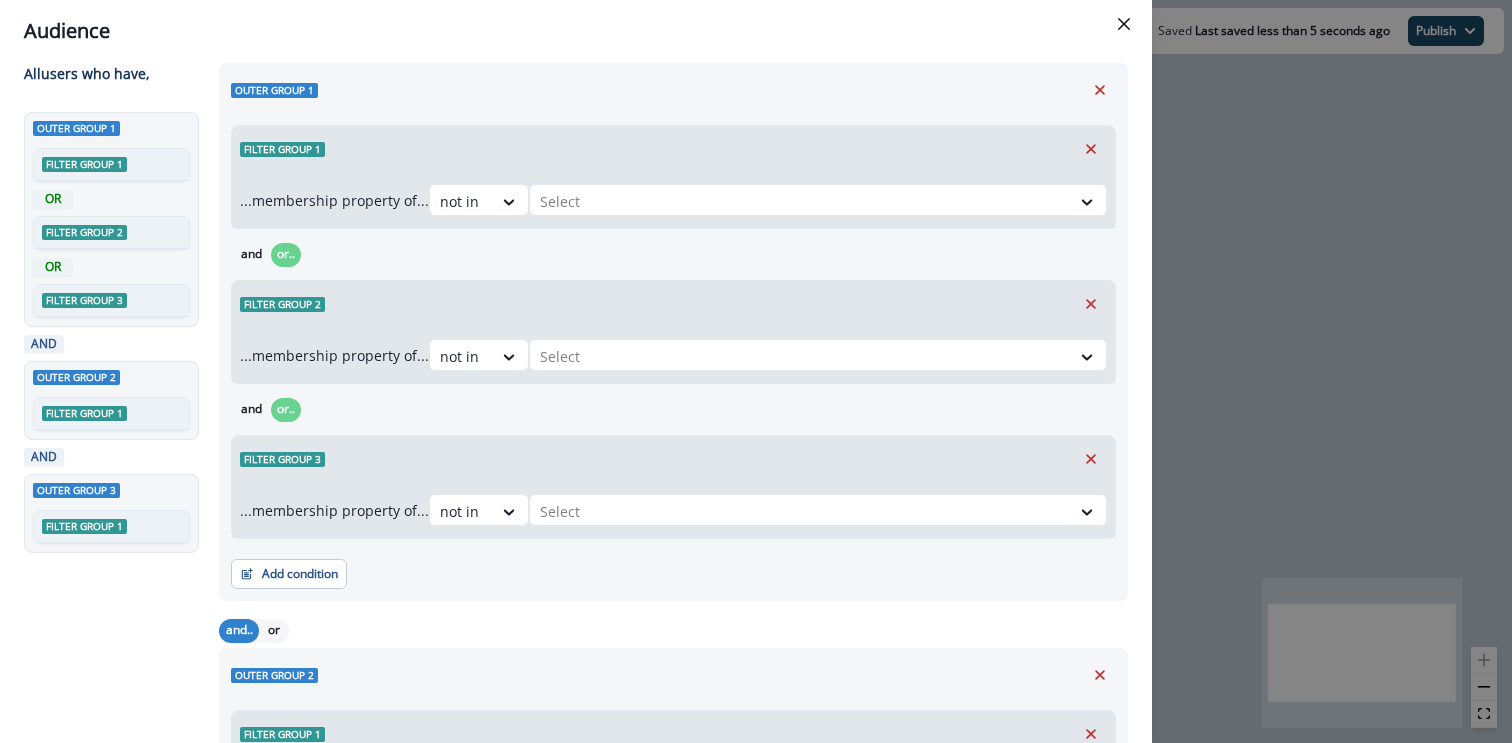 scroll, scrollTop: 31, scrollLeft: 0, axis: vertical 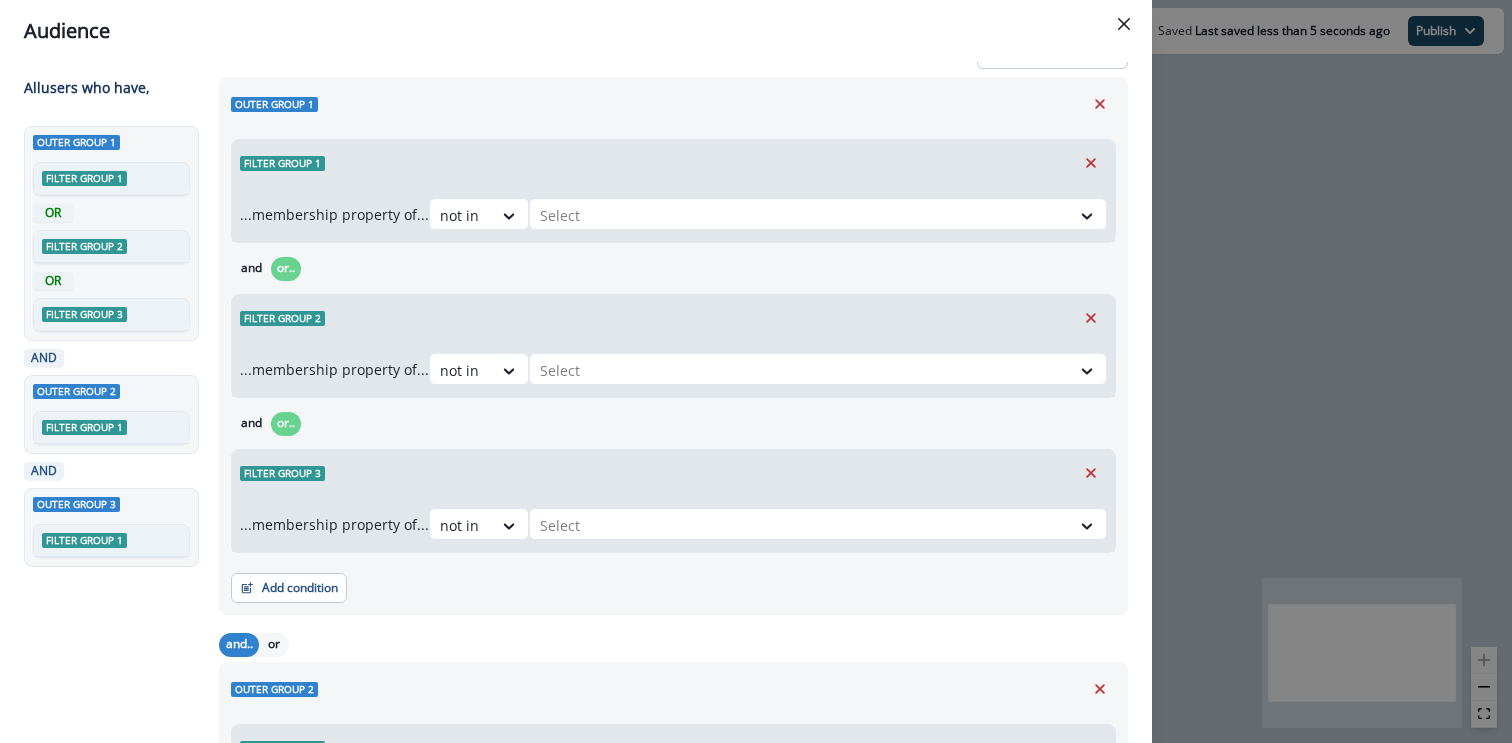 click at bounding box center (800, 215) 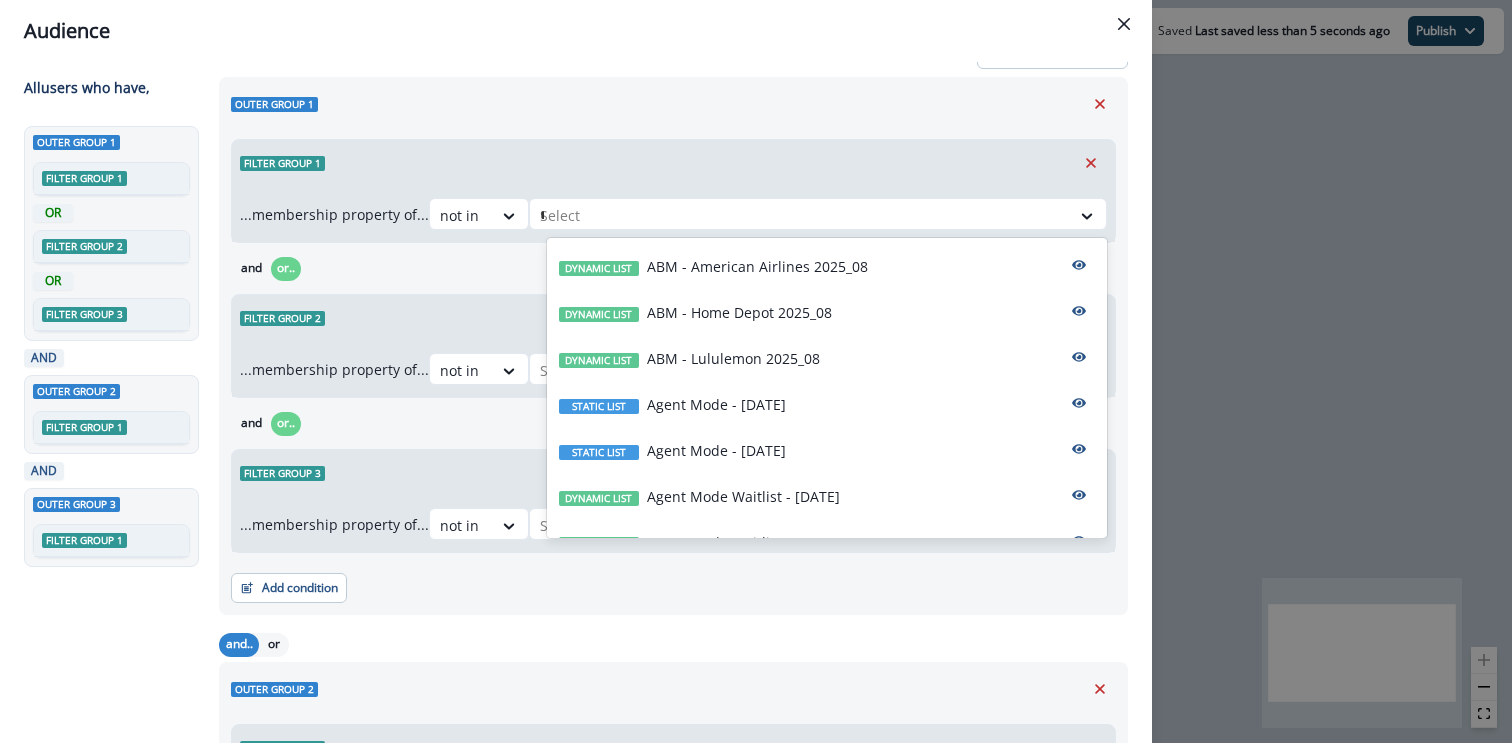 type on "**" 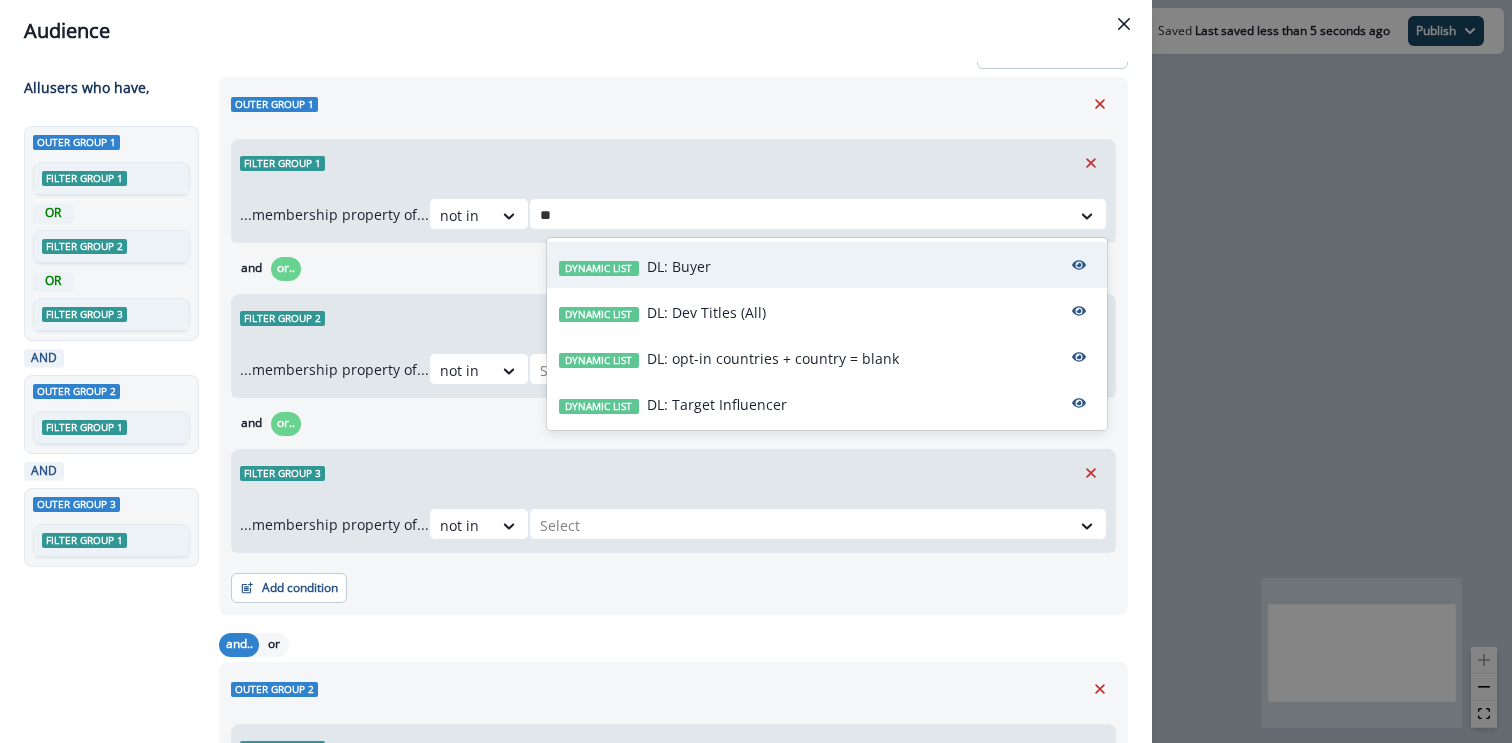click on "DL: Buyer" at bounding box center [679, 266] 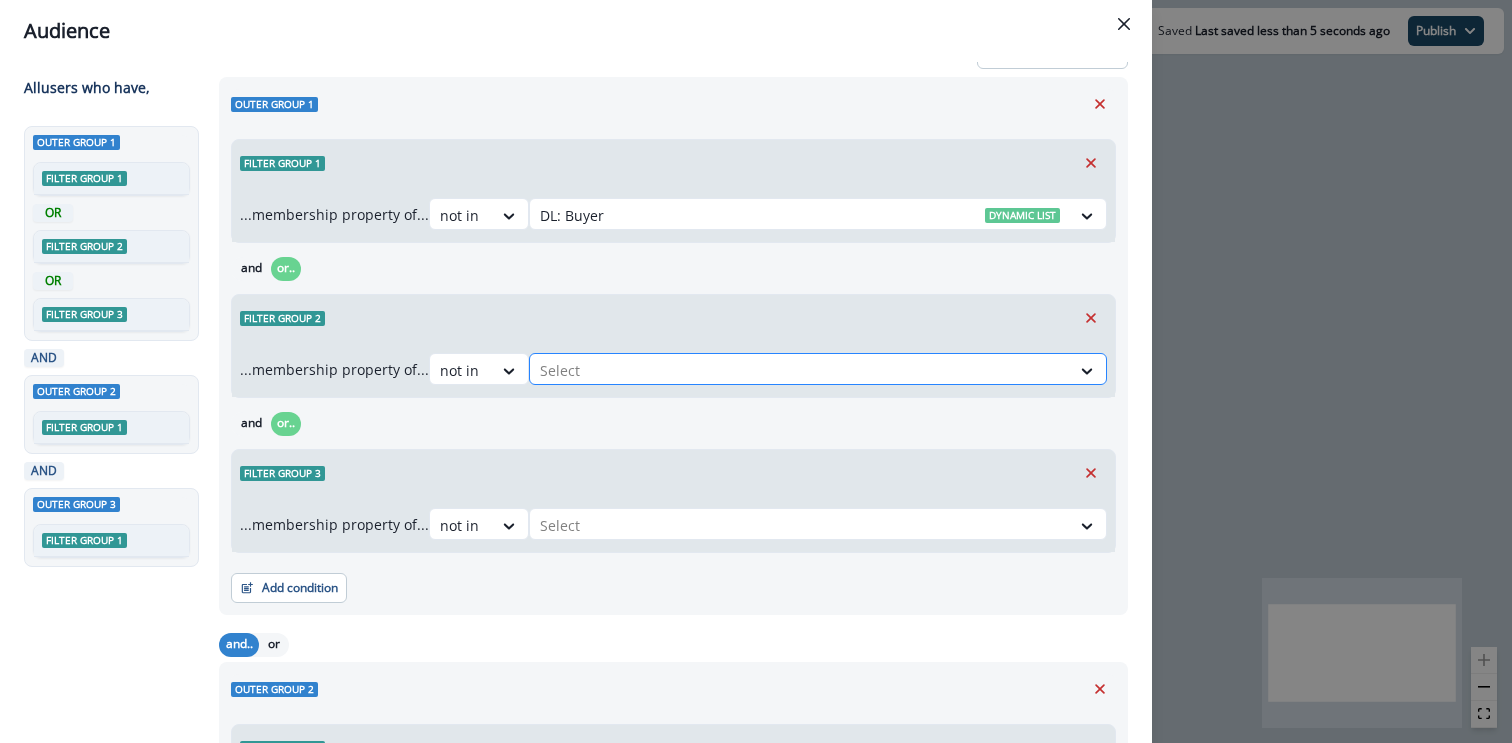 click on "Select" at bounding box center (800, 370) 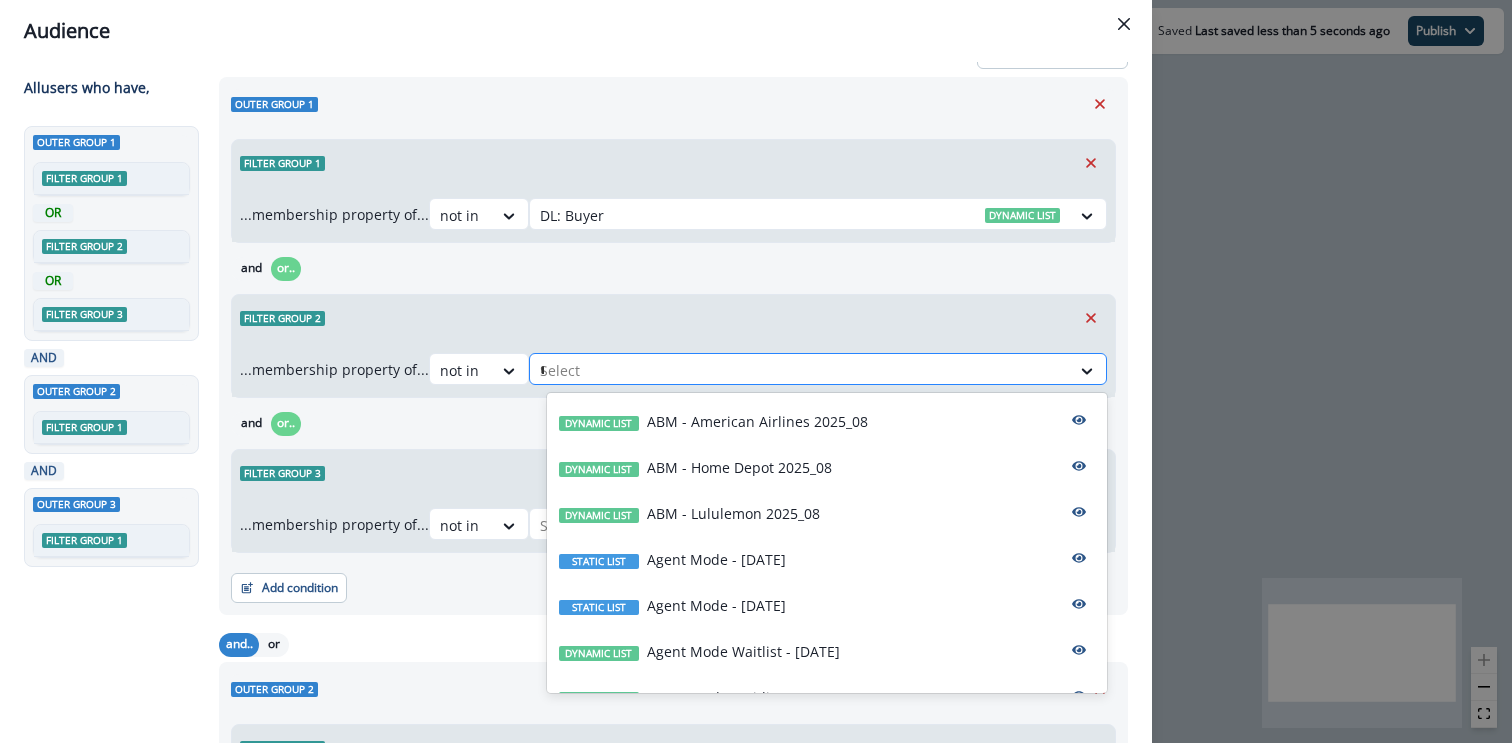 type on "**" 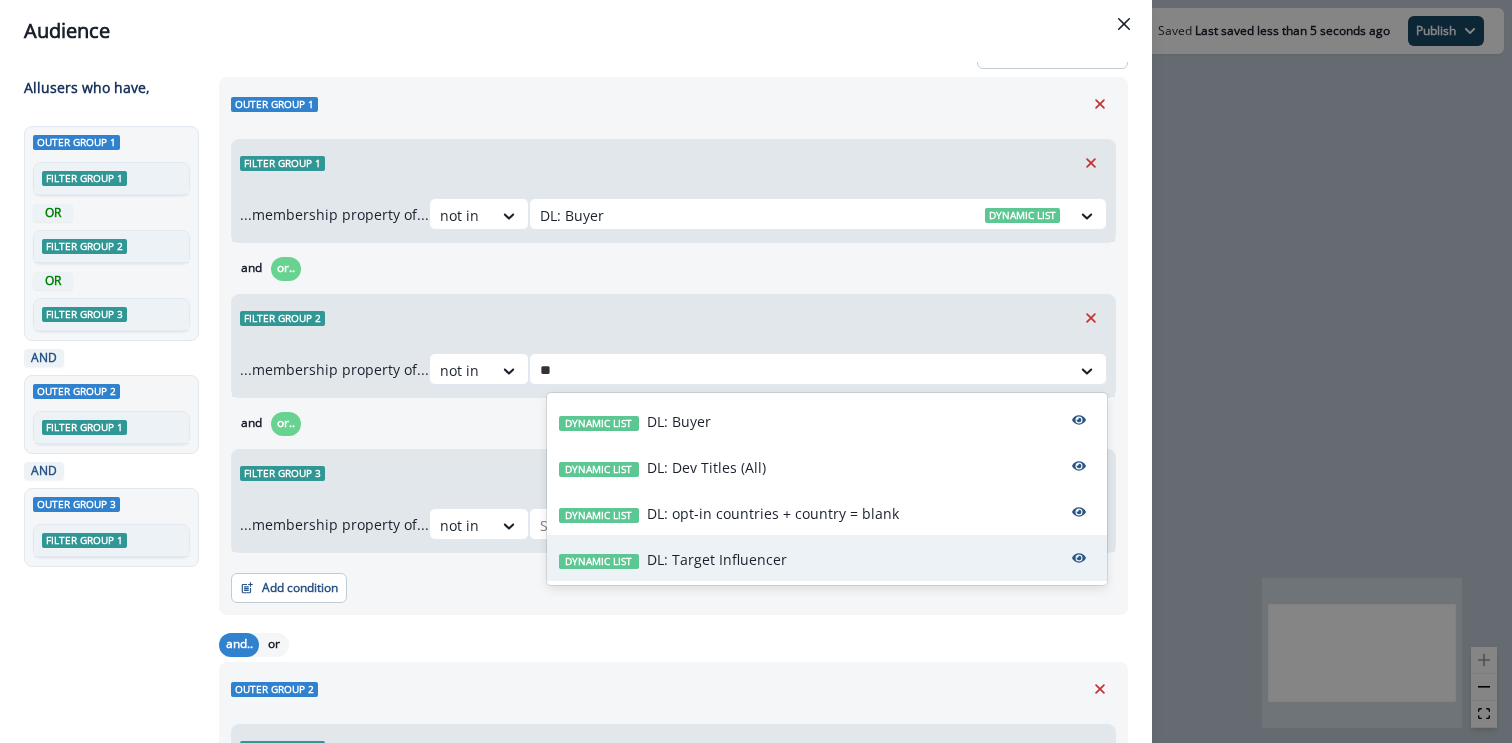 click on "DL: Target Influencer" at bounding box center [717, 559] 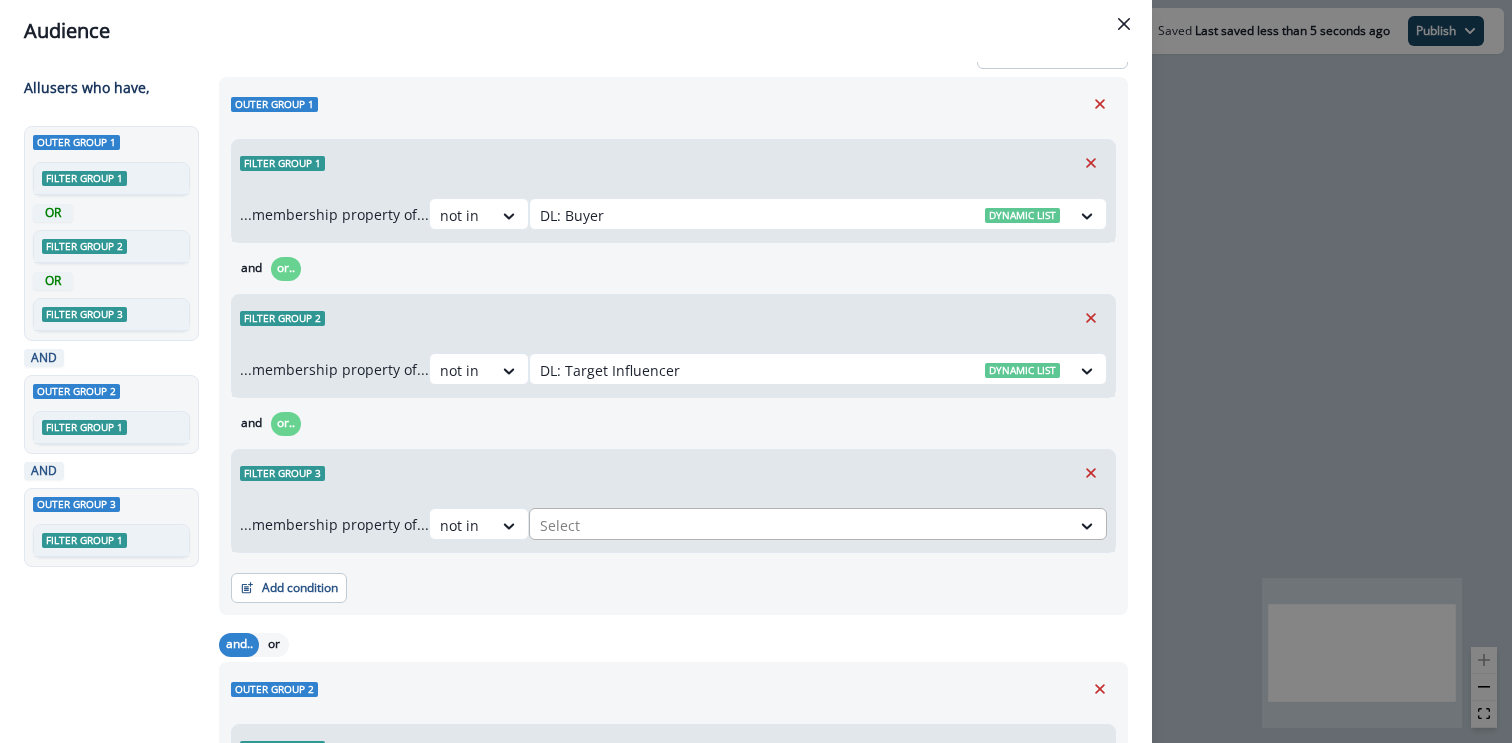 click at bounding box center (800, 525) 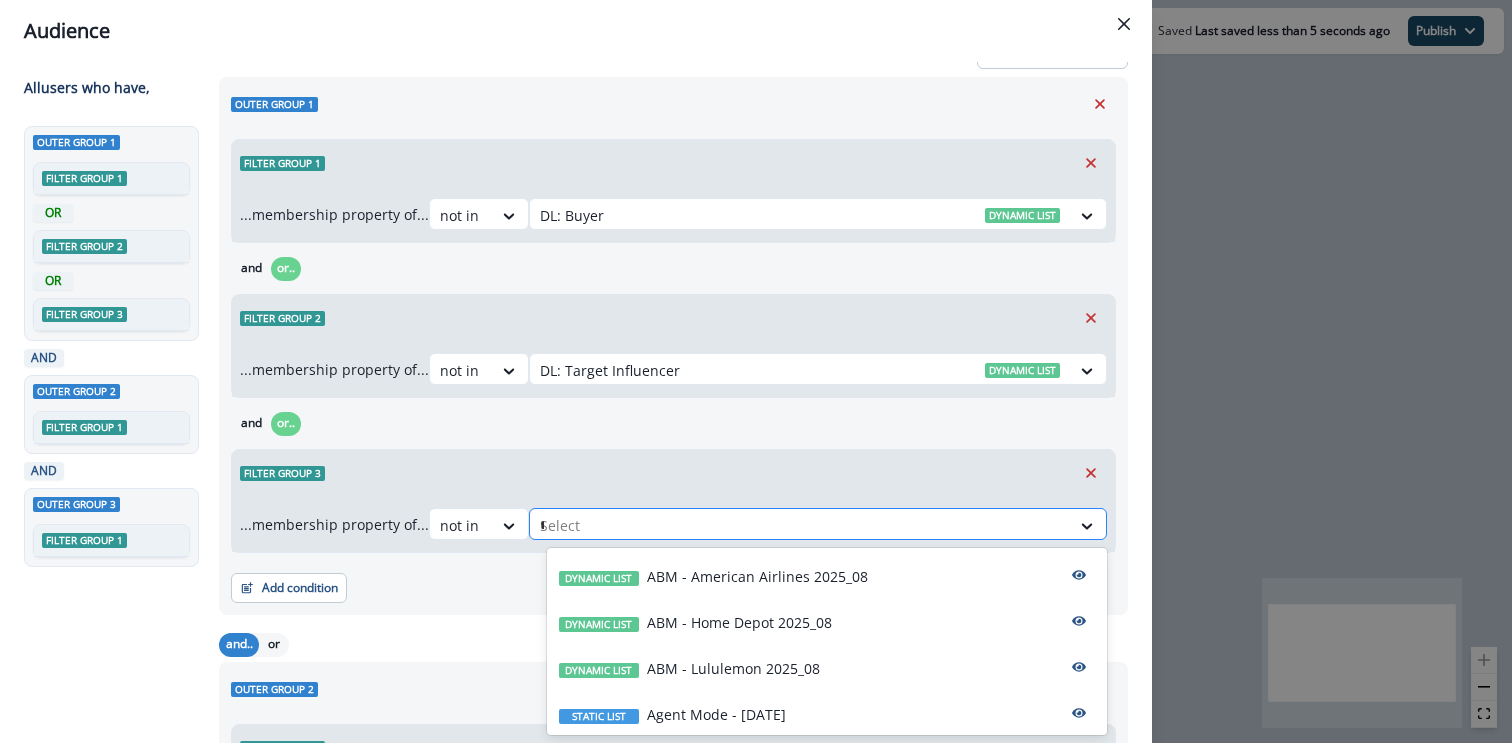 type on "**" 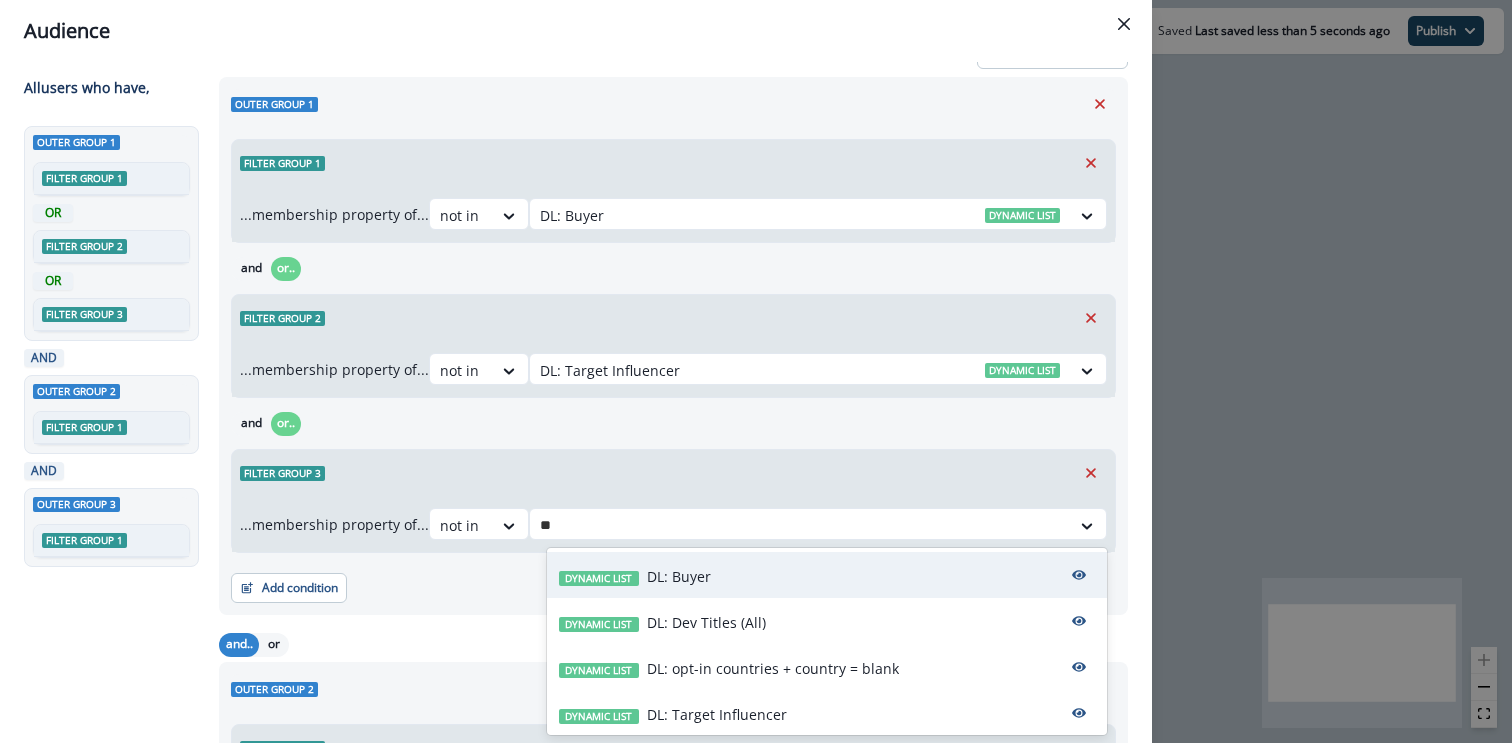 scroll, scrollTop: 5, scrollLeft: 0, axis: vertical 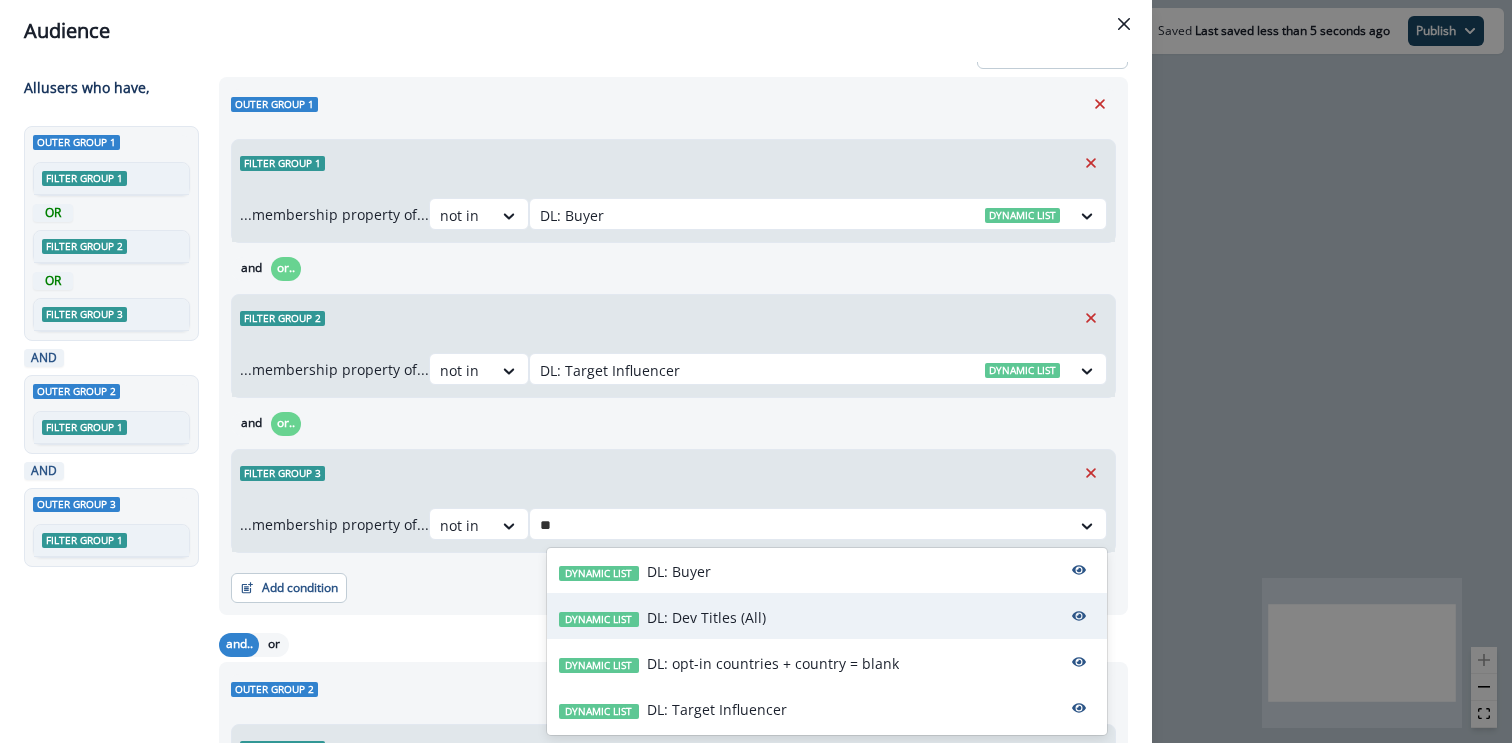 click on "DL: Dev Titles (All)" at bounding box center [706, 617] 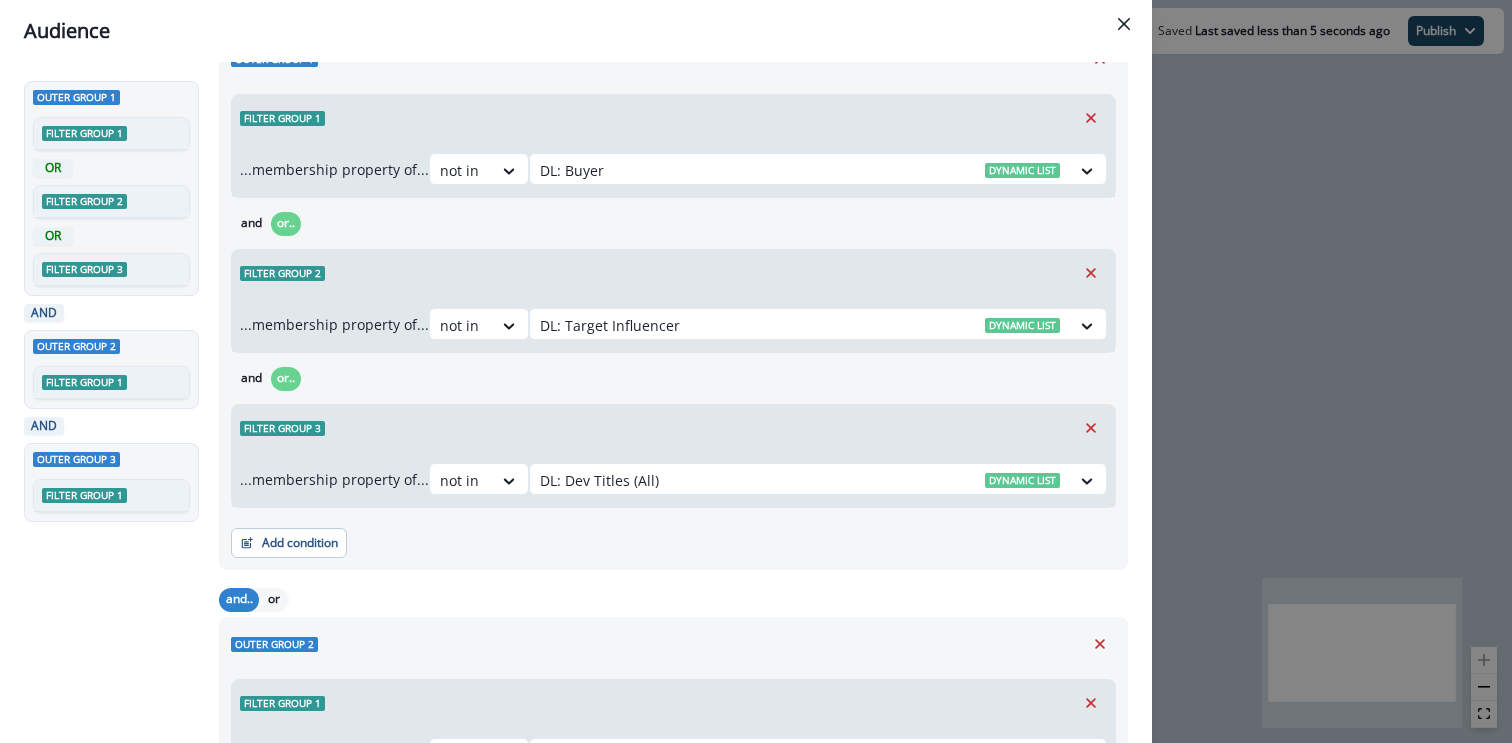 scroll, scrollTop: 0, scrollLeft: 0, axis: both 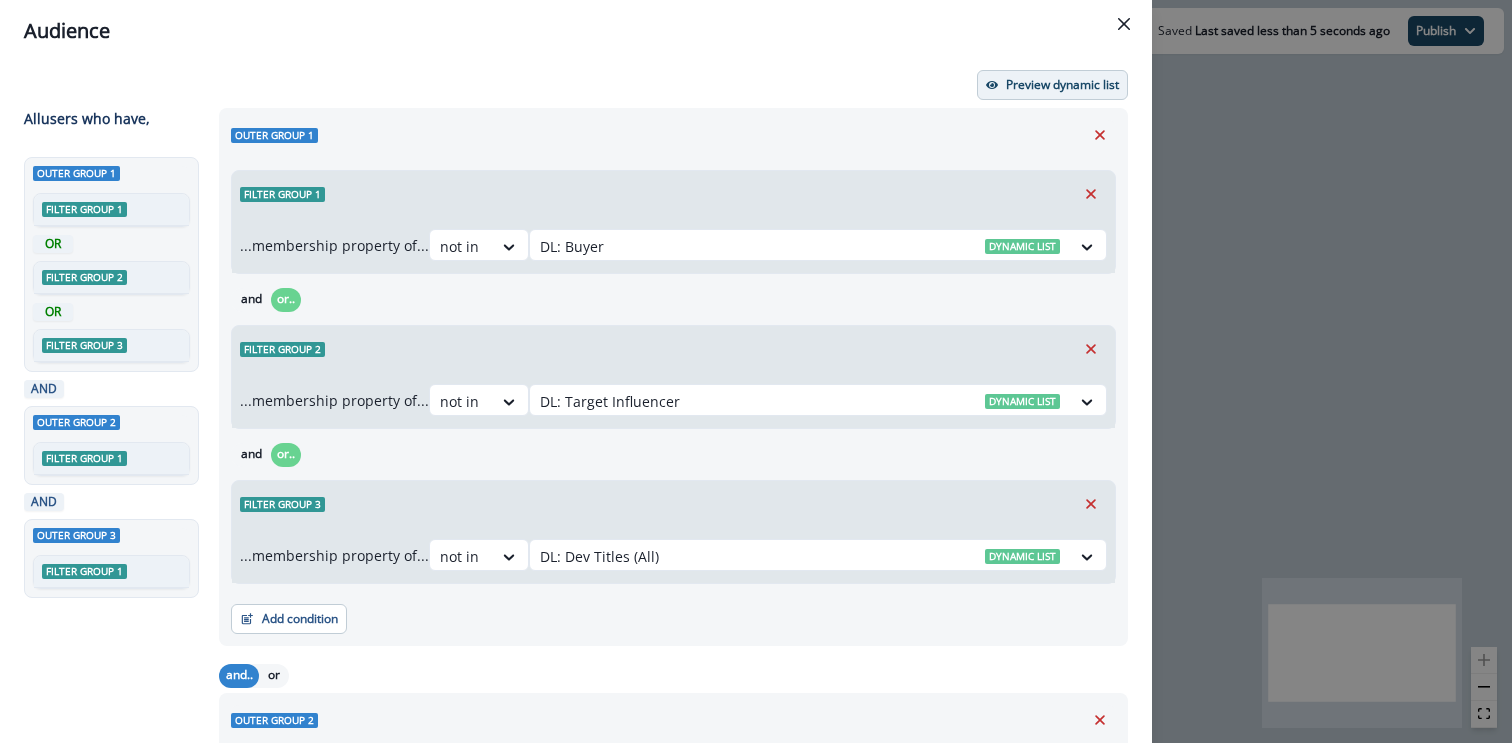 click 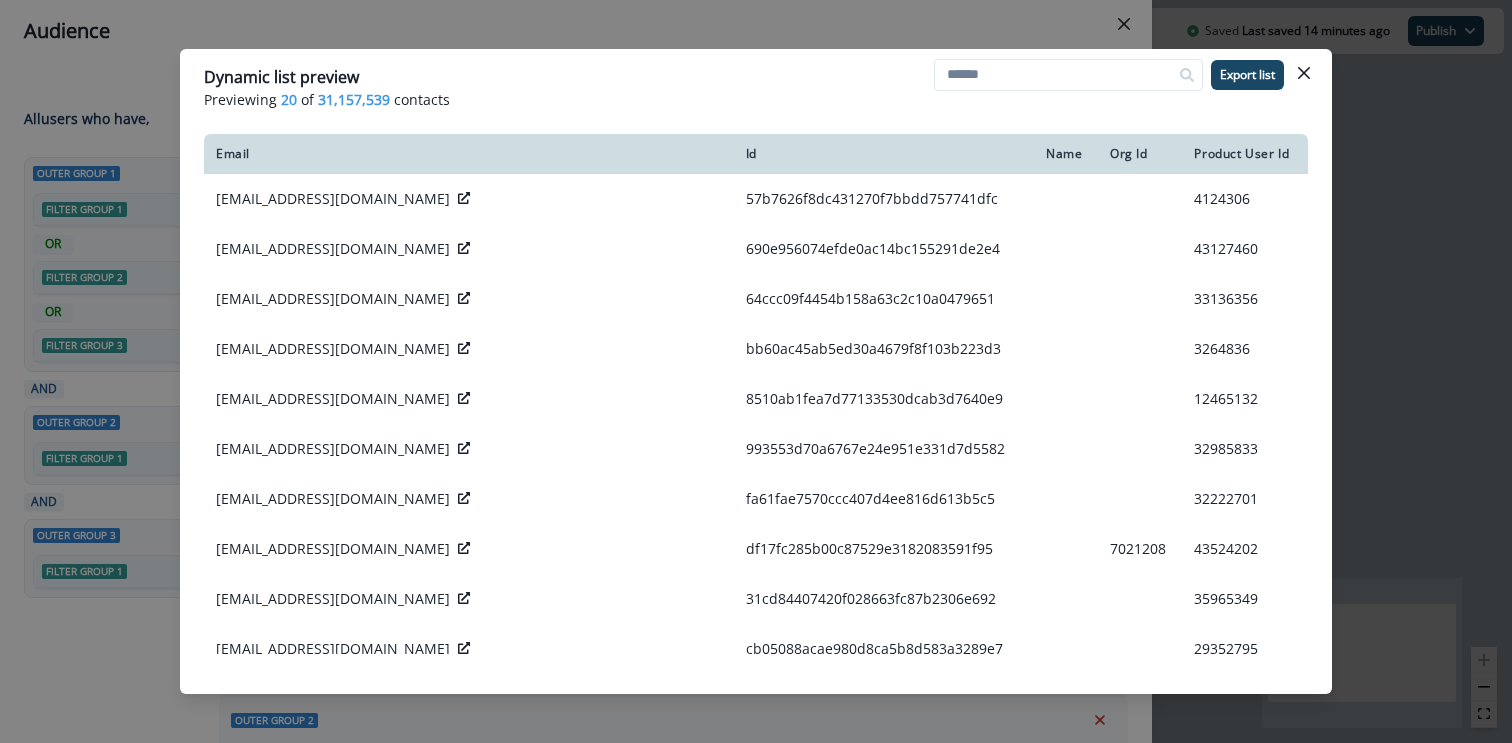 click on "Dynamic list preview Previewing 20 of 31,157,539 contacts Export list Email Id Name Org Id Product User Id [EMAIL_ADDRESS][DOMAIN_NAME] 57b7626f8dc431270f7bbdd757741dfc 4124306 [EMAIL_ADDRESS][DOMAIN_NAME] 690e956074efde0ac14bc155291de2e4 43127460 [EMAIL_ADDRESS][DOMAIN_NAME] 64ccc09f4454b158a63c2c10a0479651 33136356 [EMAIL_ADDRESS][DOMAIN_NAME] bb60ac45ab5ed30a4679f8f103b223d3 3264836 [EMAIL_ADDRESS][DOMAIN_NAME] 8510ab1fea7d77133530dcab3d7640e9 12465132 [EMAIL_ADDRESS][DOMAIN_NAME] 993553d70a6767e24e951e331d7d5582 32985833 [EMAIL_ADDRESS][DOMAIN_NAME] fa61fae7570ccc407d4ee816d613b5c5 32222701 [EMAIL_ADDRESS][DOMAIN_NAME] df17fc285b00c87529e3182083591f95 7021208 43524202 [EMAIL_ADDRESS][DOMAIN_NAME] 31cd84407420f028663fc87b2306e692 35965349 [EMAIL_ADDRESS][DOMAIN_NAME] cb05088acae980d8ca5b8d583a3289e7 29352795 [EMAIL_ADDRESS][DOMAIN_NAME] 147d49ddd68b355d88f5e7570ed27221 32763227 [EMAIL_ADDRESS][DOMAIN_NAME] e7cde3d492c9aaec54e88018aa14f207 46033907 [EMAIL_ADDRESS][DOMAIN_NAME] 1dcbd5753f67783612a7ab7f21bb6421 13553151 [EMAIL_ADDRESS][DOMAIN_NAME] f1a62cd8cd42578eb11aedba1102e4d1" at bounding box center (756, 371) 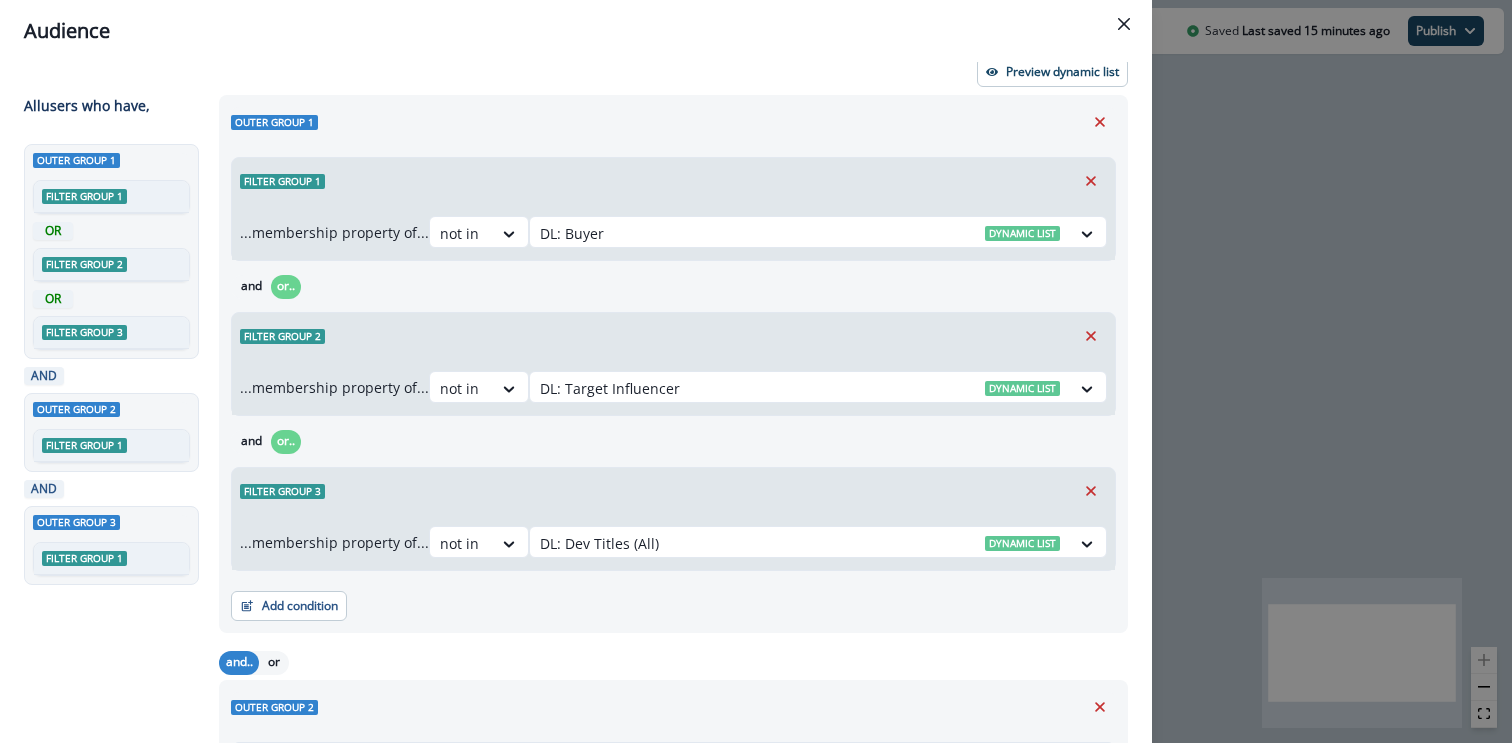 scroll, scrollTop: 0, scrollLeft: 0, axis: both 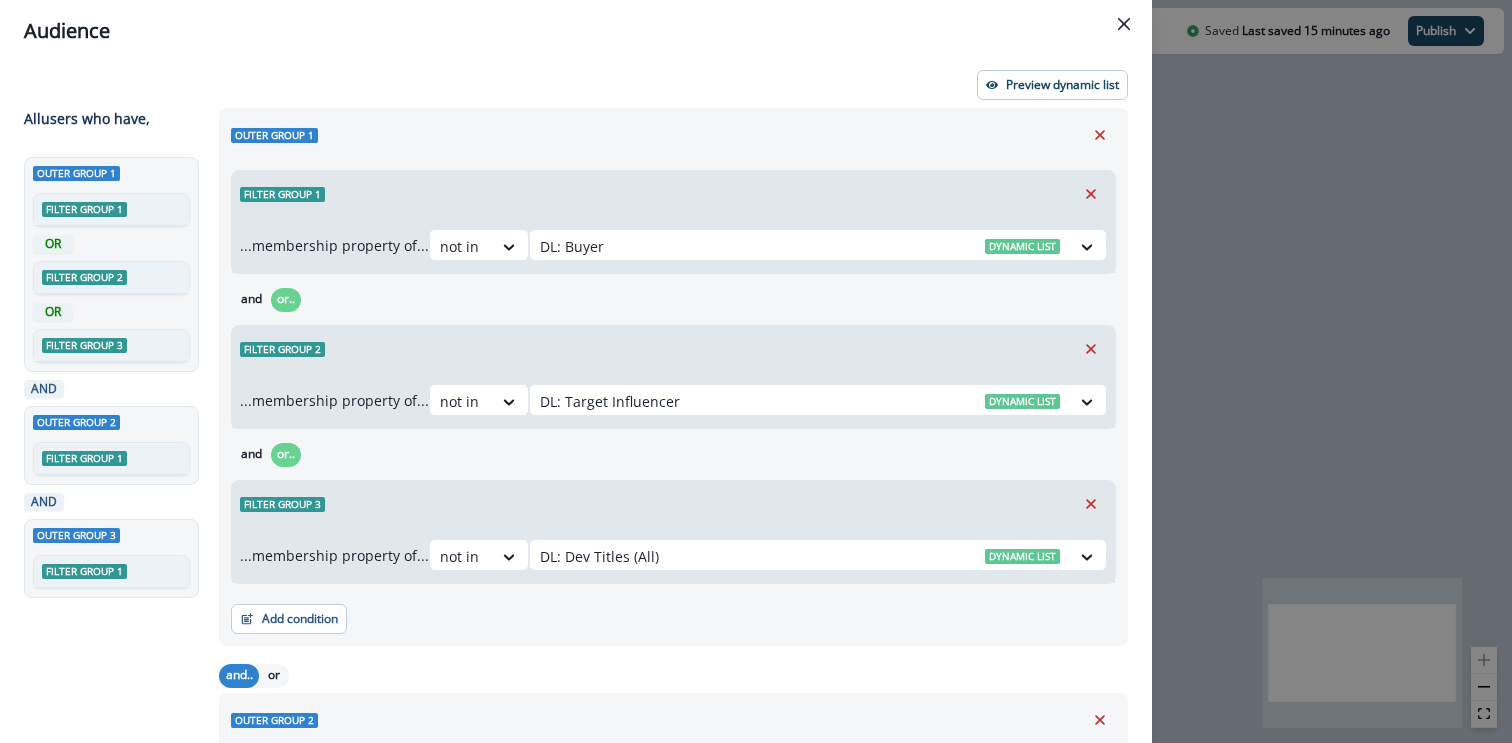 click on "Audience Preview dynamic list All  user s who have, Outer group 1 Filter group 1 OR Filter group 2 OR Filter group 3 AND Outer group 2 Filter group 1 AND Outer group 3 Filter group 1 Outer group 1 Filter group 1 ...membership property of... not in DL: Buyer Dynamic list and or.. Filter group 2 ...membership property of... not in DL: Target Influencer Dynamic list and or.. Filter group 3 ...membership property of... not in DL: Dev Titles (All) Dynamic list Add condition Contact properties A person property Performed a product event Performed a marketing activity Performed a web activity List membership Salesforce campaign membership and.. or Outer group 2 Filter group 1 ...membership property of... not in DL: opt-in countries + country = blank Dynamic list Add condition Contact properties A person property Performed a product event Performed a marketing activity Performed a web activity List membership Salesforce campaign membership and.. or Outer group 3 Filter group 1 ...performed a marketing activity of..." at bounding box center [756, 371] 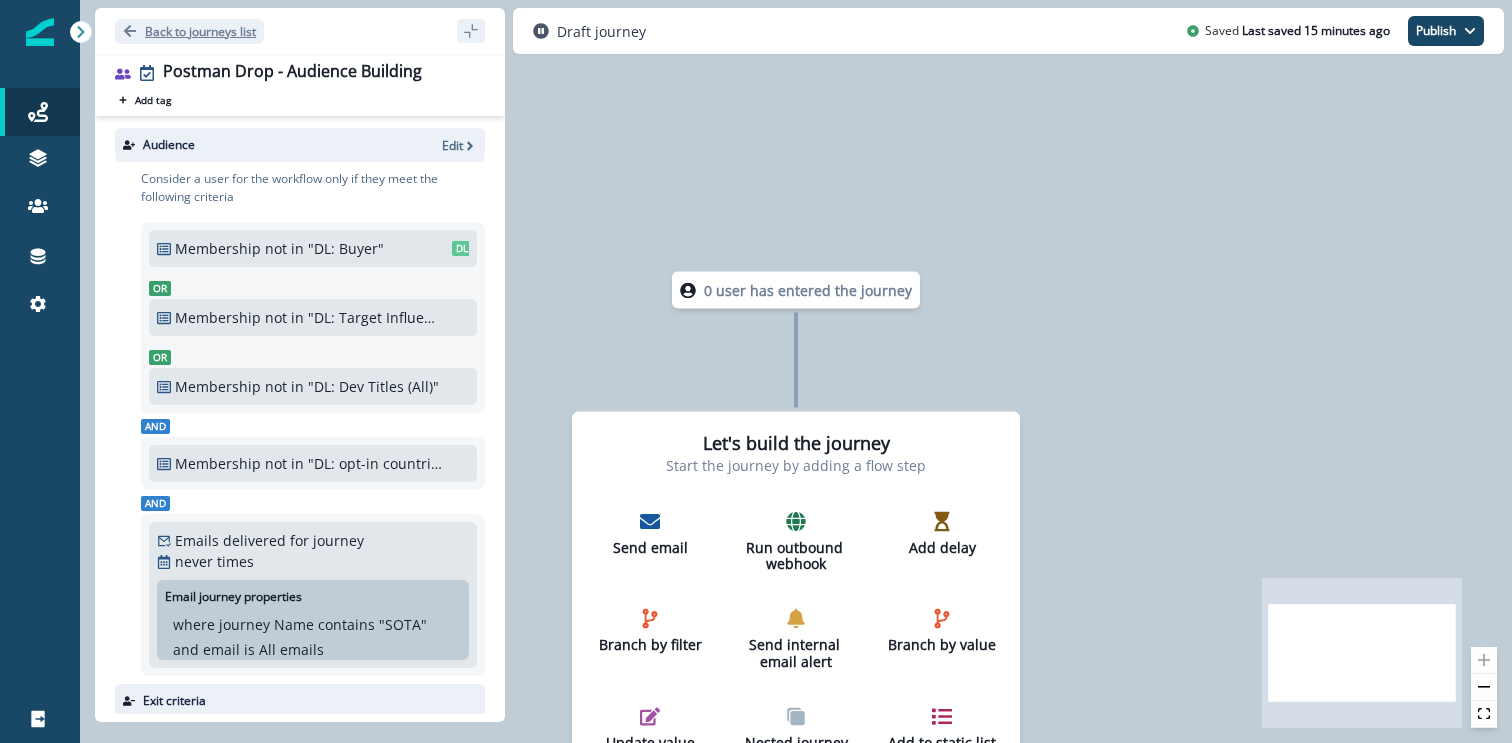 click on "Back to journeys list" at bounding box center (200, 31) 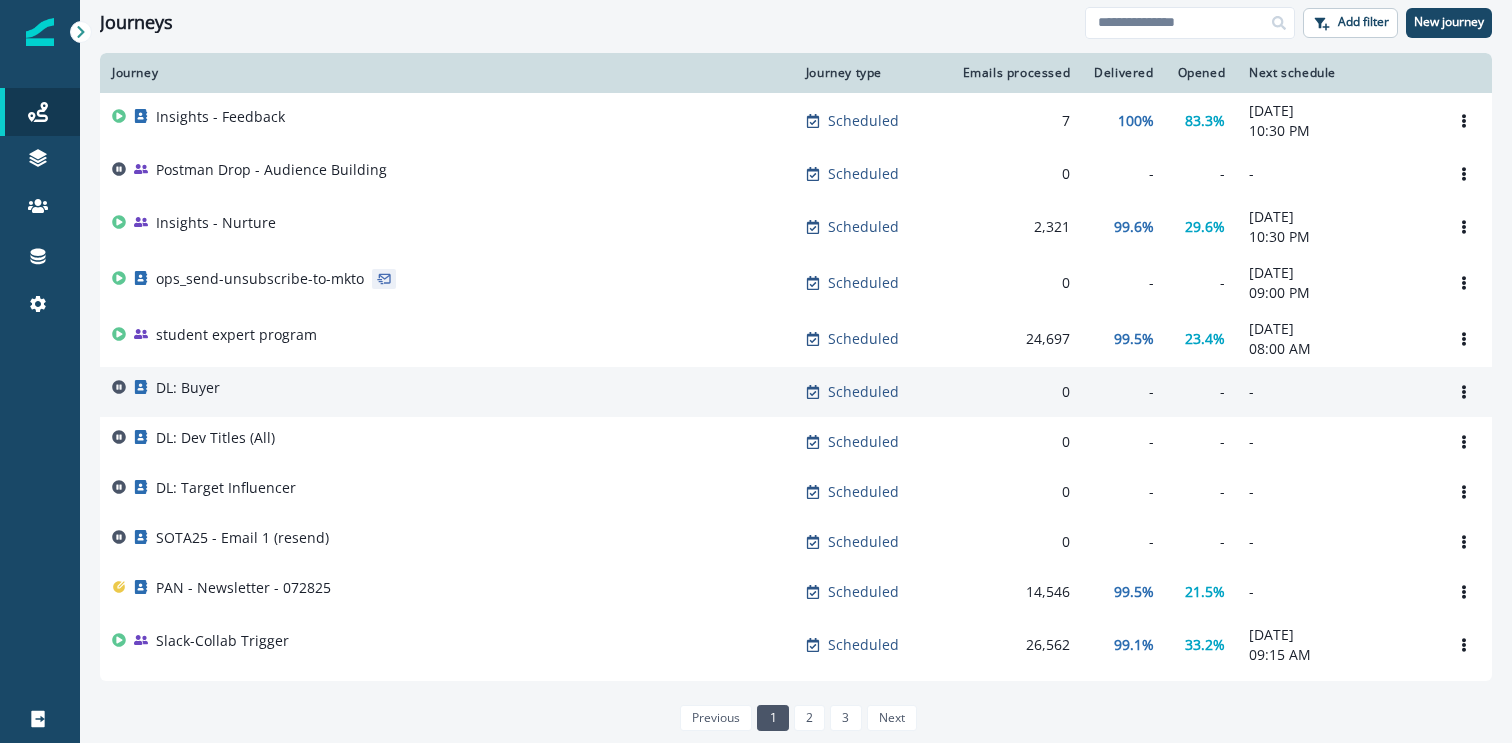 click on "DL: Buyer" at bounding box center (447, 392) 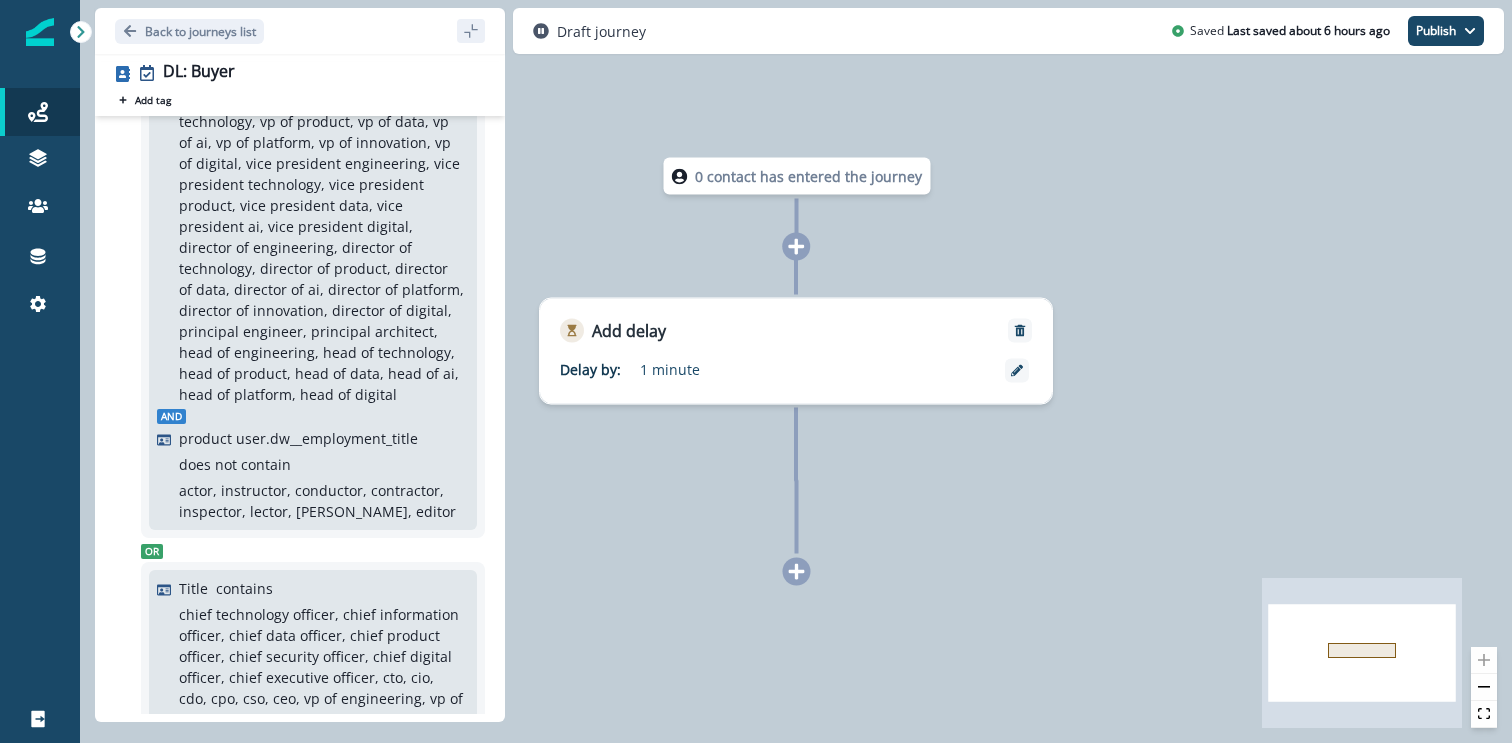 scroll, scrollTop: 0, scrollLeft: 0, axis: both 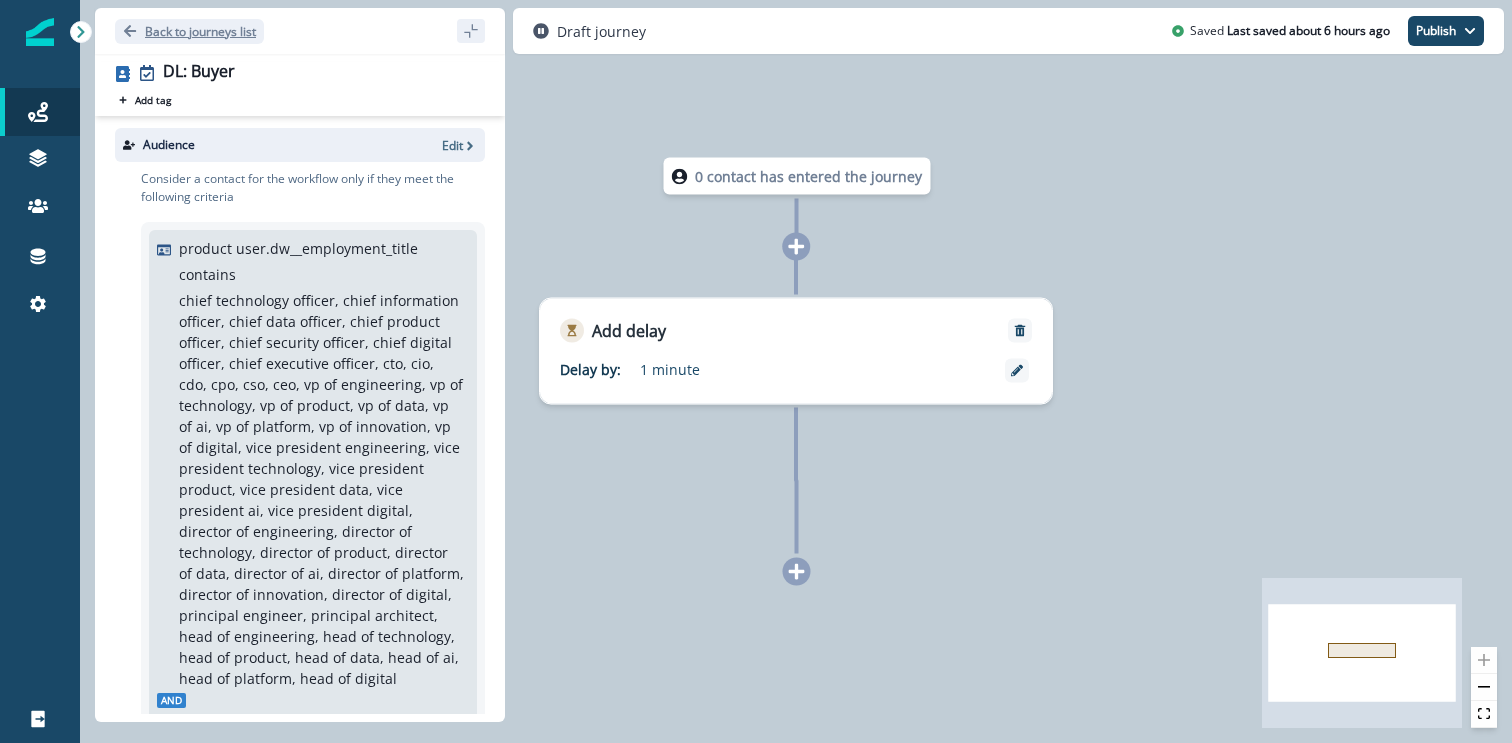 click on "Back to journeys list" at bounding box center [189, 31] 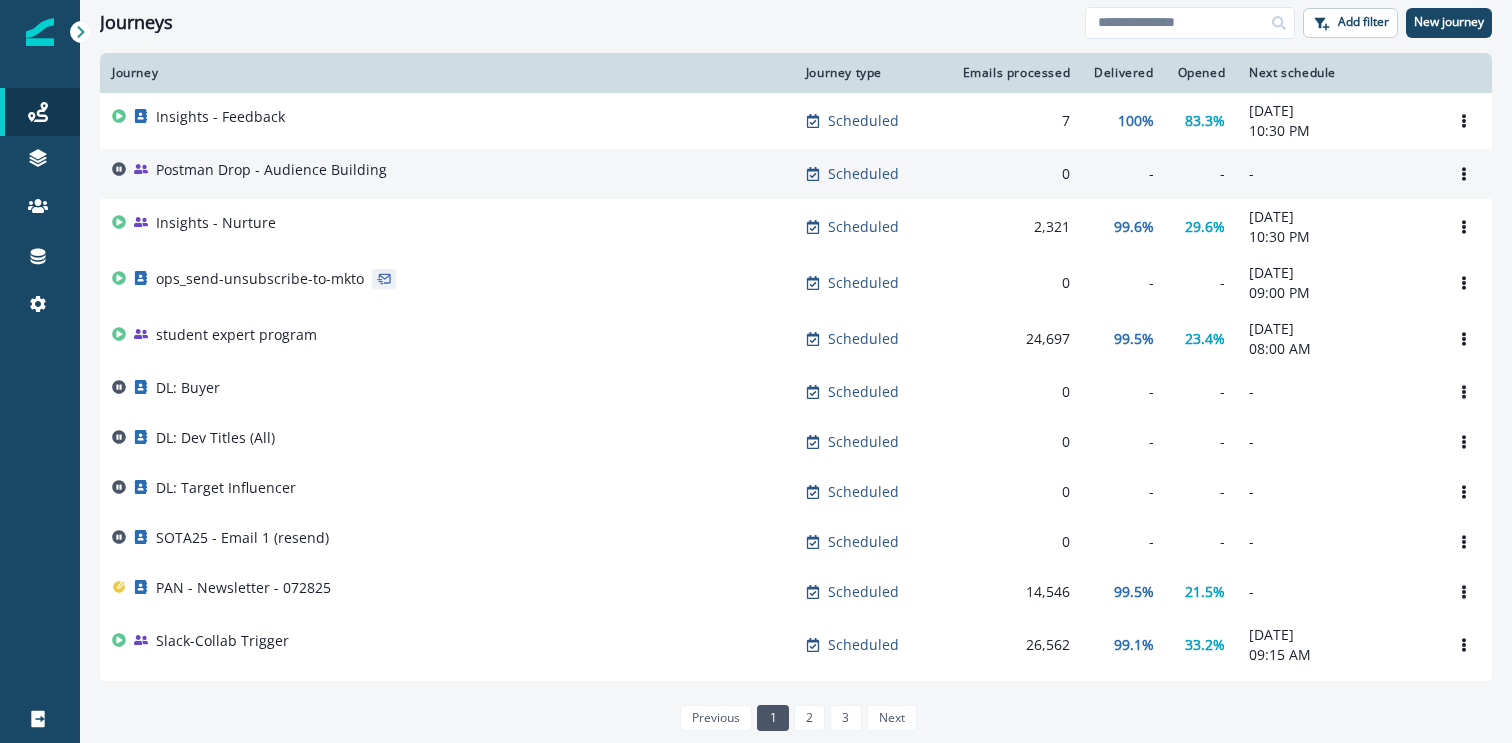 click on "Postman Drop - Audience Building" at bounding box center [271, 170] 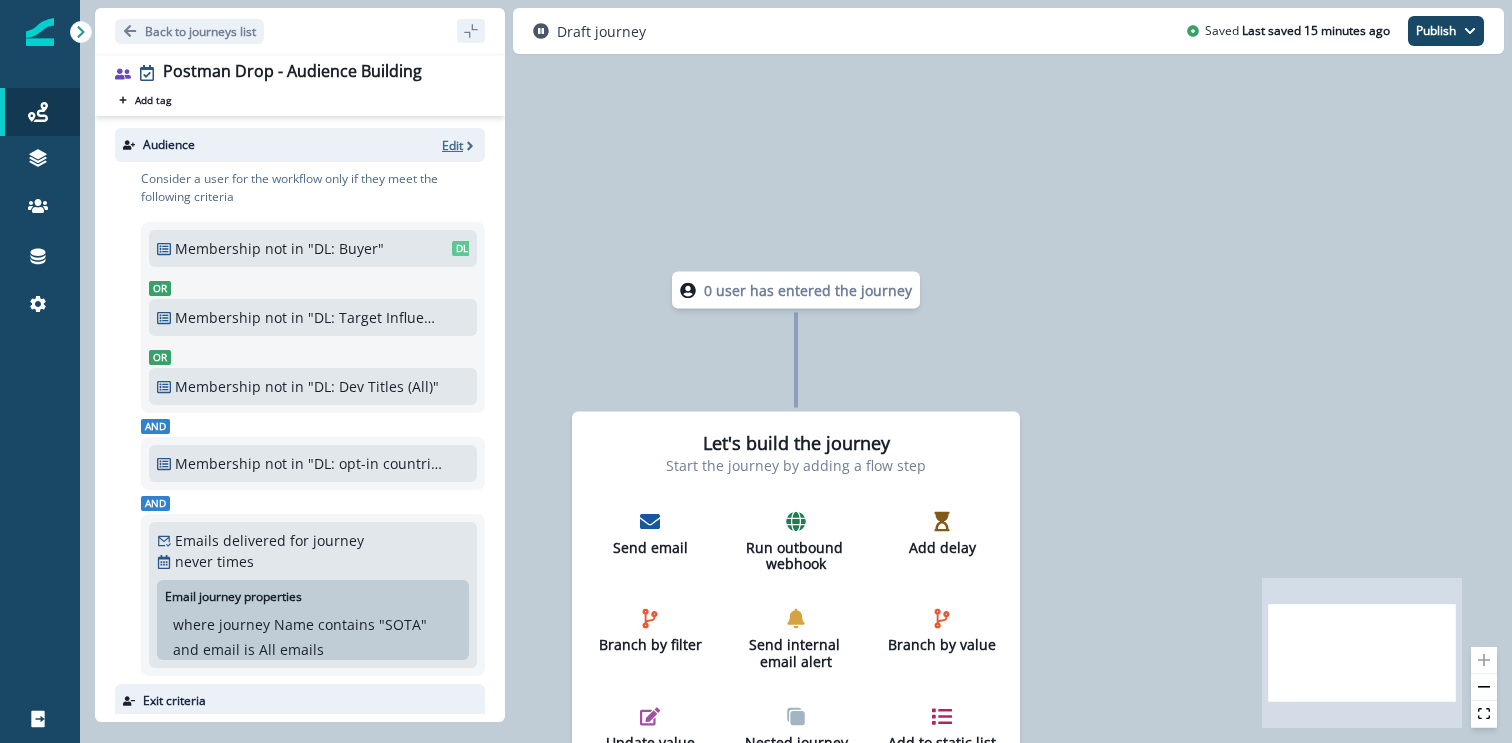 click on "Edit" at bounding box center [452, 145] 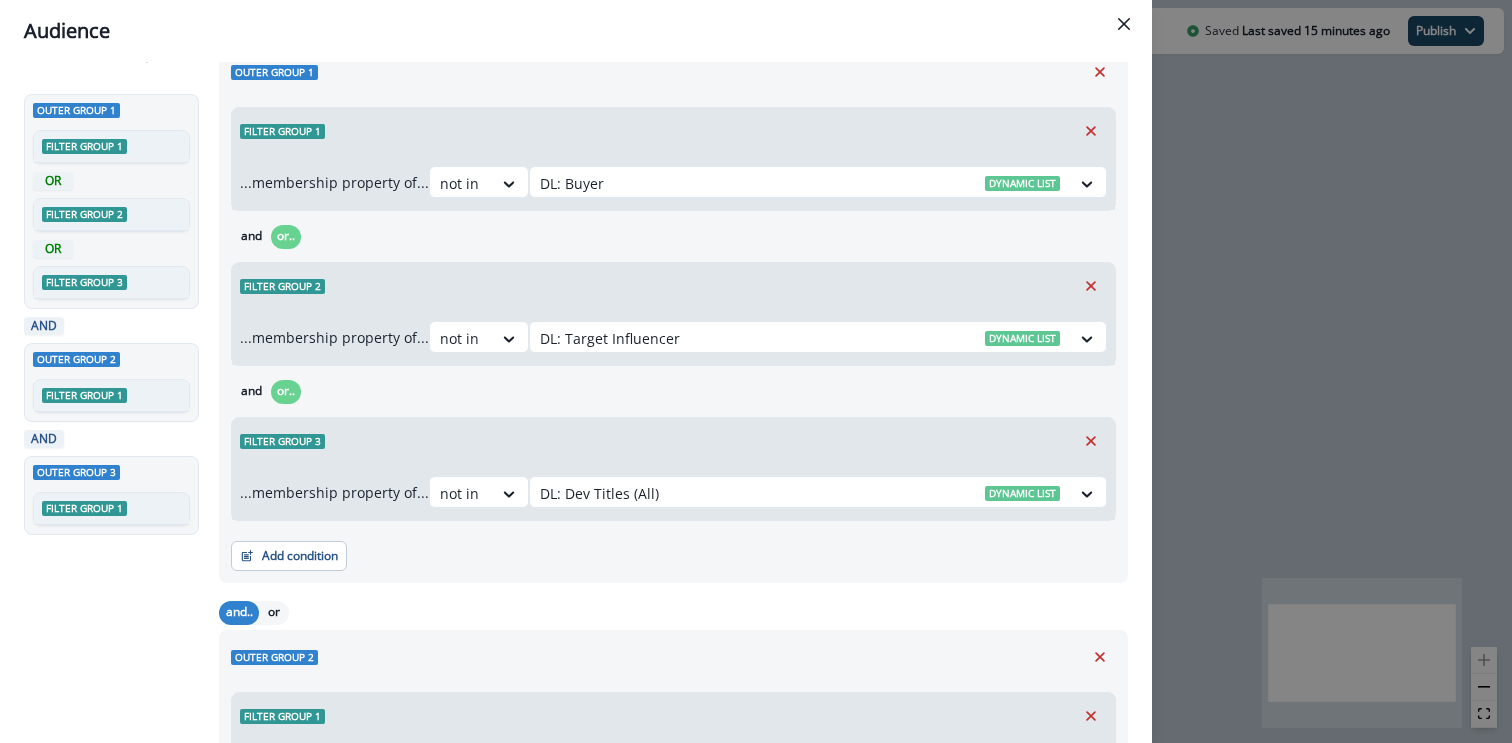 scroll, scrollTop: 10, scrollLeft: 0, axis: vertical 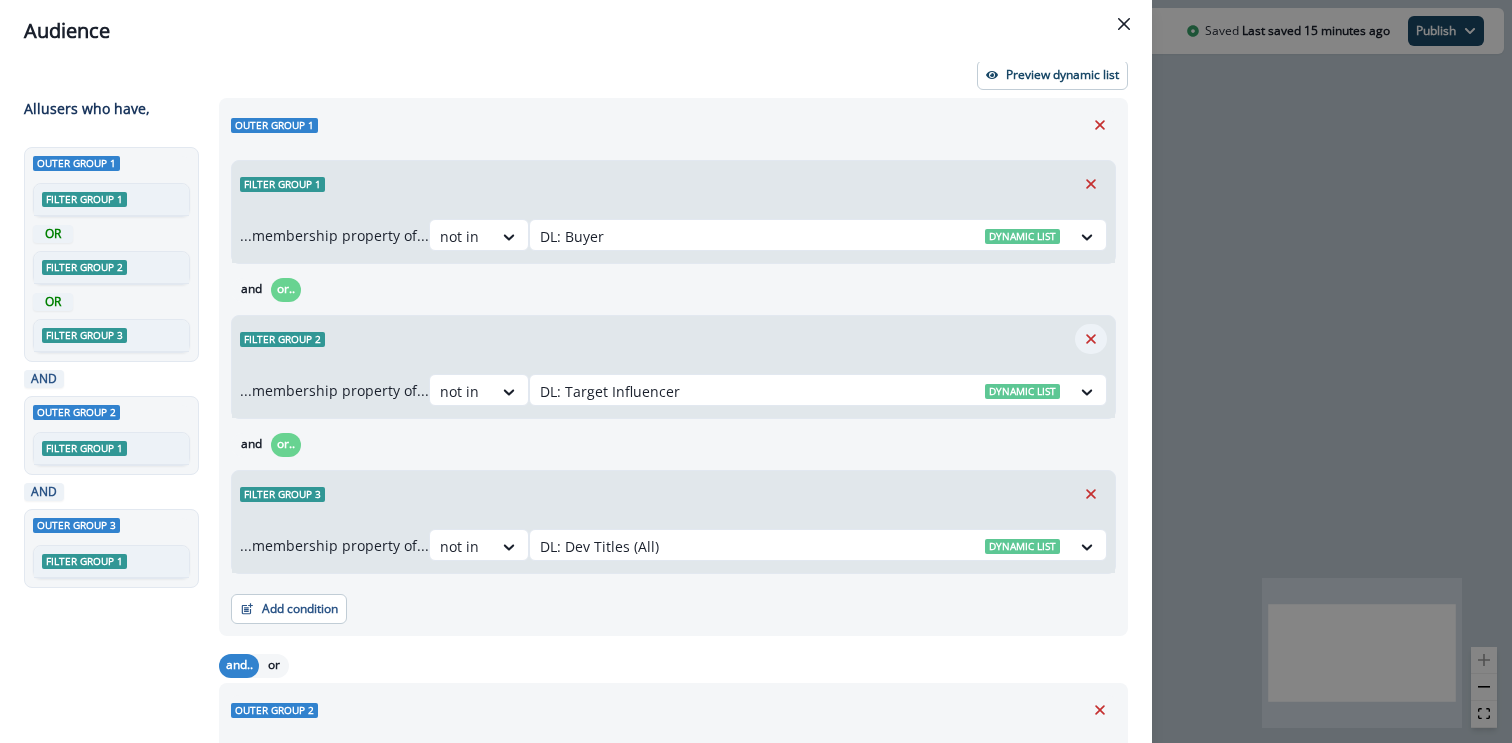 click 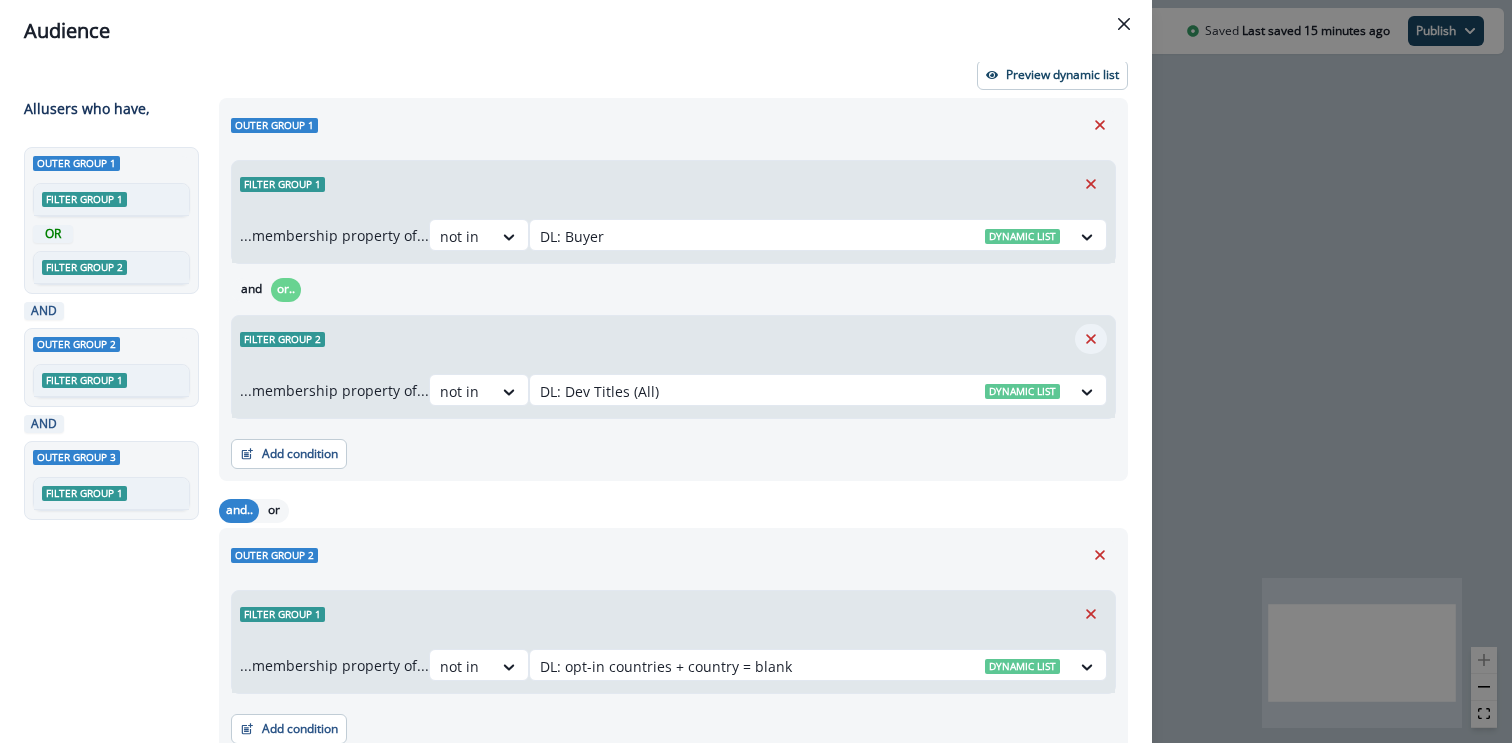 click 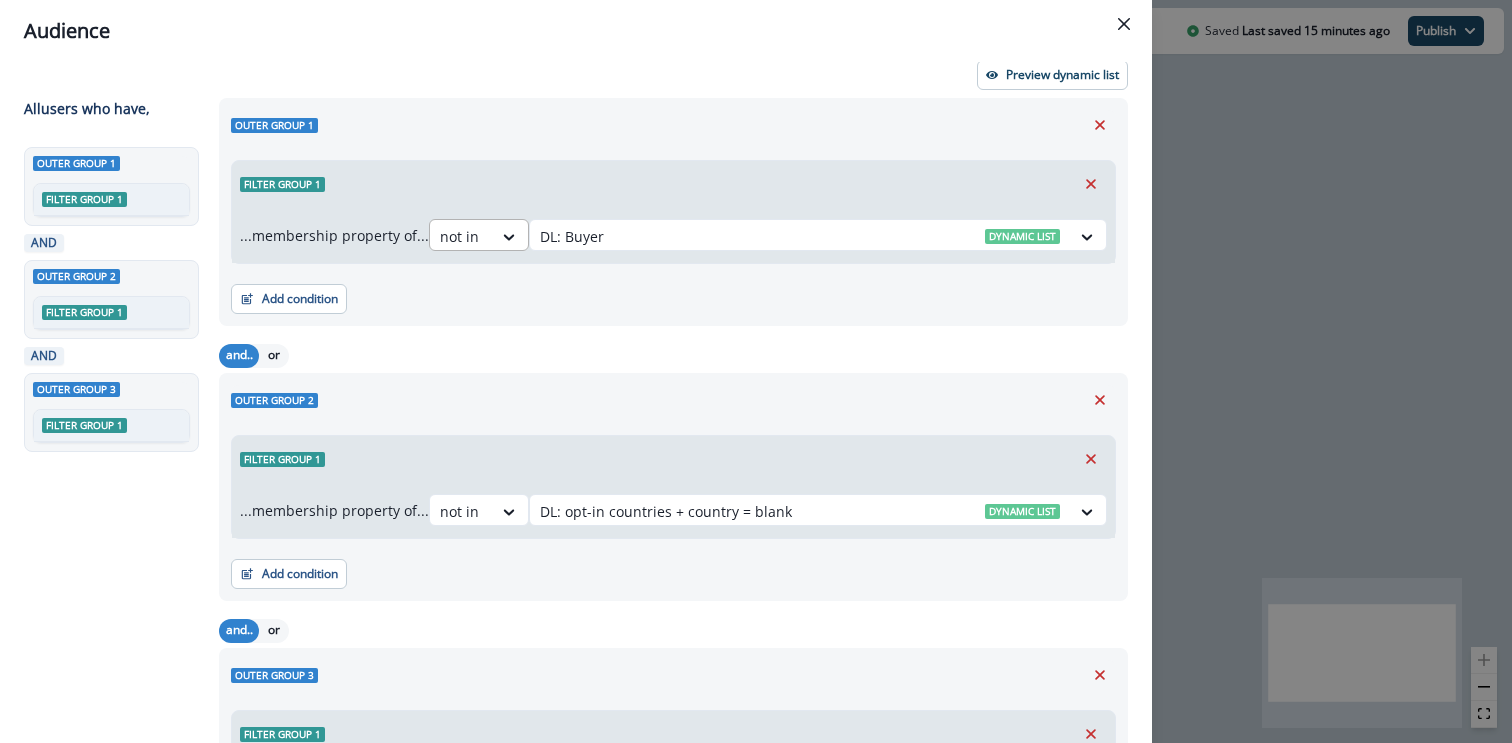 click at bounding box center [442, 236] 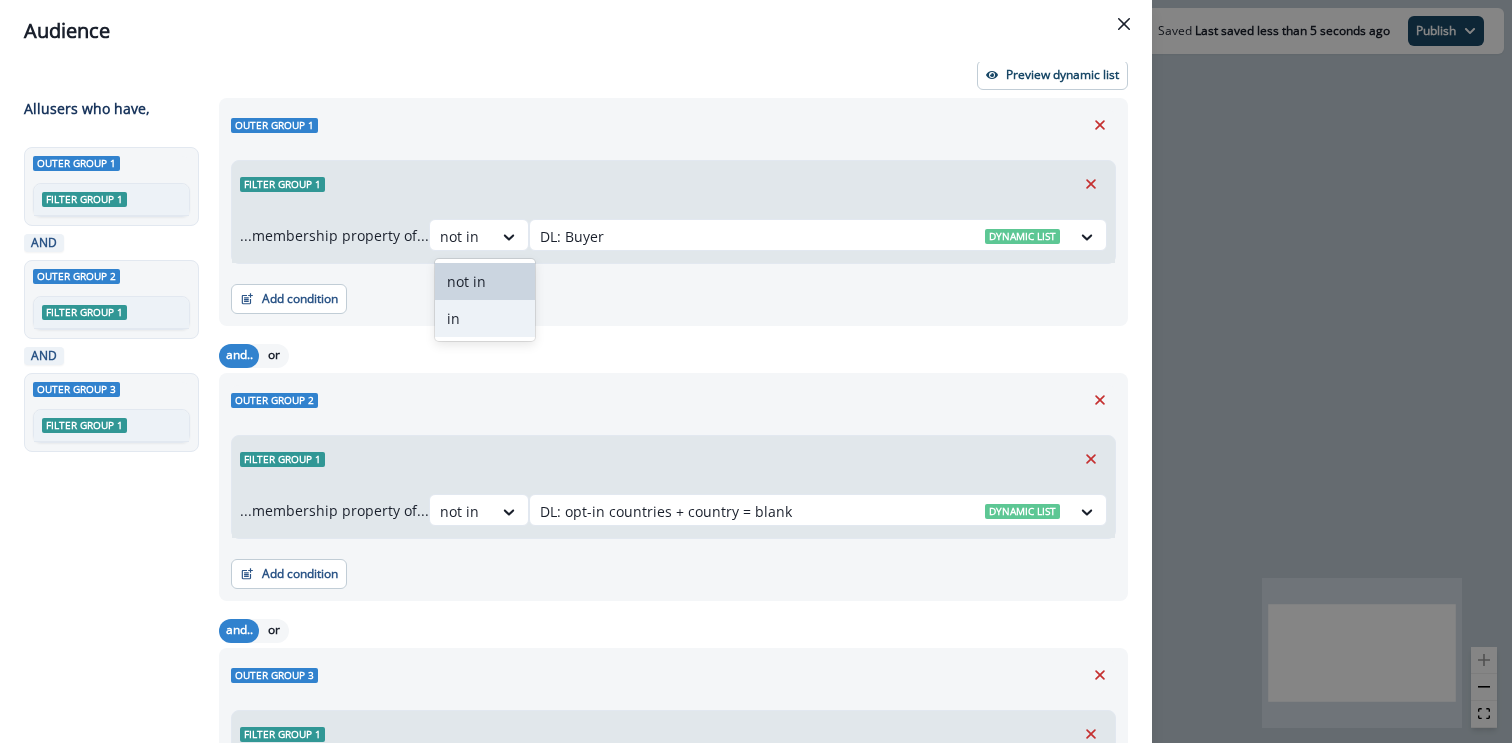 click on "in" at bounding box center (485, 318) 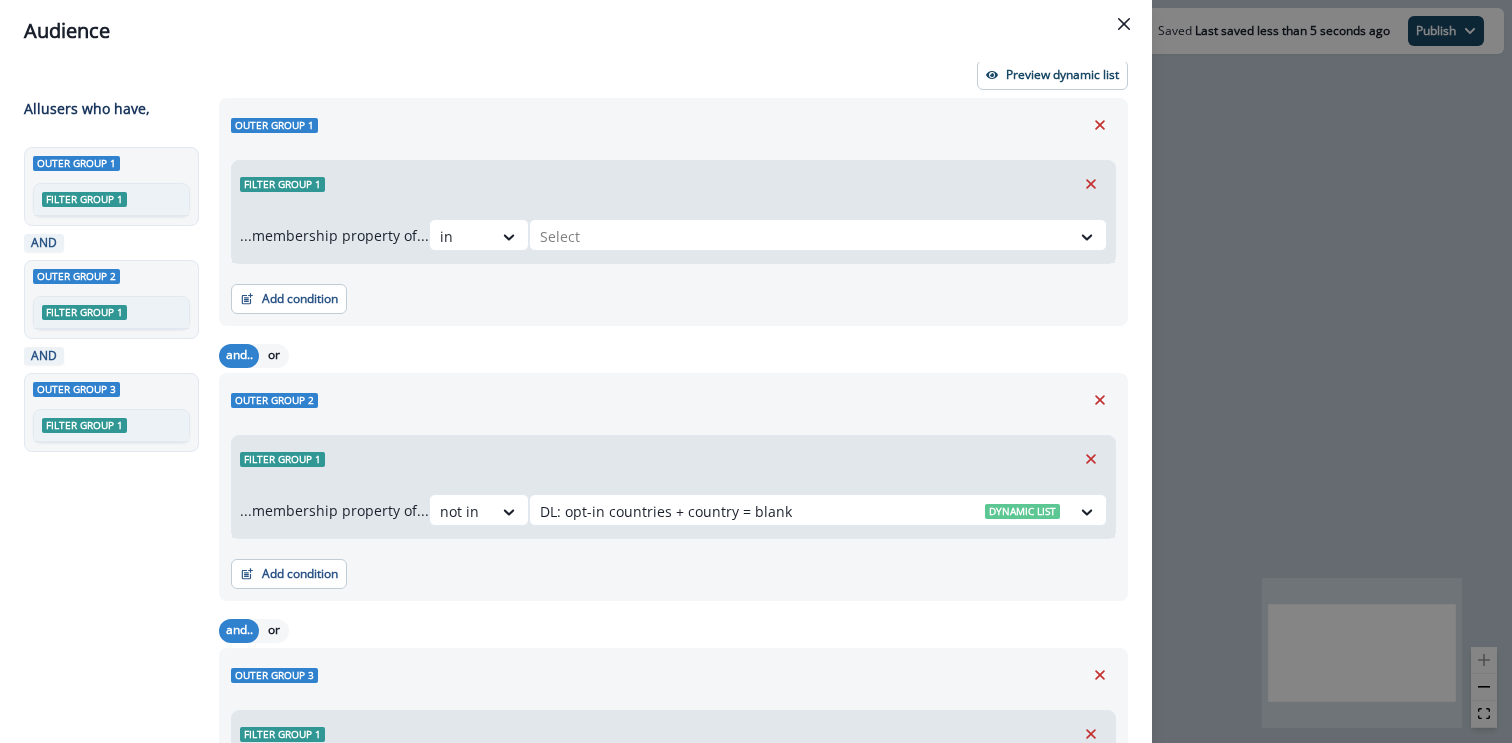 click on "and.. or" at bounding box center [673, 355] 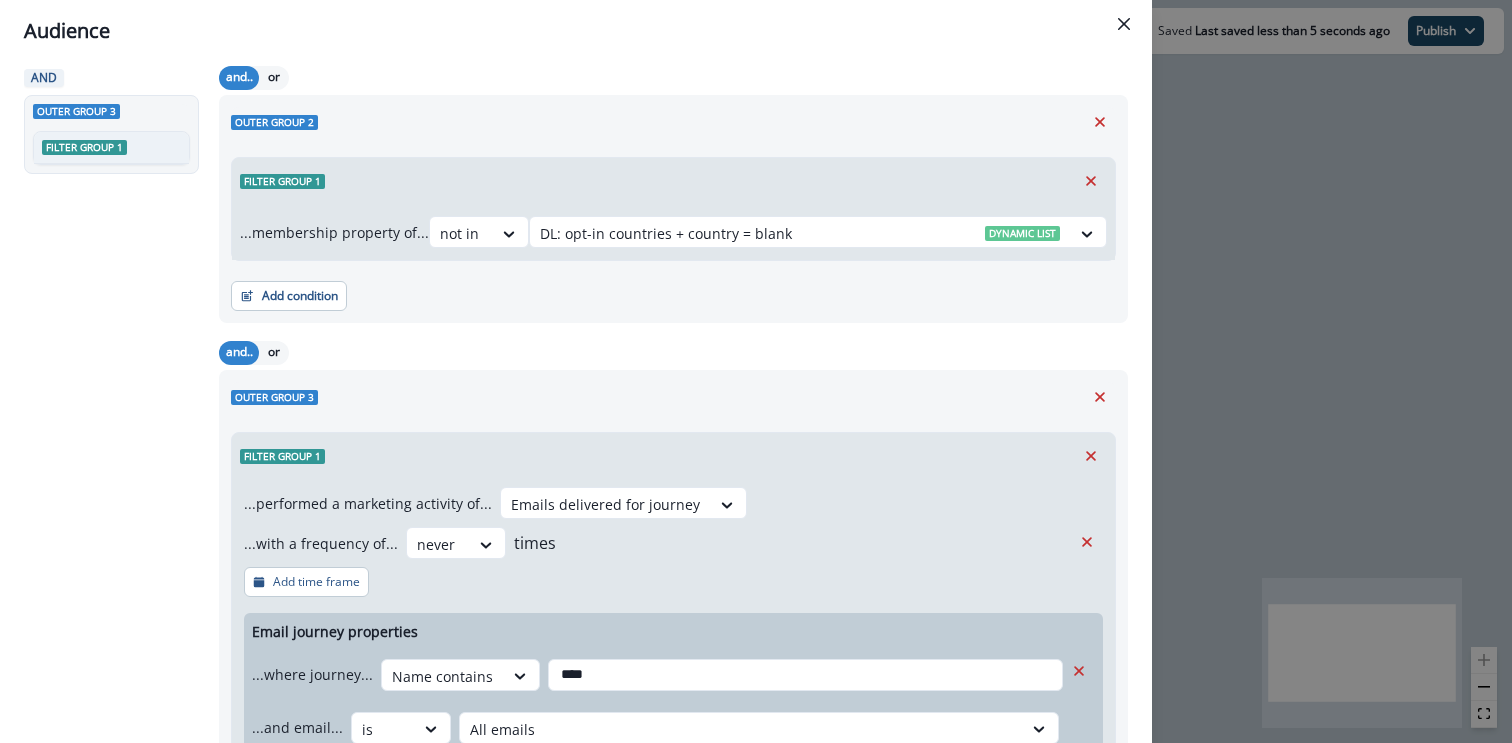 scroll, scrollTop: 0, scrollLeft: 0, axis: both 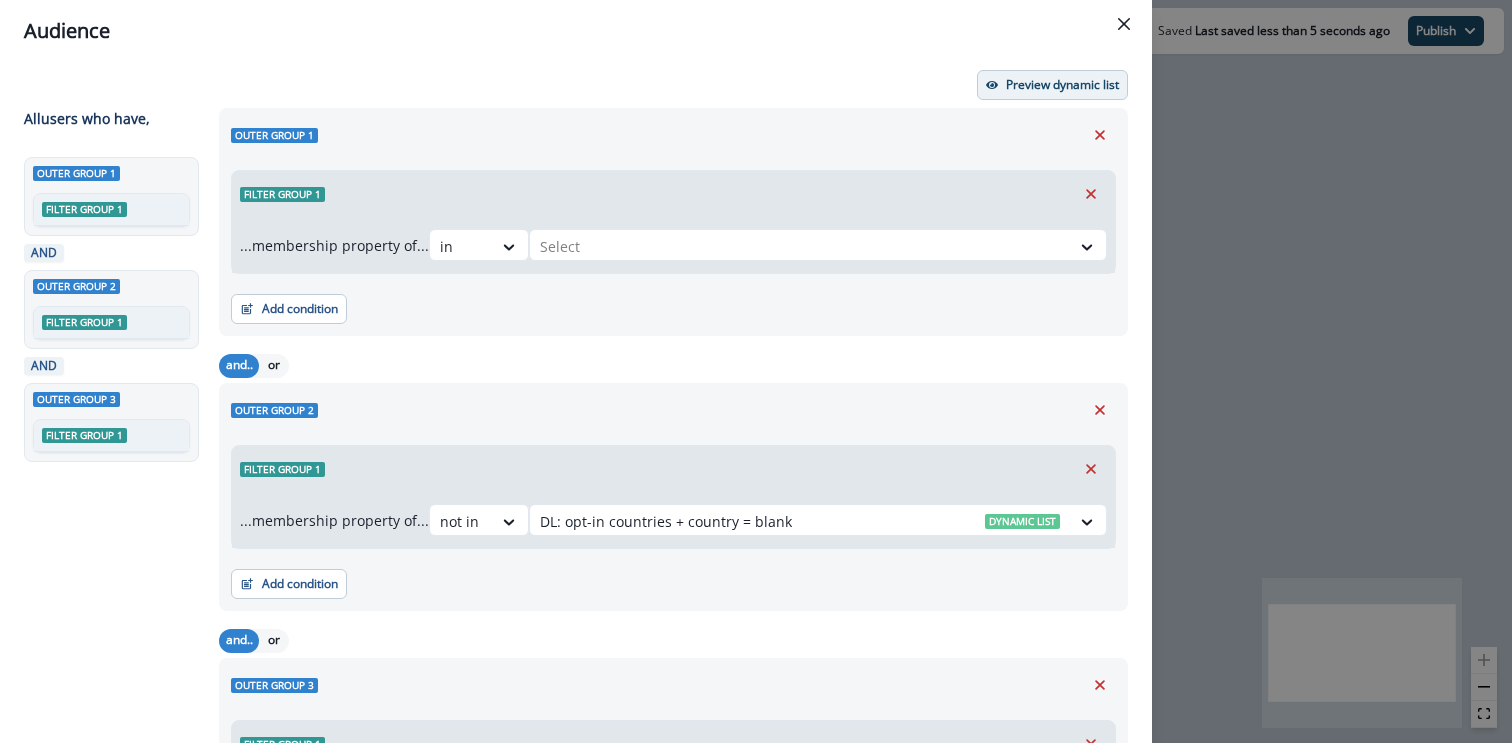 click on "Preview dynamic list" at bounding box center (1062, 85) 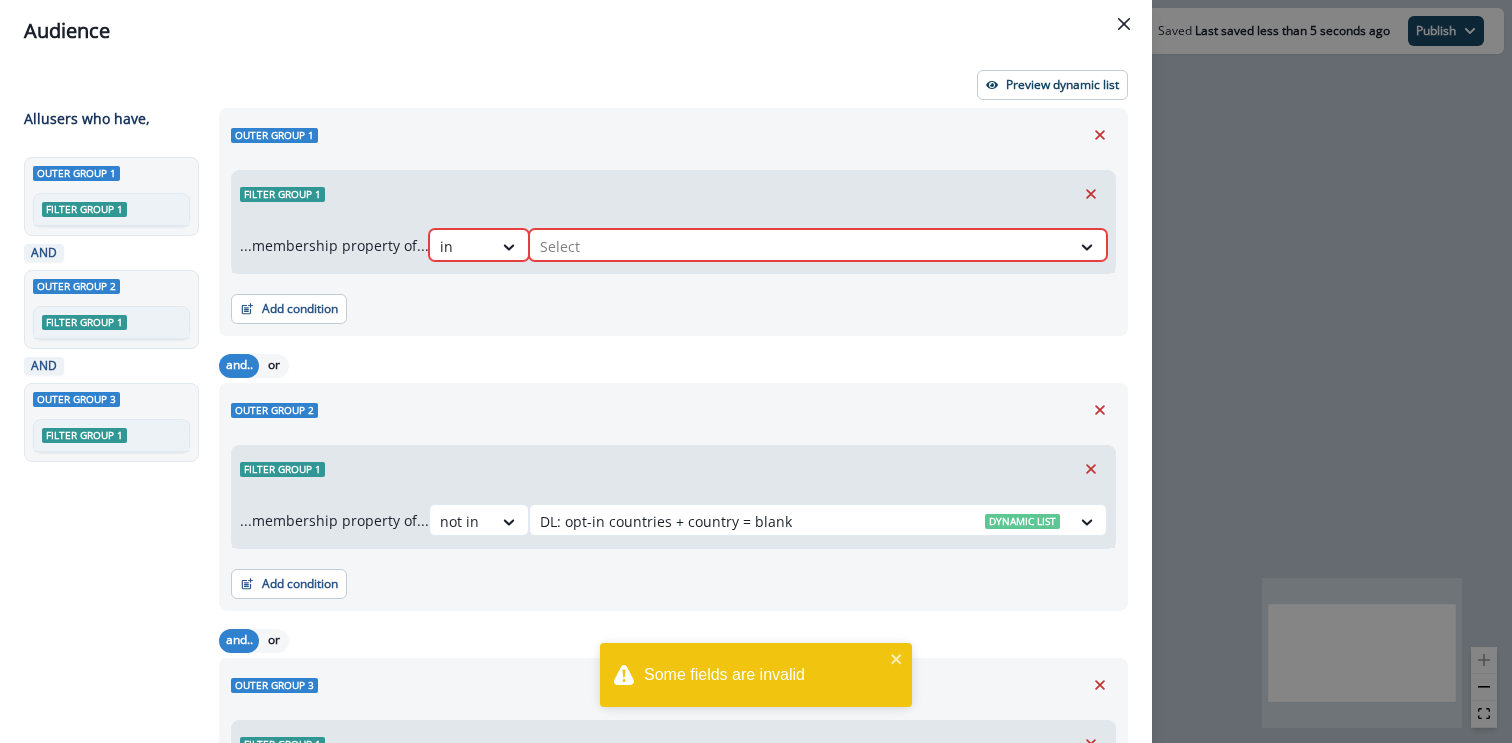 click on "Filter group 1" at bounding box center [673, 194] 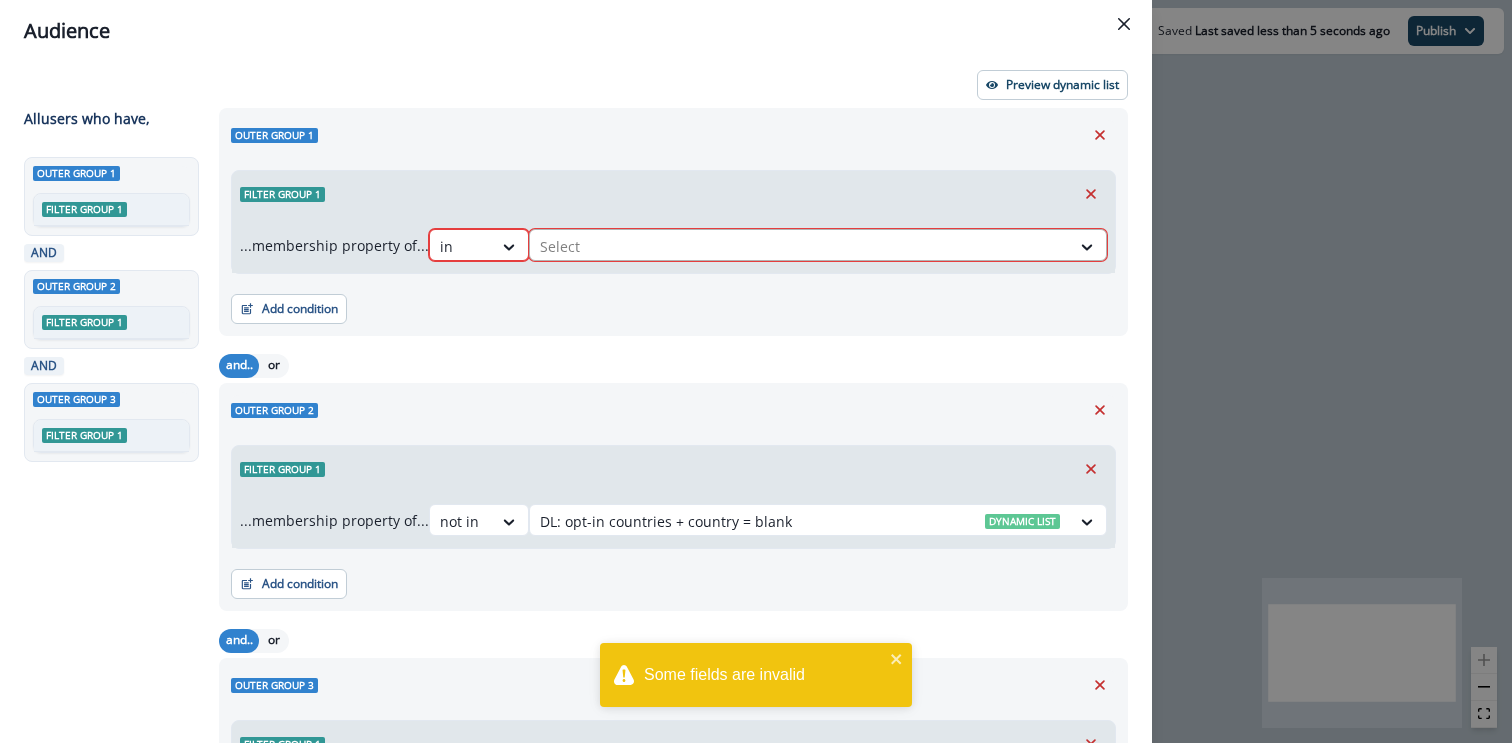 click at bounding box center [800, 246] 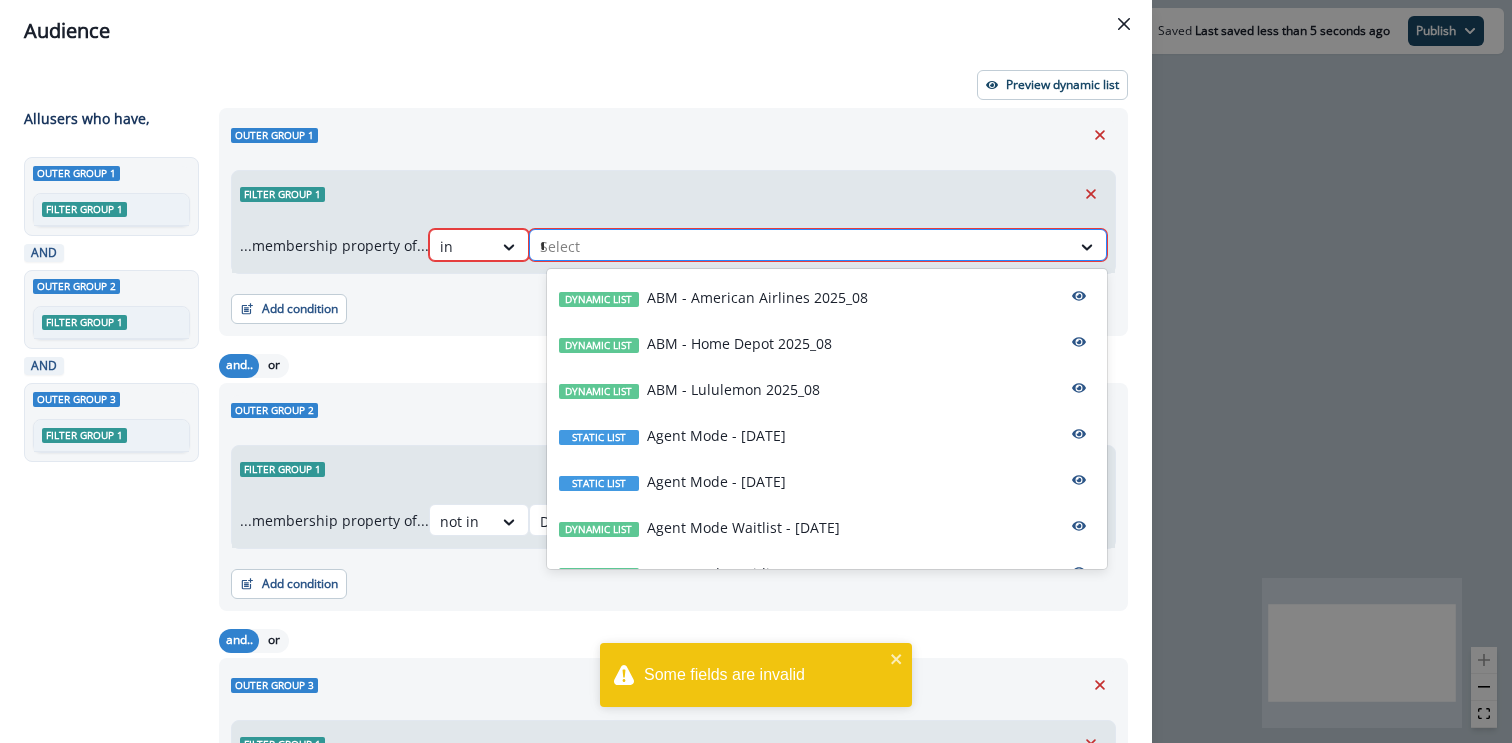 type on "**" 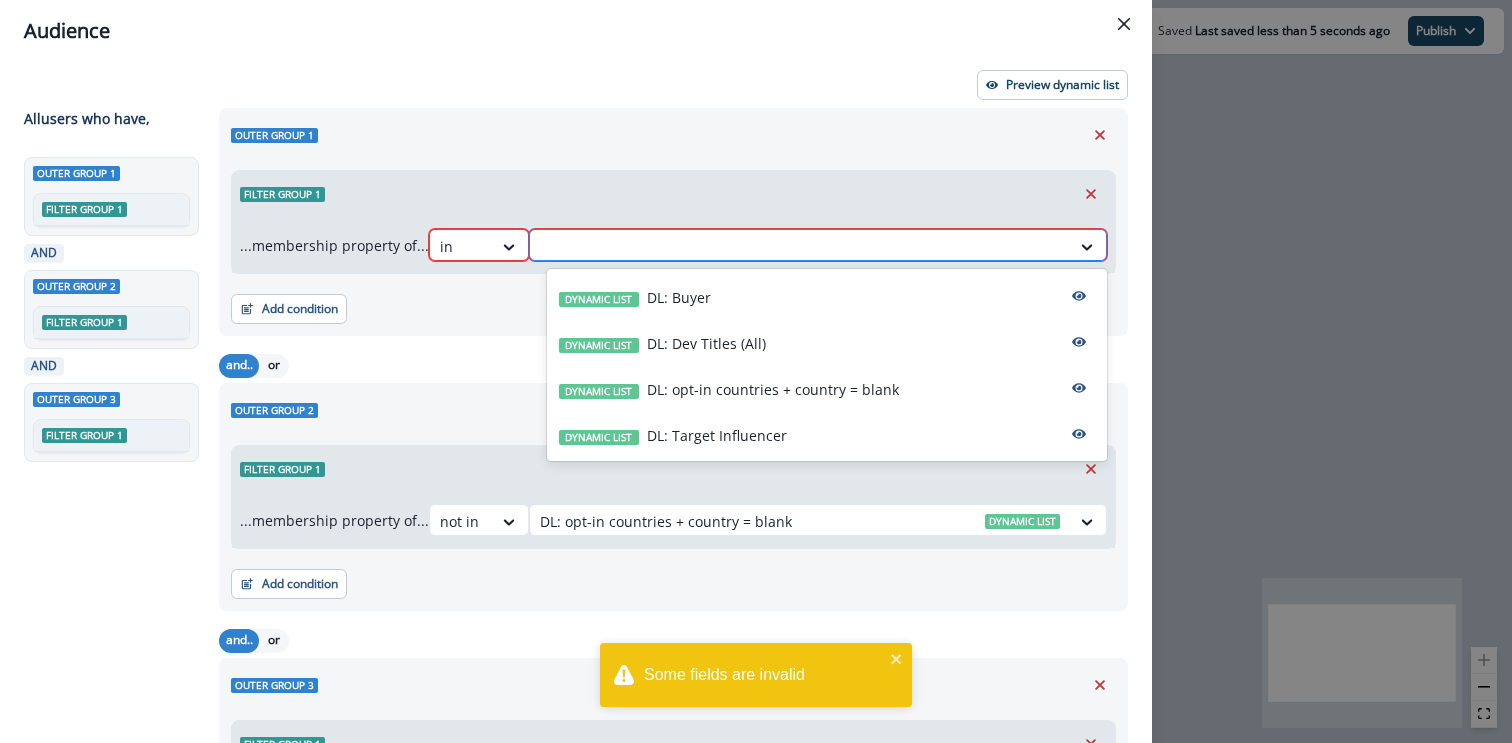 click at bounding box center [800, 246] 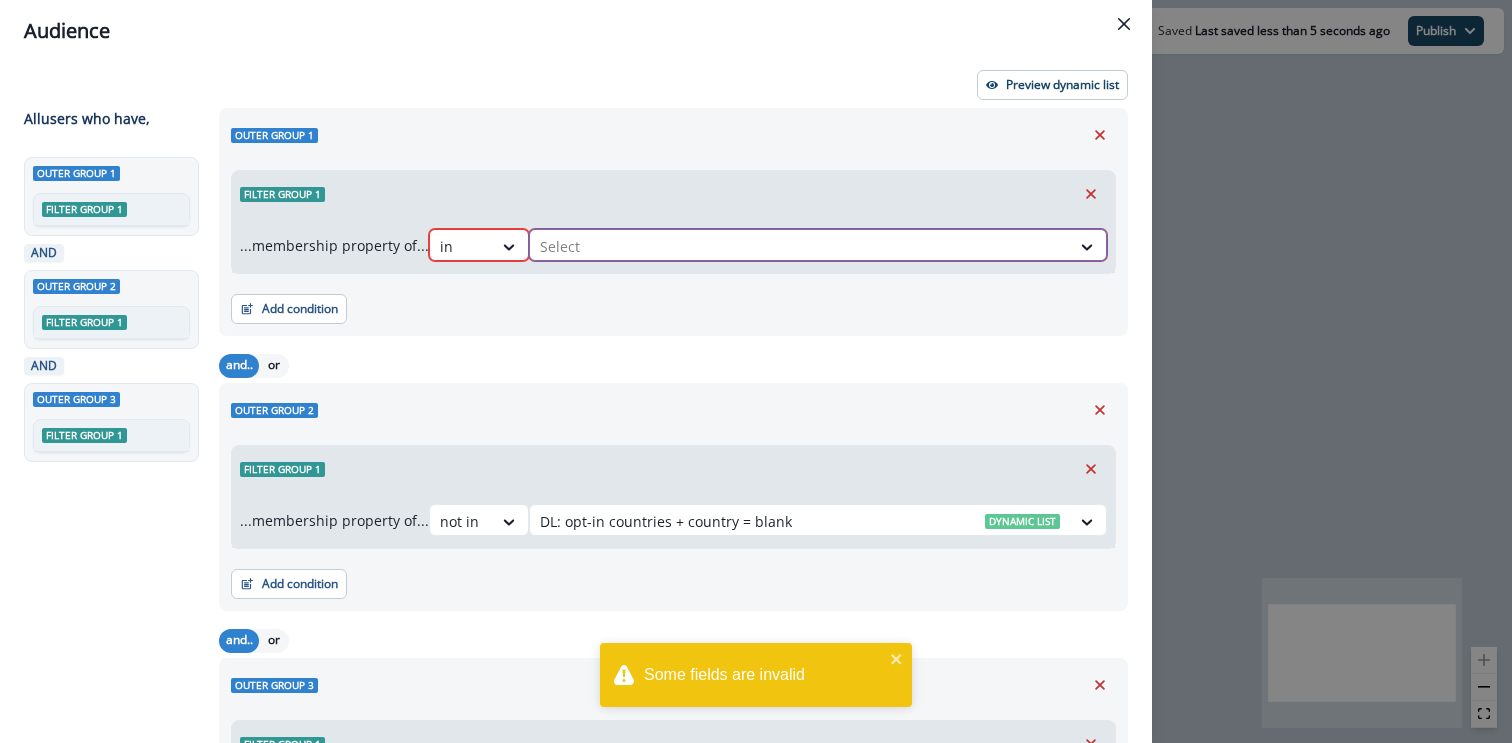 click at bounding box center (800, 246) 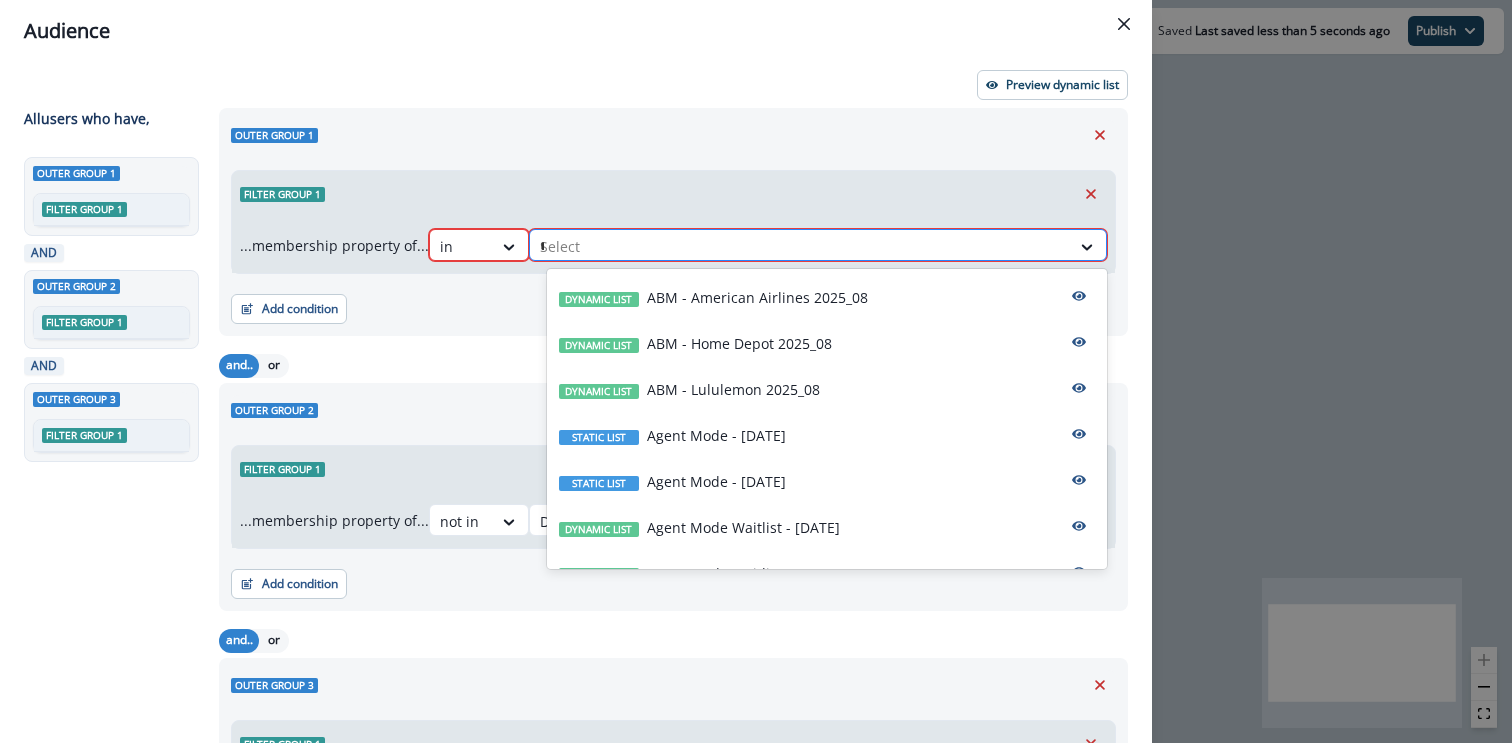 type on "**" 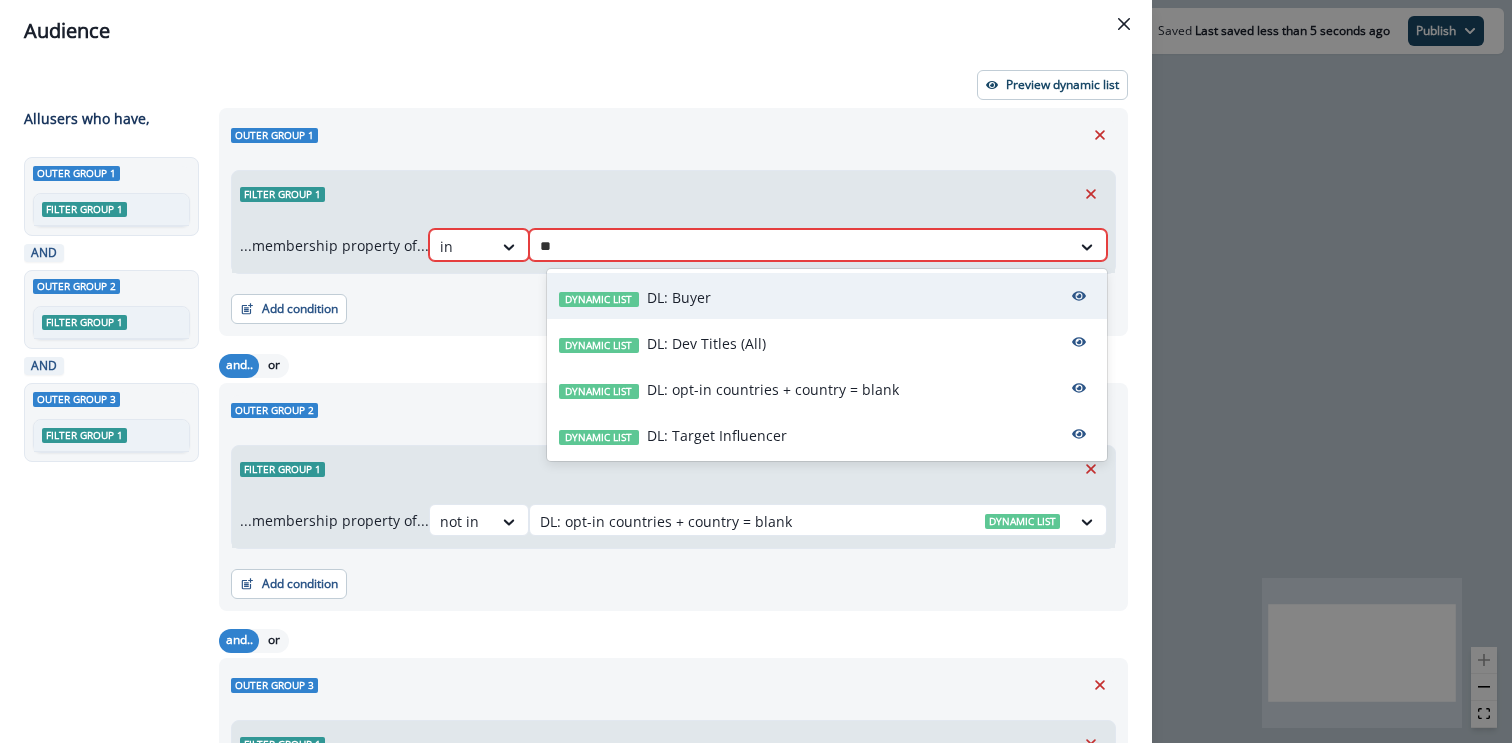 click on "Dynamic list DL: Buyer" at bounding box center (827, 296) 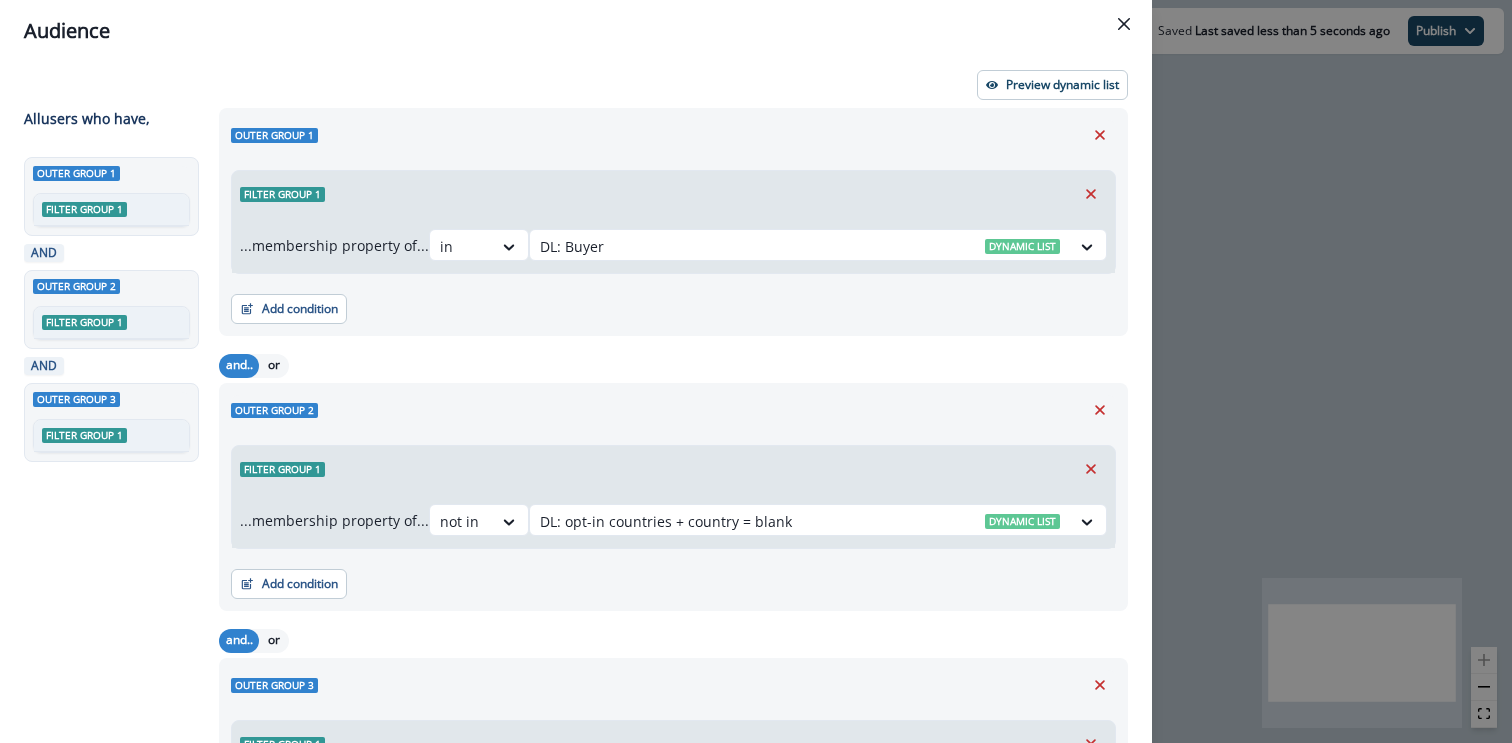 click on "Outer group 1 Filter group 1 ...membership property of... in option DL: Buyer, selected. DL: Buyer Dynamic list Add condition Contact properties A person property Performed a product event Performed a marketing activity Performed a web activity List membership Salesforce campaign membership" at bounding box center [673, 222] 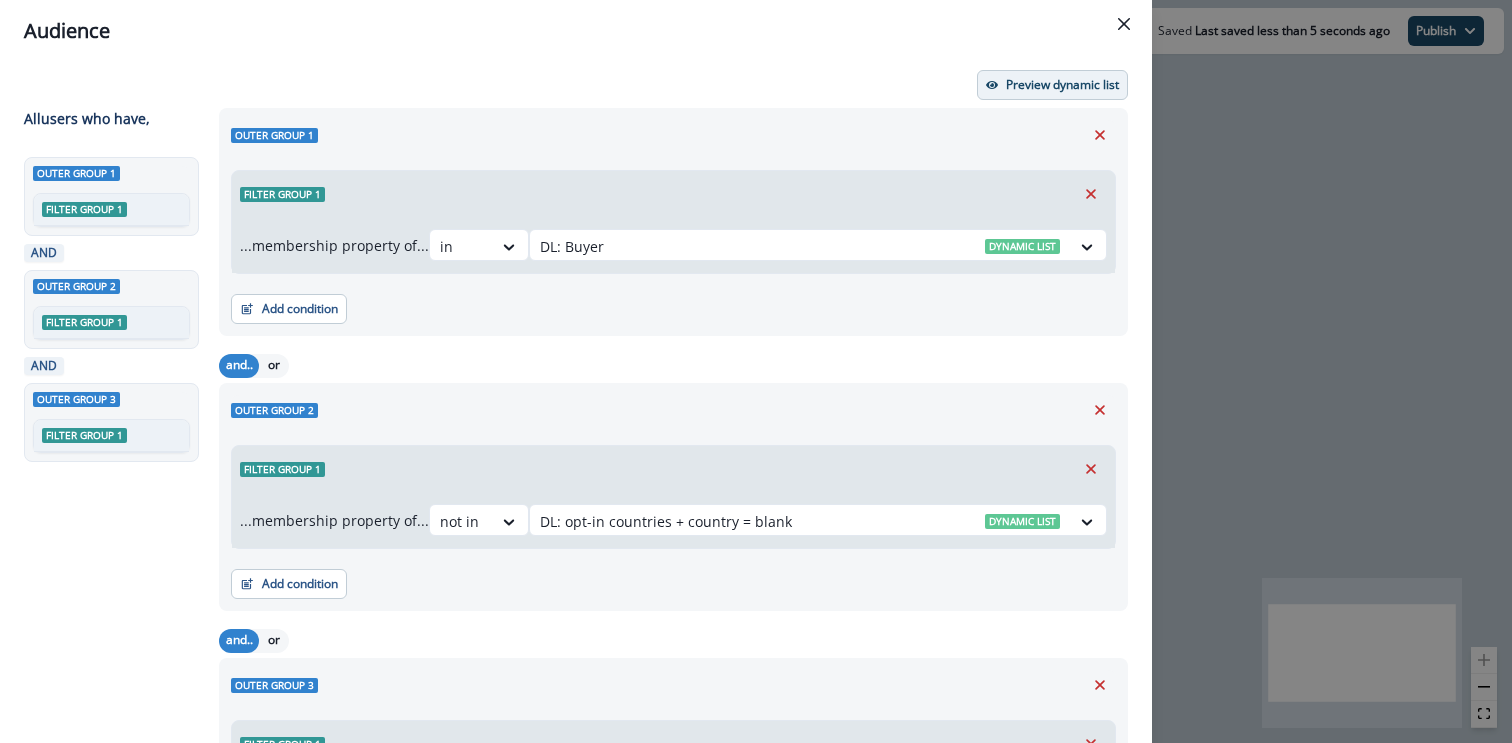 click on "Preview dynamic list" at bounding box center (1052, 85) 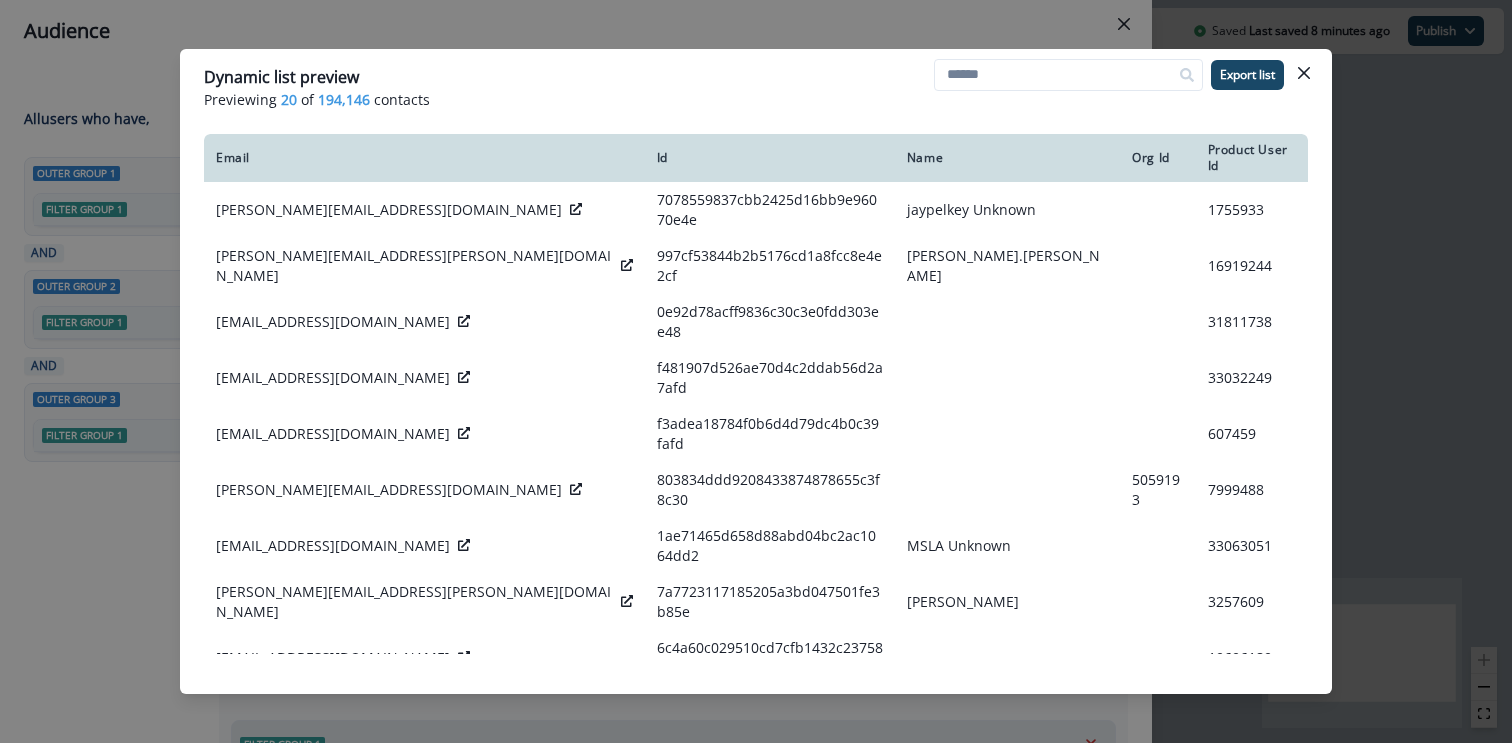 click on "Dynamic list preview Previewing 20 of 194,146 contacts Export list Email Id Name Org Id Product User Id [PERSON_NAME][EMAIL_ADDRESS][DOMAIN_NAME] 7078559837cbb2425d16bb9e96070e4e jaypelkey Unknown 1755933 [PERSON_NAME][EMAIL_ADDRESS][PERSON_NAME][DOMAIN_NAME] 997cf53844b2b5176cd1a8fcc8e4e2cf [PERSON_NAME].[PERSON_NAME] 16919244 [EMAIL_ADDRESS][DOMAIN_NAME] 0e92d78acff9836c30c3e0fdd303ee48 31811738 [EMAIL_ADDRESS][DOMAIN_NAME] f481907d526ae70d4c2ddab56d2a7afd 33032249 [EMAIL_ADDRESS][DOMAIN_NAME] f3adea18784f0b6d4d79dc4b0c39fafd 607459 [PERSON_NAME][EMAIL_ADDRESS][DOMAIN_NAME] 803834ddd9208433874878655c3f8c30 5059193 7999488 [EMAIL_ADDRESS][DOMAIN_NAME] 1ae71465d658d88abd04bc2ac1064dd2 MSLA Unknown 33063051 [PERSON_NAME][EMAIL_ADDRESS][PERSON_NAME][DOMAIN_NAME] 7a7723117185205a3bd047501fe3b85e [PERSON_NAME] 3257609 [EMAIL_ADDRESS][DOMAIN_NAME] 6c4a60c029510cd7cfb1432c23758649 19696189 [PERSON_NAME][EMAIL_ADDRESS] 1b4374419eaf88ccc70d12353153967a [PERSON_NAME] 4879649 3646602 [EMAIL_ADDRESS][DOMAIN_NAME] 1ec534c0b8aa6a7d088f5b6dde27f8ed 35058829 [EMAIL_ADDRESS][DOMAIN_NAME] c893f13a6b86c1efc7c3fa87d852d008 31811717 [EMAIL_ADDRESS][DOMAIN_NAME] [PERSON_NAME] 4788914" at bounding box center [756, 371] 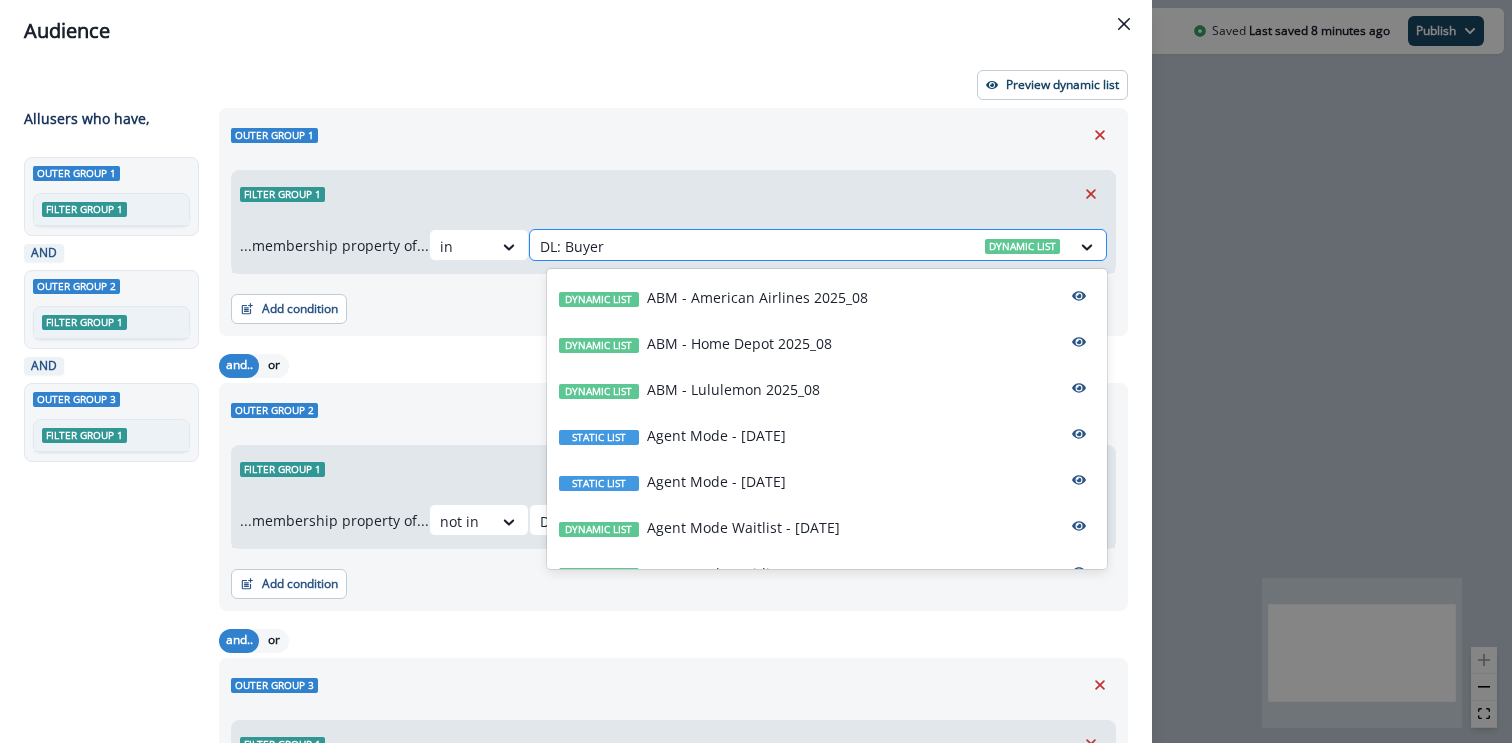 click at bounding box center (800, 246) 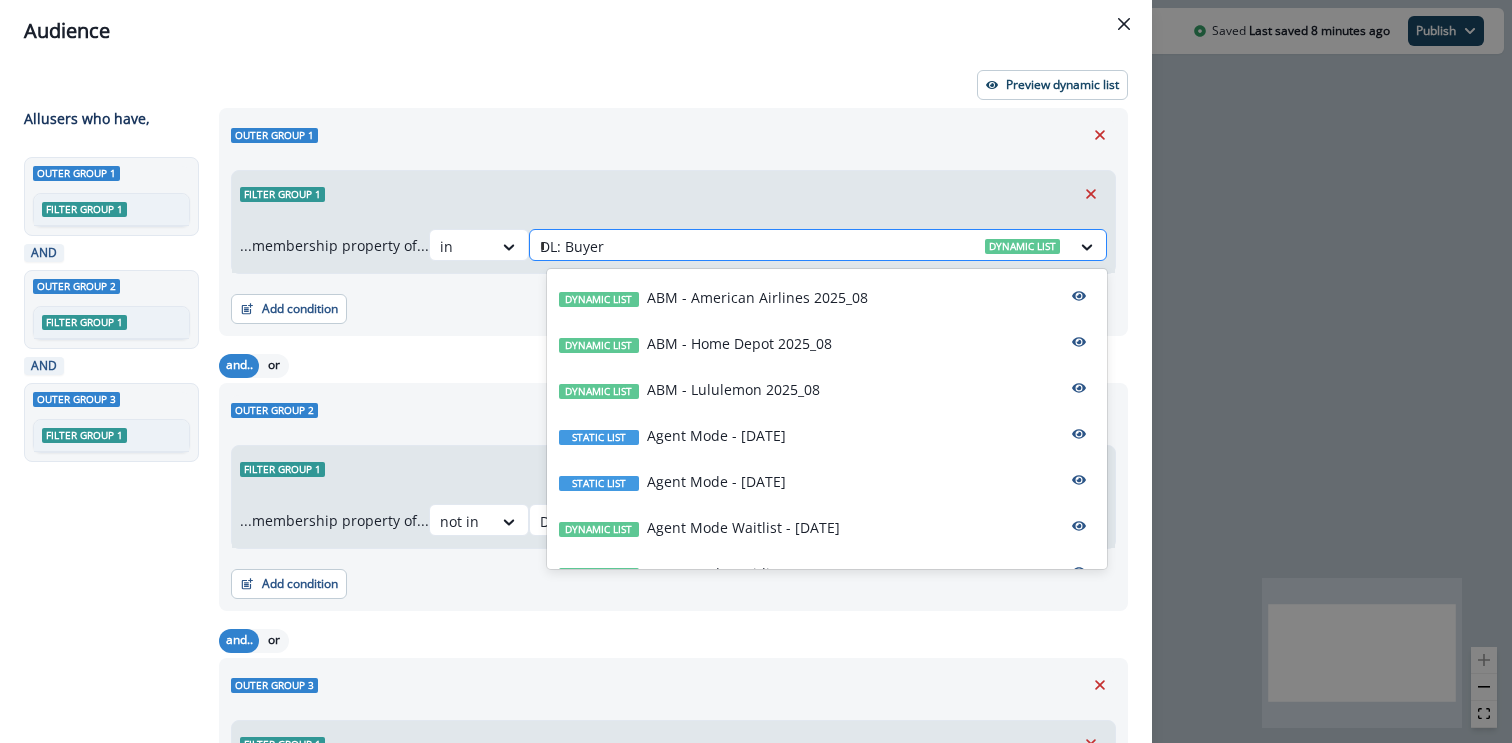 type on "**" 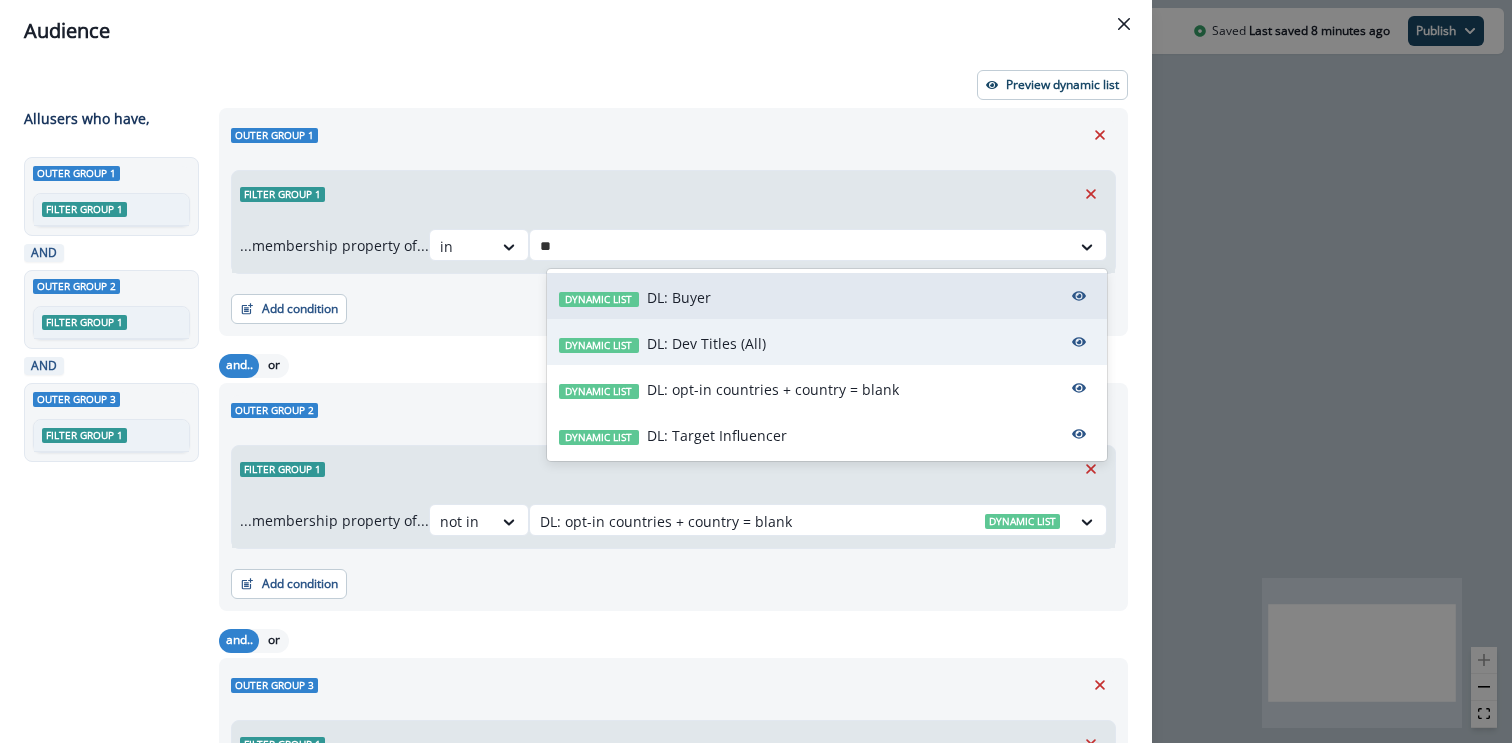 click on "DL: Dev Titles (All)" at bounding box center [706, 343] 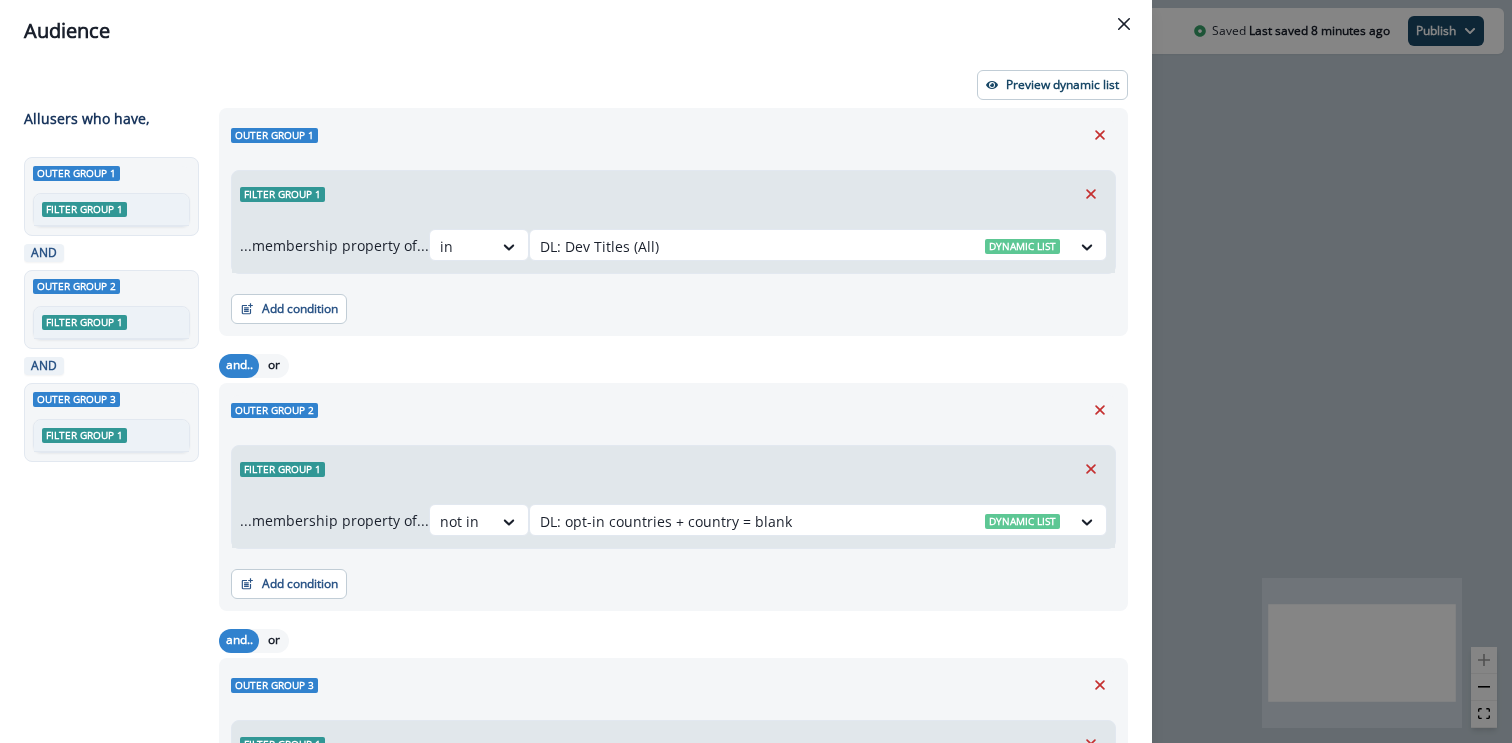 click on "Outer group 1 Filter group 1 ...membership property of... in DL: Dev Titles (All) Dynamic list Add condition Contact properties A person property Performed a product event Performed a marketing activity Performed a web activity List membership Salesforce campaign membership" at bounding box center (673, 222) 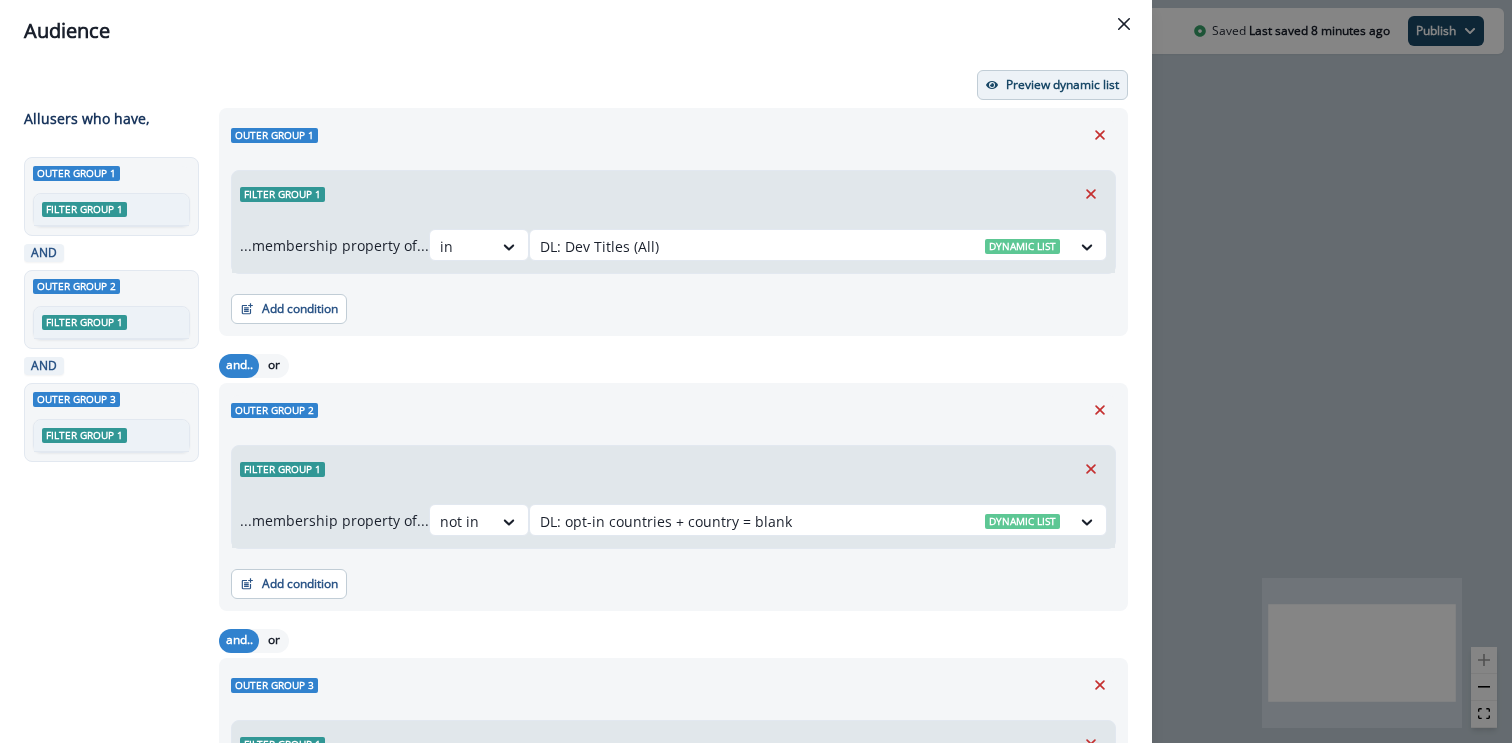 click on "Preview dynamic list" at bounding box center (1052, 85) 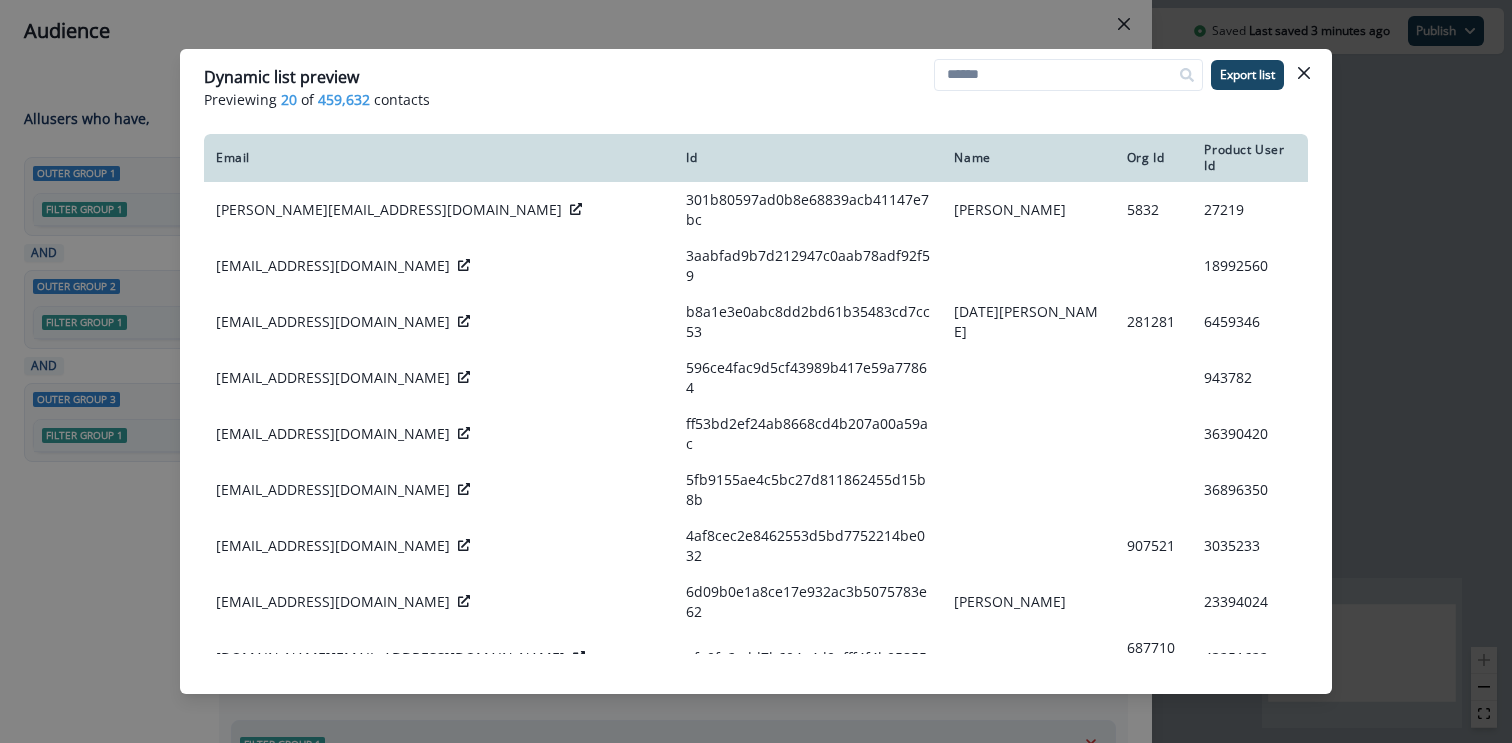 click on "Dynamic list preview Previewing 20 of 459,632 contacts Export list Email Id Name Org Id Product User Id [EMAIL_ADDRESS][DOMAIN_NAME] 301b80597ad0b8e68839acb41147e7bc [PERSON_NAME] 5832 27219 [EMAIL_ADDRESS][DOMAIN_NAME] 3aabfad9b7d212947c0aab78adf92f59 18992560 [EMAIL_ADDRESS][DOMAIN_NAME] b8a1e3e0abc8dd2bd61b35483cd7cc53 [DATE][PERSON_NAME] 281281 6459346 [EMAIL_ADDRESS][DOMAIN_NAME] 596ce4fac9d5cf43989b417e59a77864 943782 [EMAIL_ADDRESS][DOMAIN_NAME] ff53bd2ef24ab8668cd4b207a00a59ac 36390420 [EMAIL_ADDRESS][DOMAIN_NAME] 5fb9155ae4c5bc27d811862455d15b8b 36896350 [EMAIL_ADDRESS][DOMAIN_NAME] 4af8cec2e8462553d5bd7752214be032 907521 3035233 [EMAIL_ADDRESS][DOMAIN_NAME] 6d09b0e1a8ce17e932ac3b5075783e62 [PERSON_NAME] B 23394024 [DOMAIN_NAME][EMAIL_ADDRESS][DOMAIN_NAME] afa0fe2cdd7b604a4d9efff4f4b95855 6877101 43251622 [EMAIL_ADDRESS][DOMAIN_NAME] 38472f01f8dd6eb49f86630e5e84036f [PERSON_NAME] 40764 27966498 [EMAIL_ADDRESS][DOMAIN_NAME] 0f699988202f751b8495cd12b299be0f [PERSON_NAME] 8621043 [EMAIL_ADDRESS][DOMAIN_NAME] 7f6c759d745cd1cddc1f462b02557804 2071122 804287 [PERSON_NAME][EMAIL_ADDRESS][DOMAIN_NAME]" at bounding box center (756, 371) 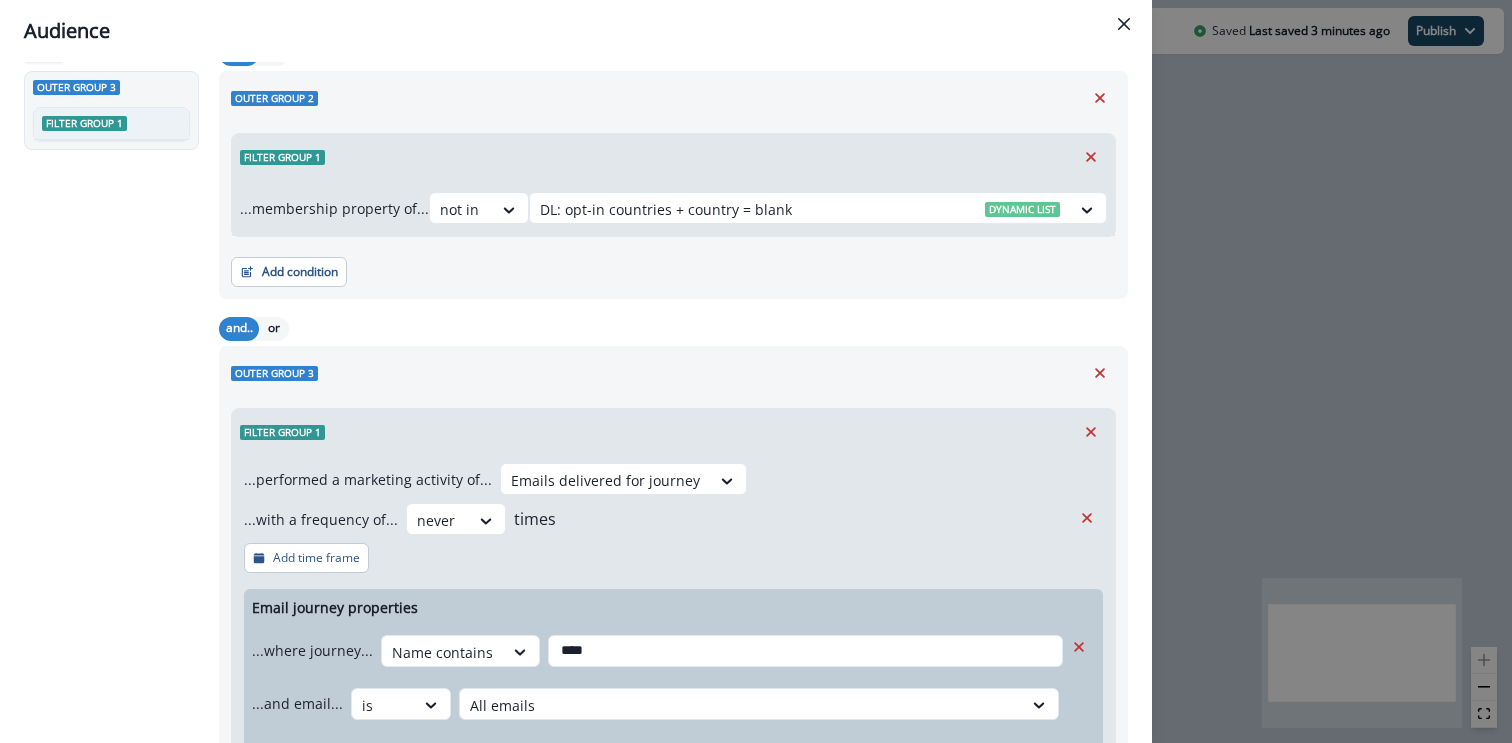 scroll, scrollTop: 0, scrollLeft: 0, axis: both 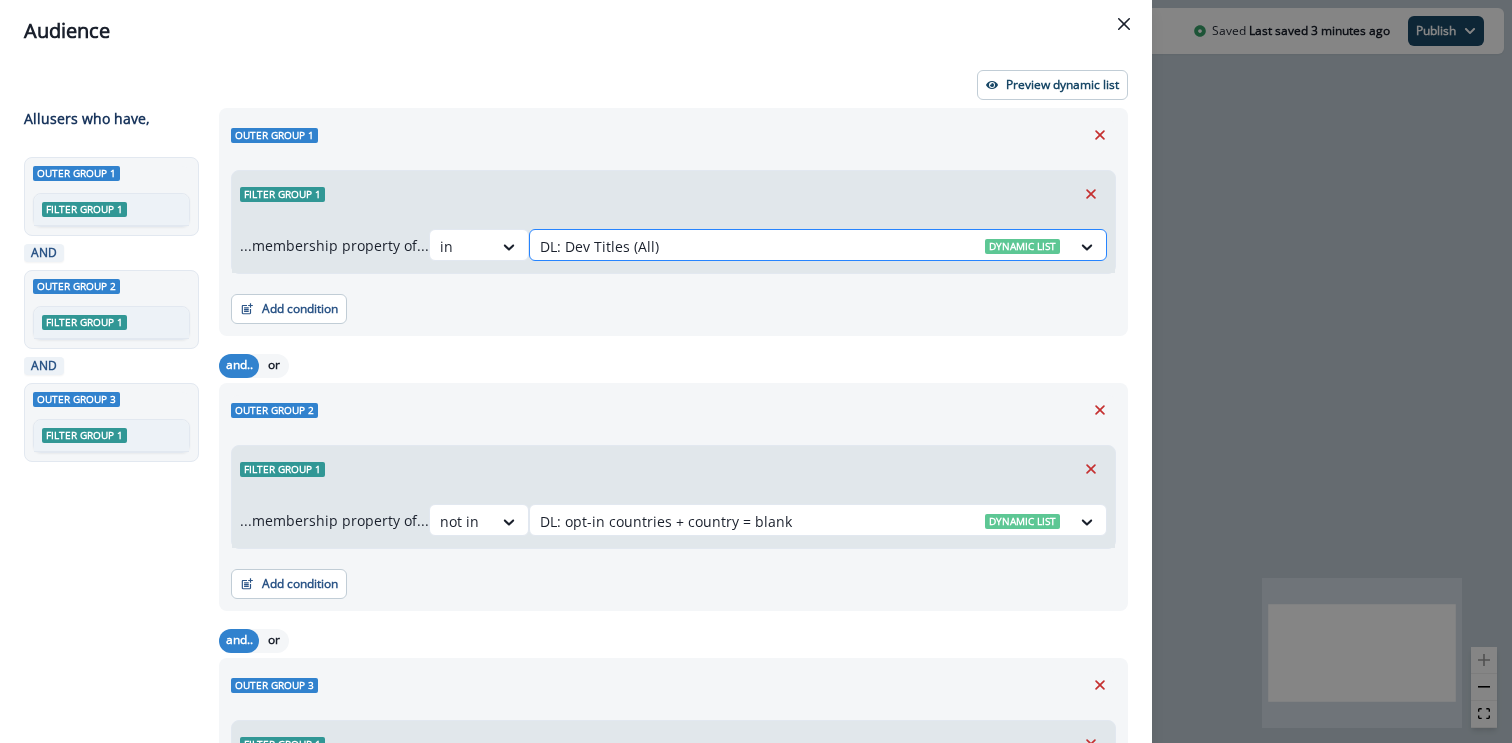 click at bounding box center (800, 246) 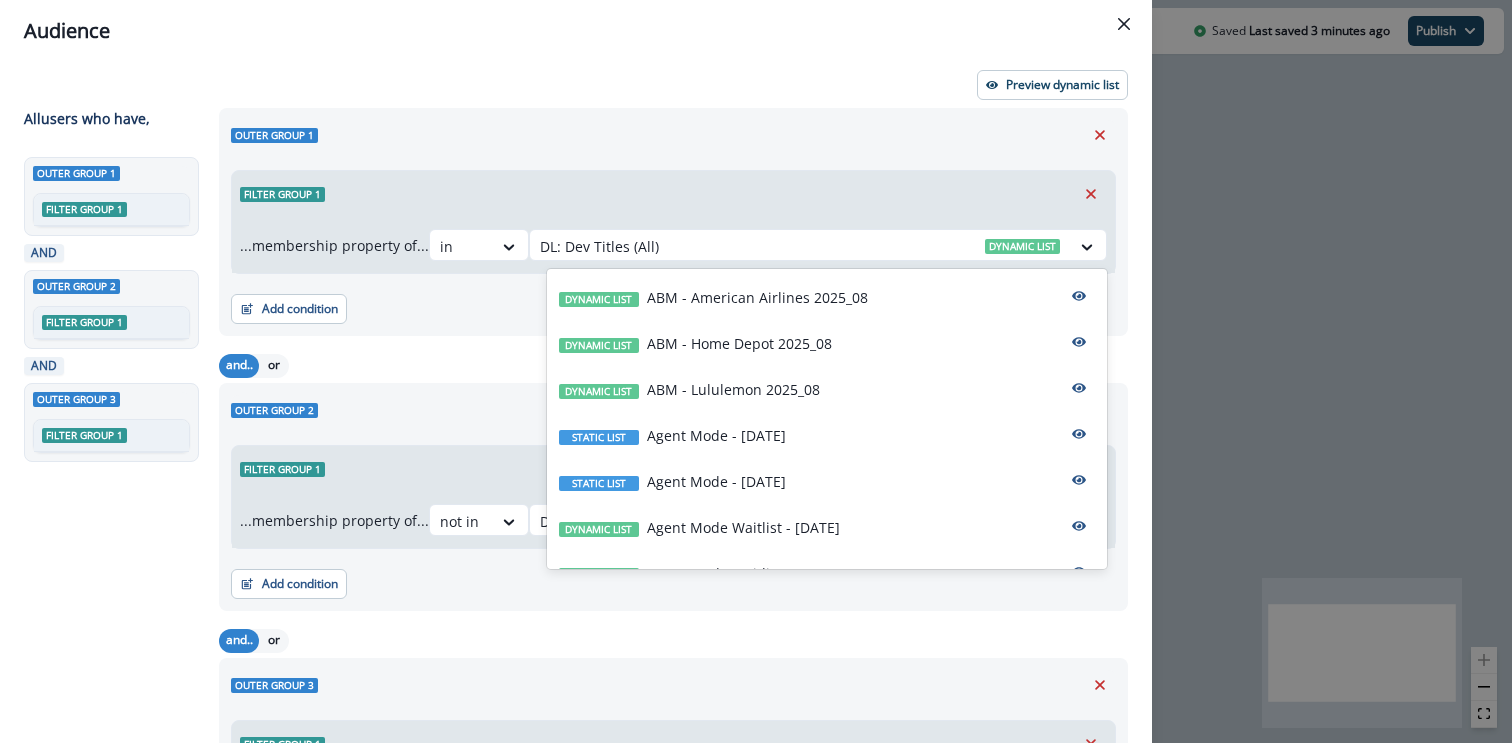 click on "Add condition Contact properties A person property Performed a product event Performed a marketing activity Performed a web activity List membership Salesforce campaign membership" at bounding box center [673, 299] 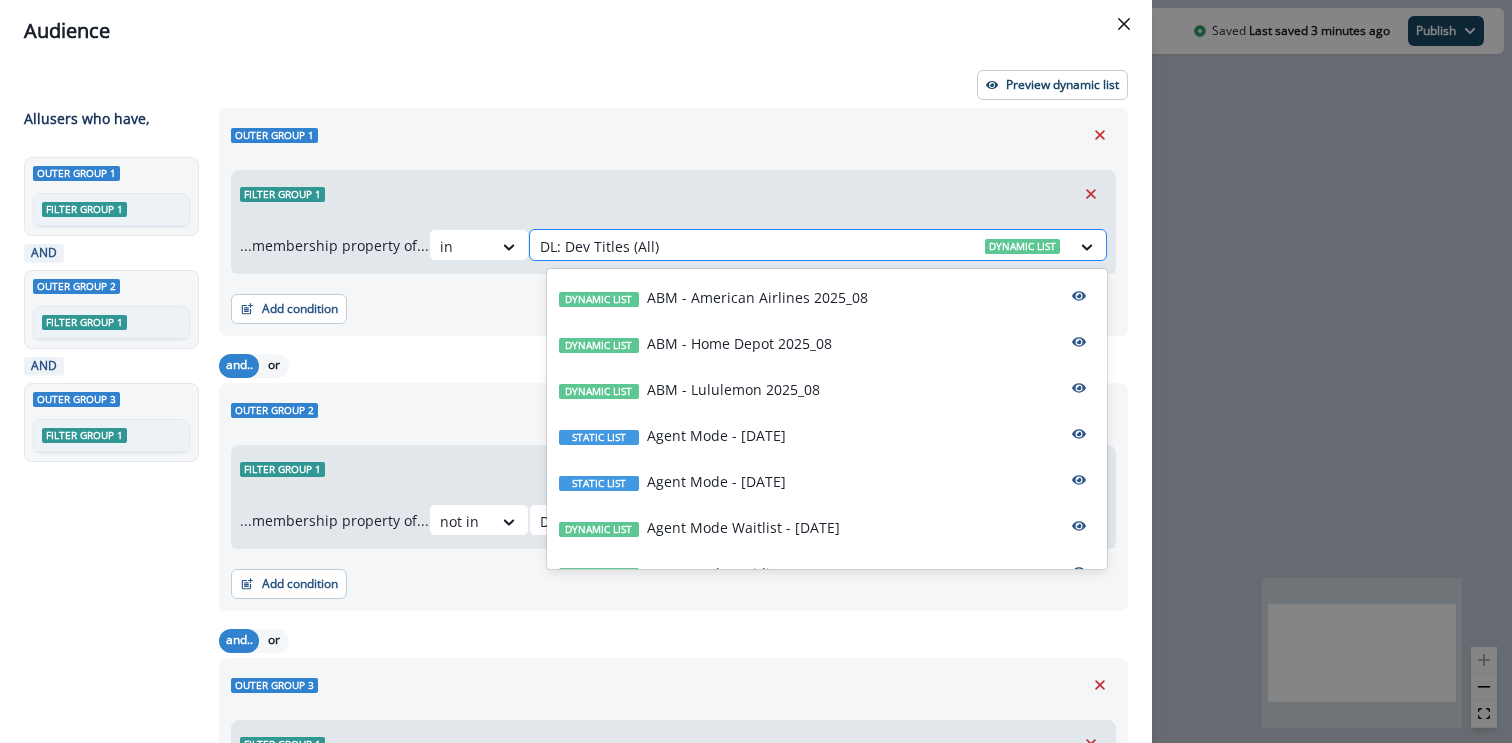 click at bounding box center [800, 246] 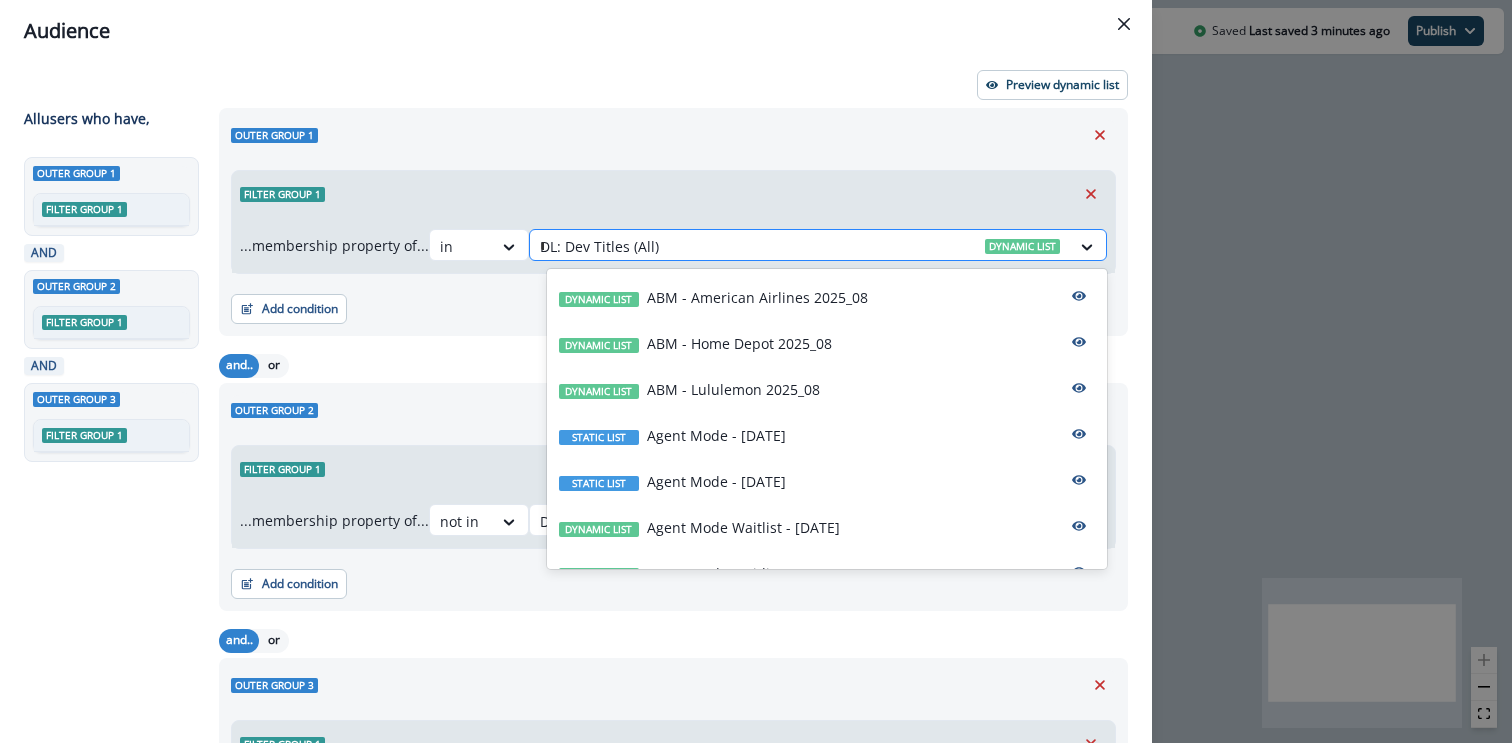 type on "**" 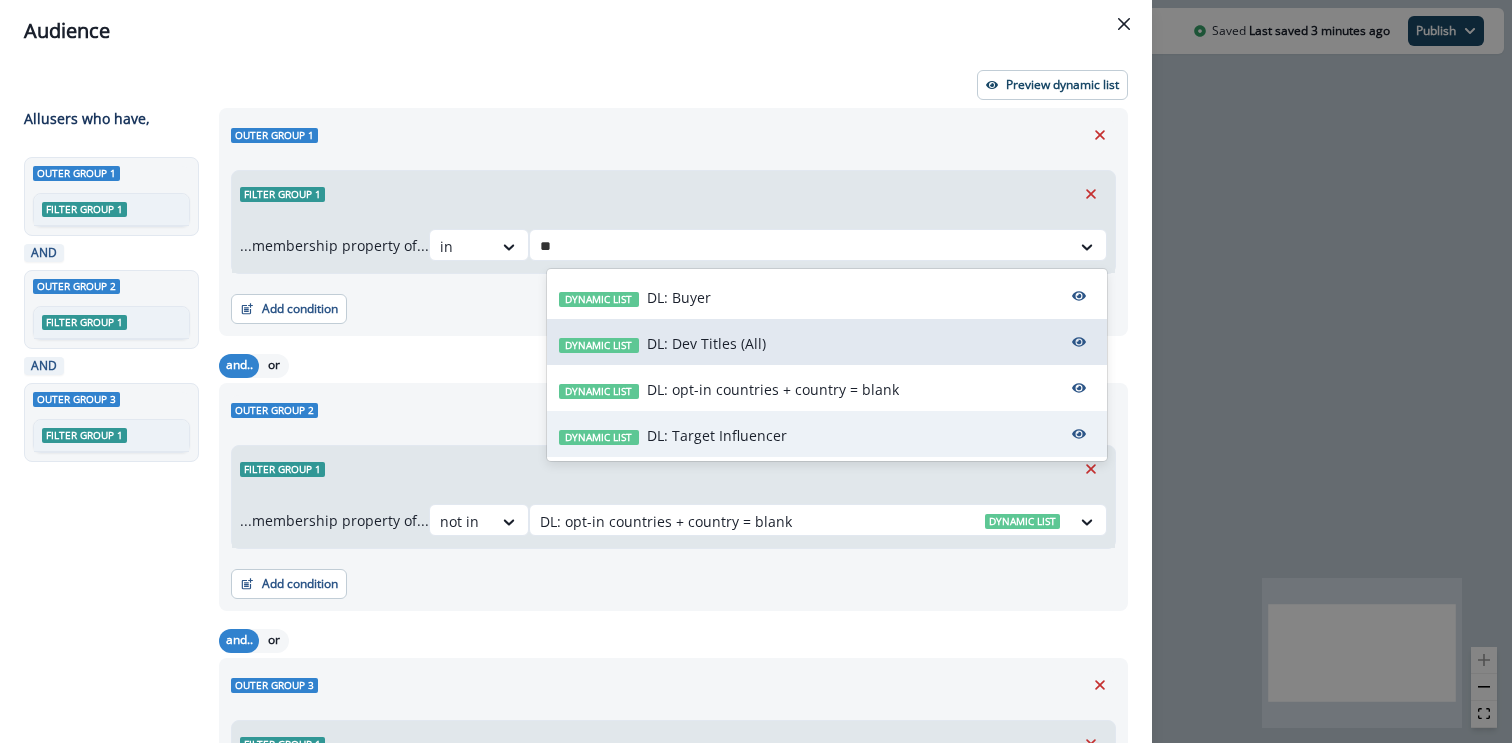 drag, startPoint x: 703, startPoint y: 393, endPoint x: 686, endPoint y: 443, distance: 52.810986 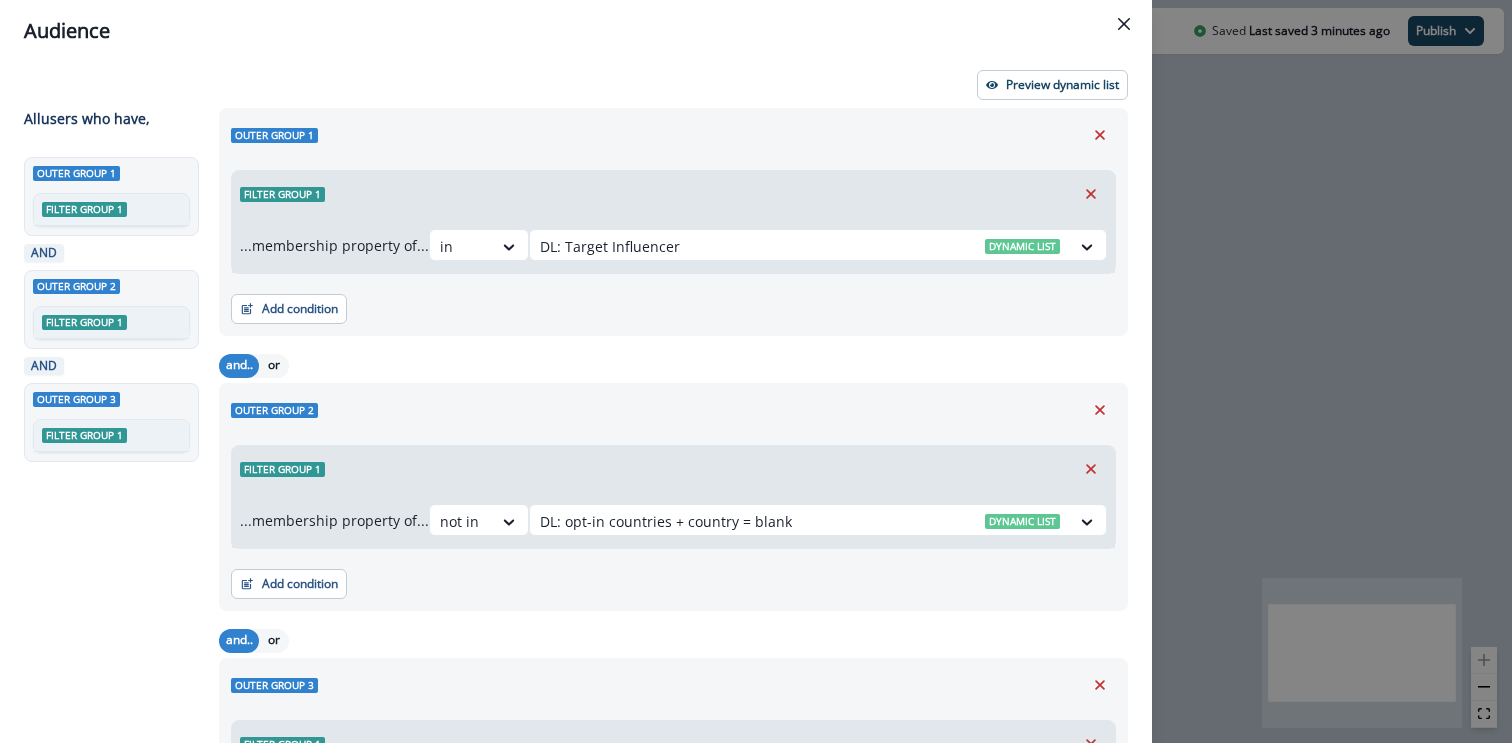 click on "Filter group 1 ...membership property of... in DL: Target Influencer Dynamic list" at bounding box center [673, 218] 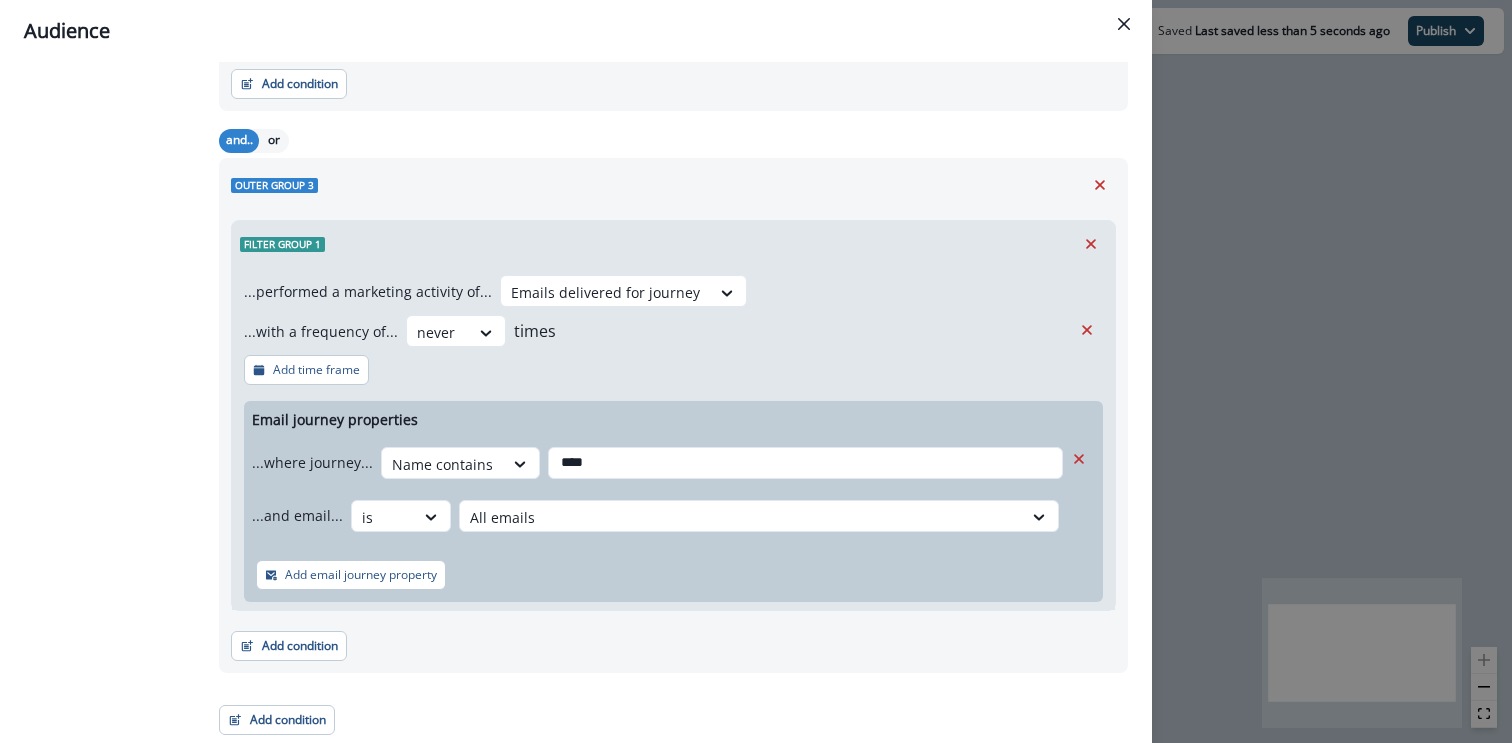 scroll, scrollTop: 0, scrollLeft: 0, axis: both 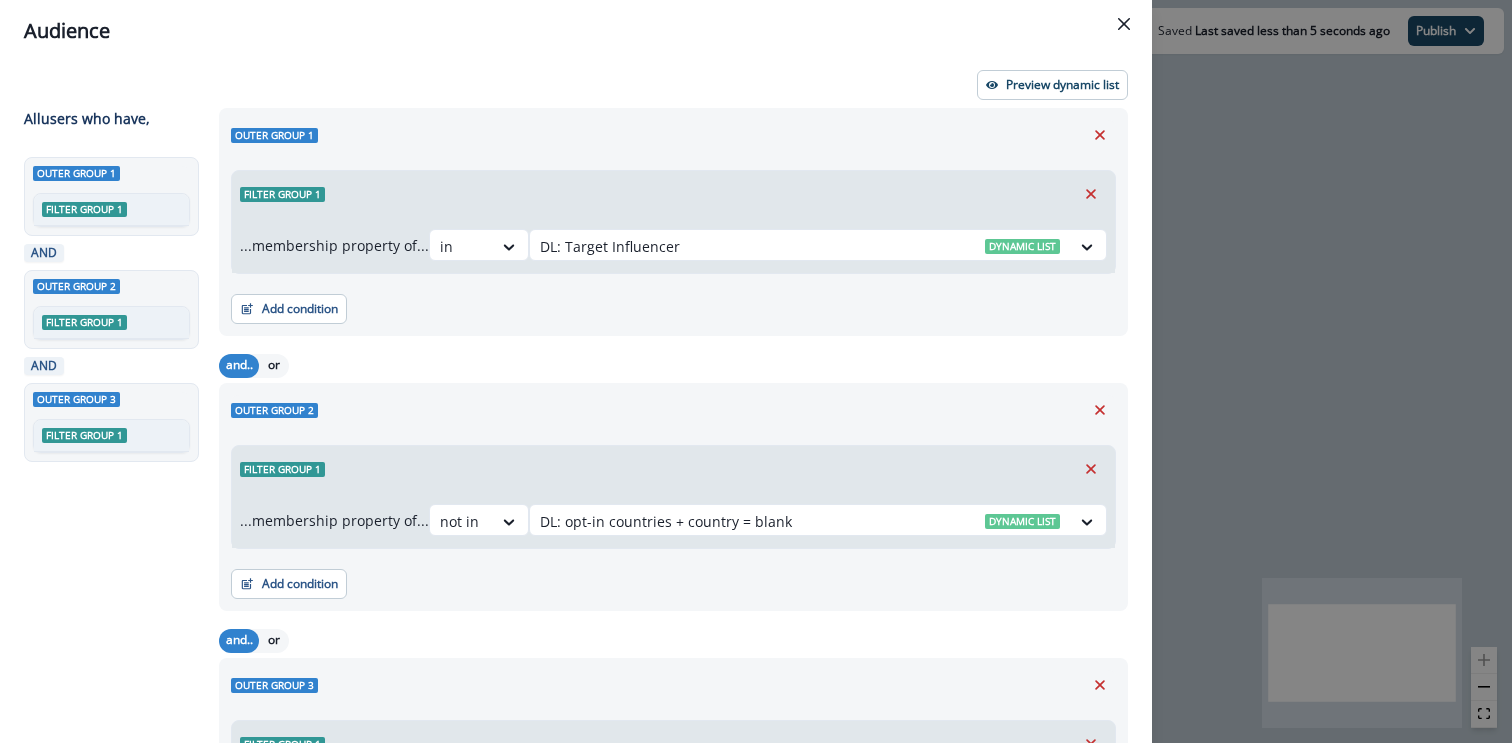 click on "Preview dynamic list All  user s who have, Outer group 1 Filter group 1 AND Outer group 2 Filter group 1 AND Outer group 3 Filter group 1 Outer group 1 Filter group 1 ...membership property of... in DL: Target Influencer Dynamic list Add condition Contact properties A person property Performed a product event Performed a marketing activity Performed a web activity List membership Salesforce campaign membership and.. or Outer group 2 Filter group 1 ...membership property of... not in DL: opt-in countries + country = blank Dynamic list Add condition Contact properties A person property Performed a product event Performed a marketing activity Performed a web activity List membership Salesforce campaign membership and.. or Outer group 3 Filter group 1 ...performed a marketing activity of... Emails delivered for journey ...with a frequency of... never times Add time frame Email journey properties ...where journey... Name contains **** ...and email... is All emails Add email journey property Add condition" at bounding box center (576, 402) 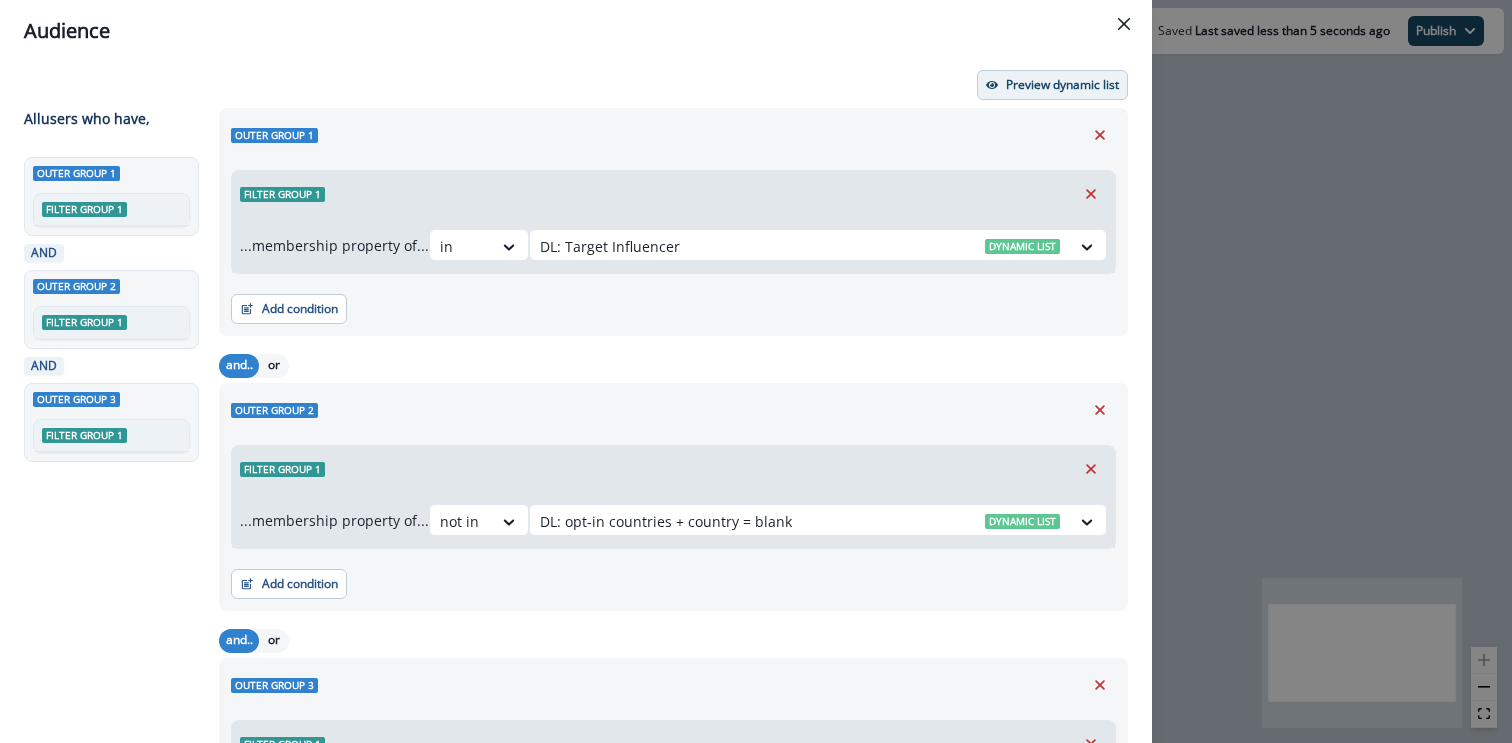 click on "Preview dynamic list" at bounding box center (1062, 85) 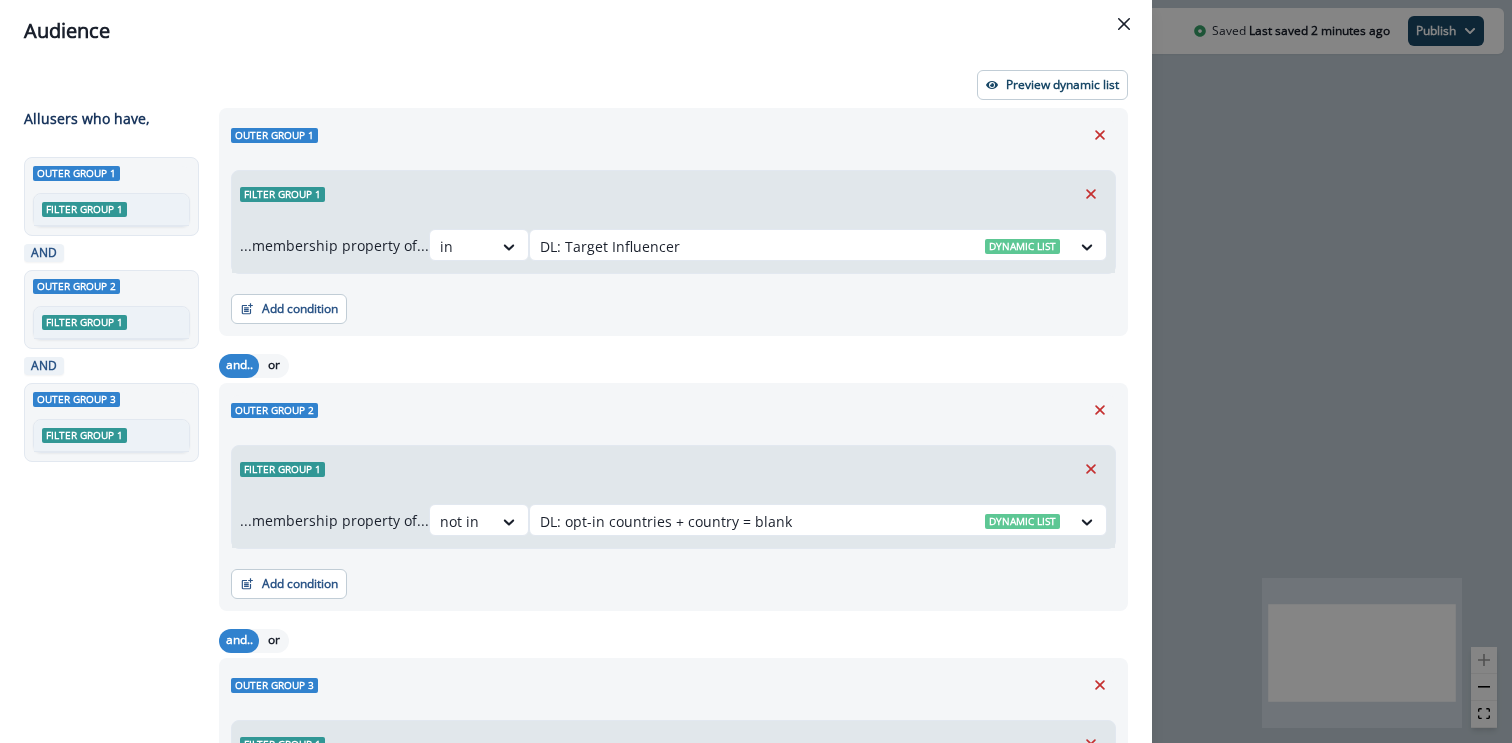 type 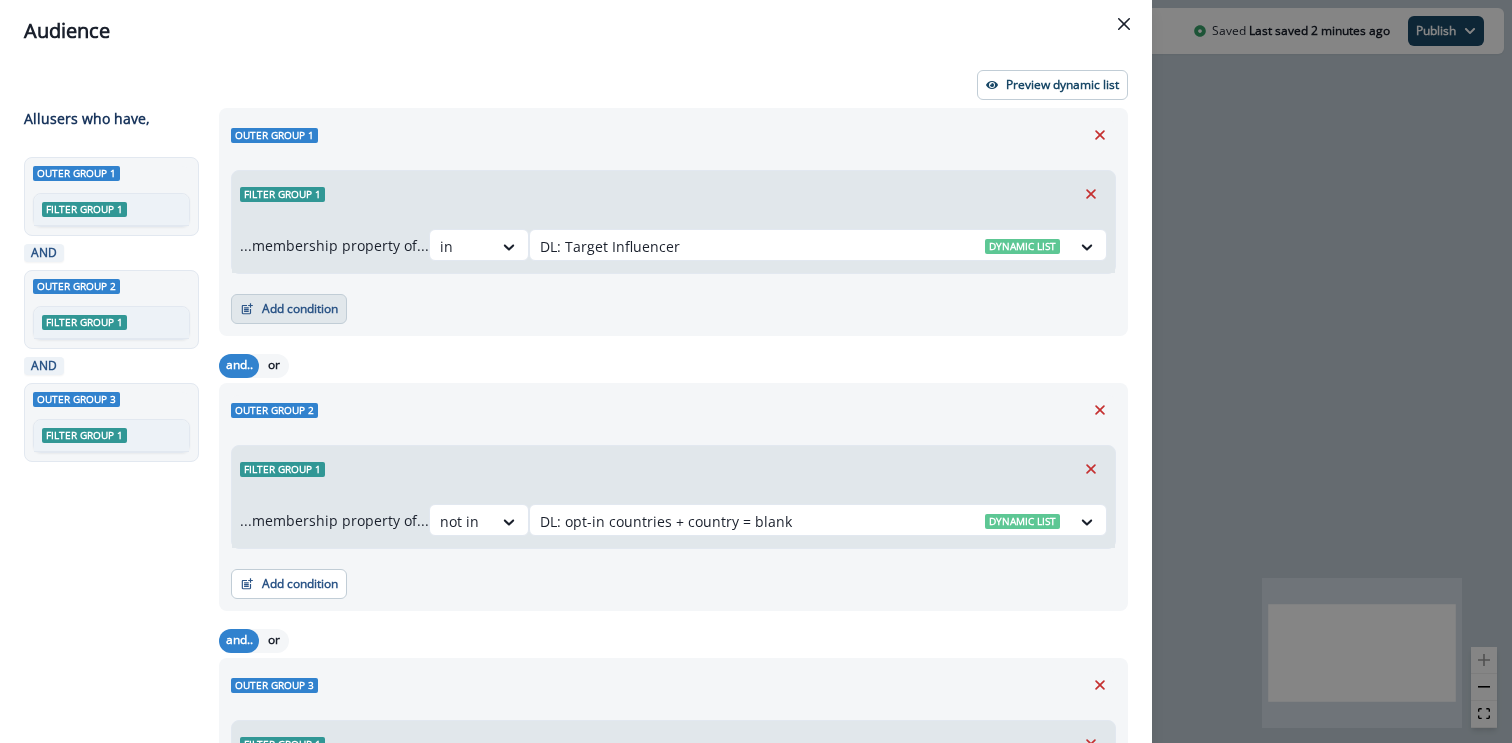 click on "Add condition" at bounding box center [289, 309] 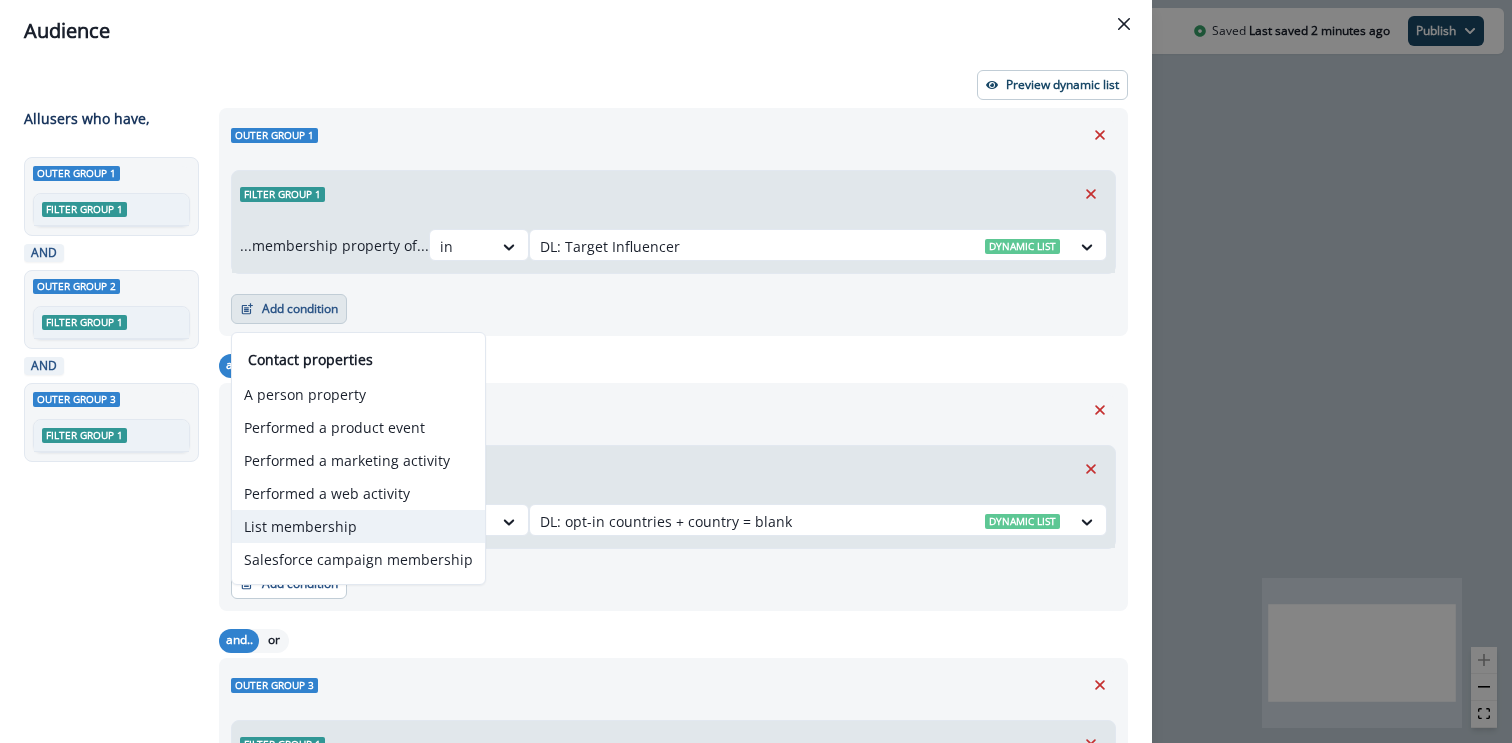 click on "List membership" at bounding box center (358, 526) 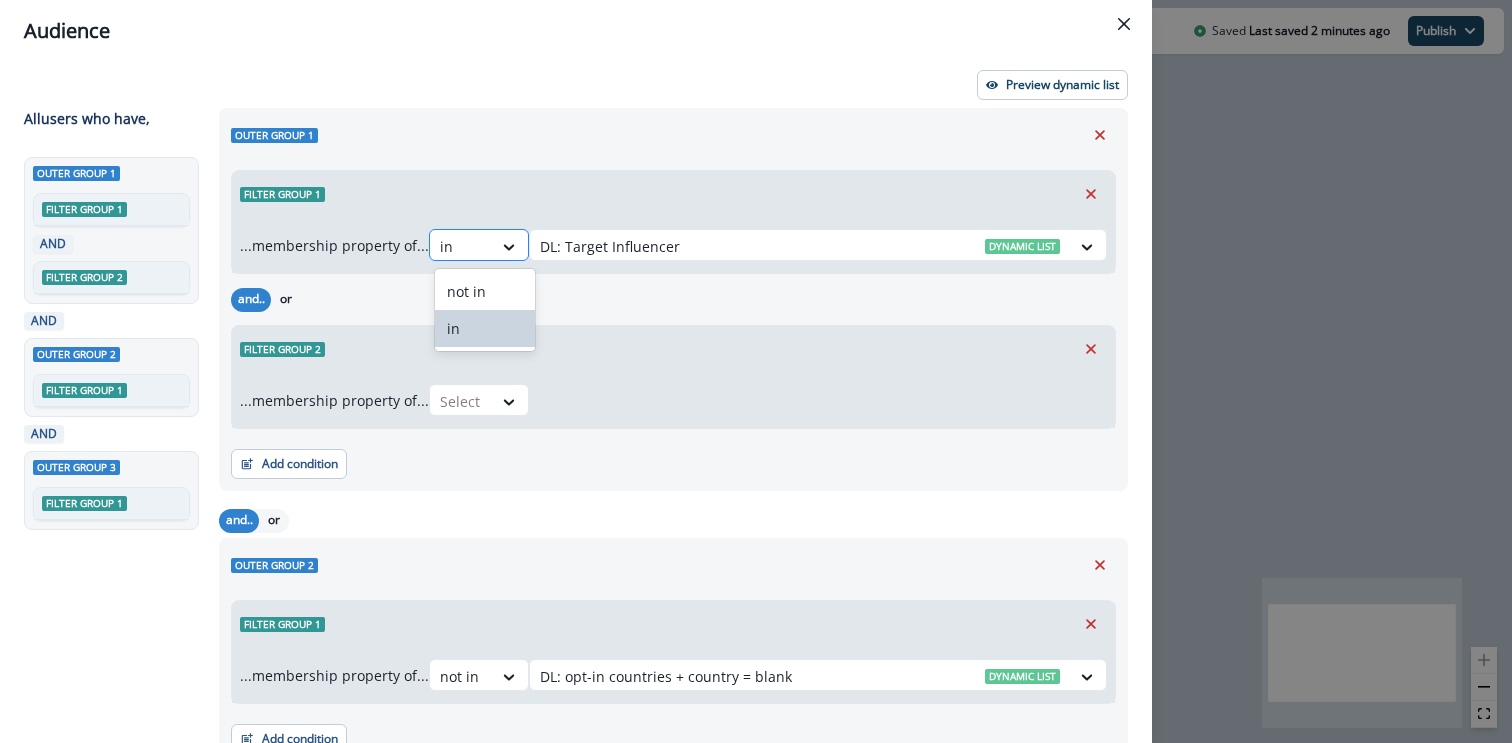 click at bounding box center (461, 246) 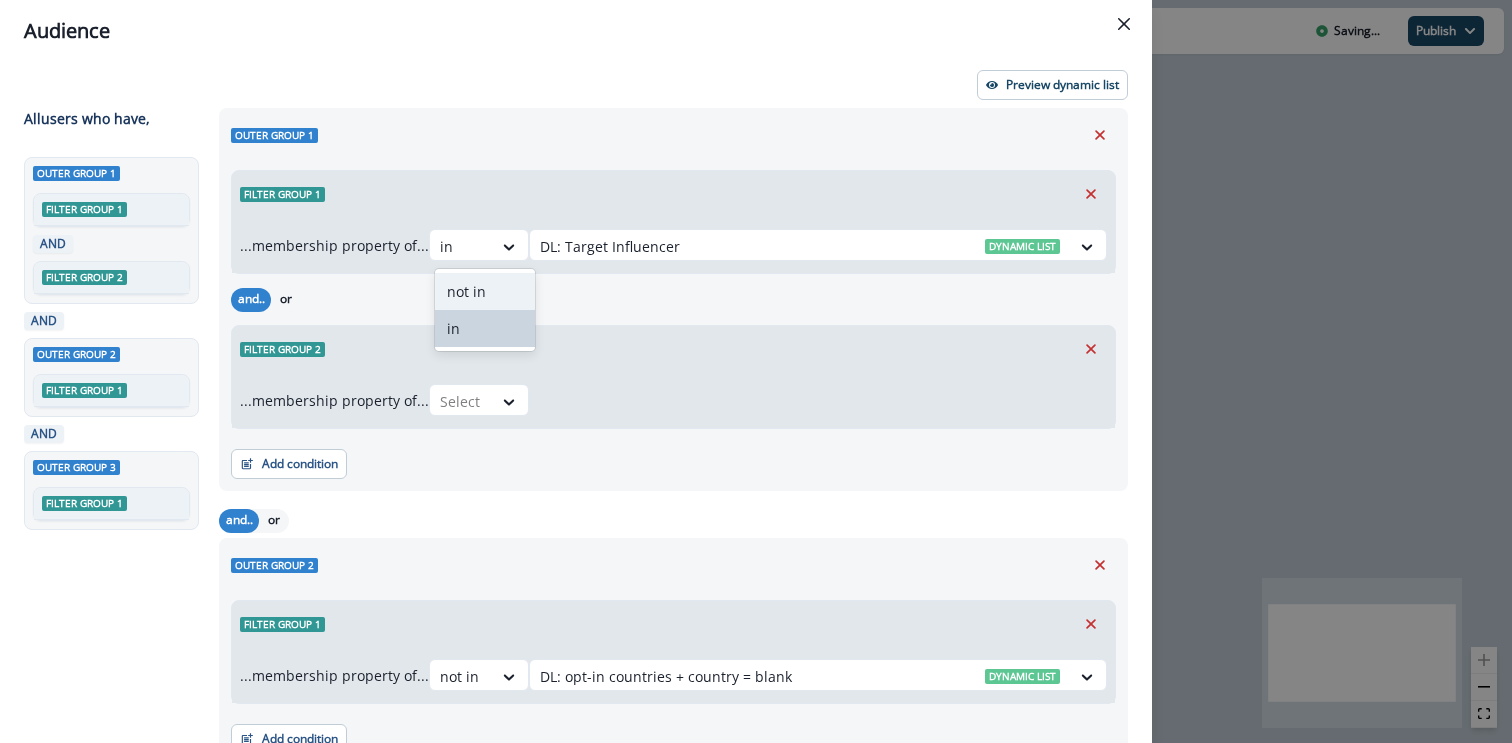 click on "not in" at bounding box center (485, 291) 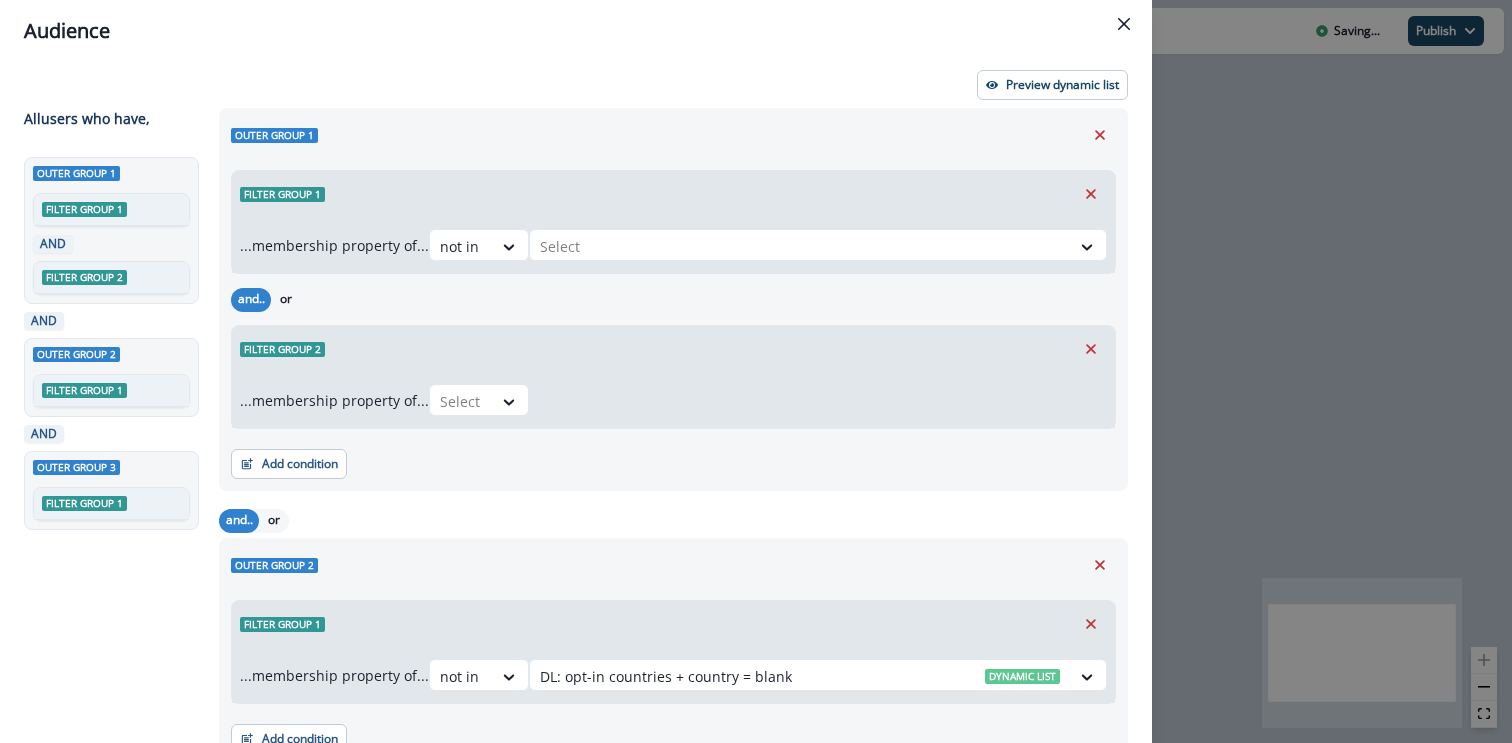 click on "...membership property of... not in Select" at bounding box center [673, 245] 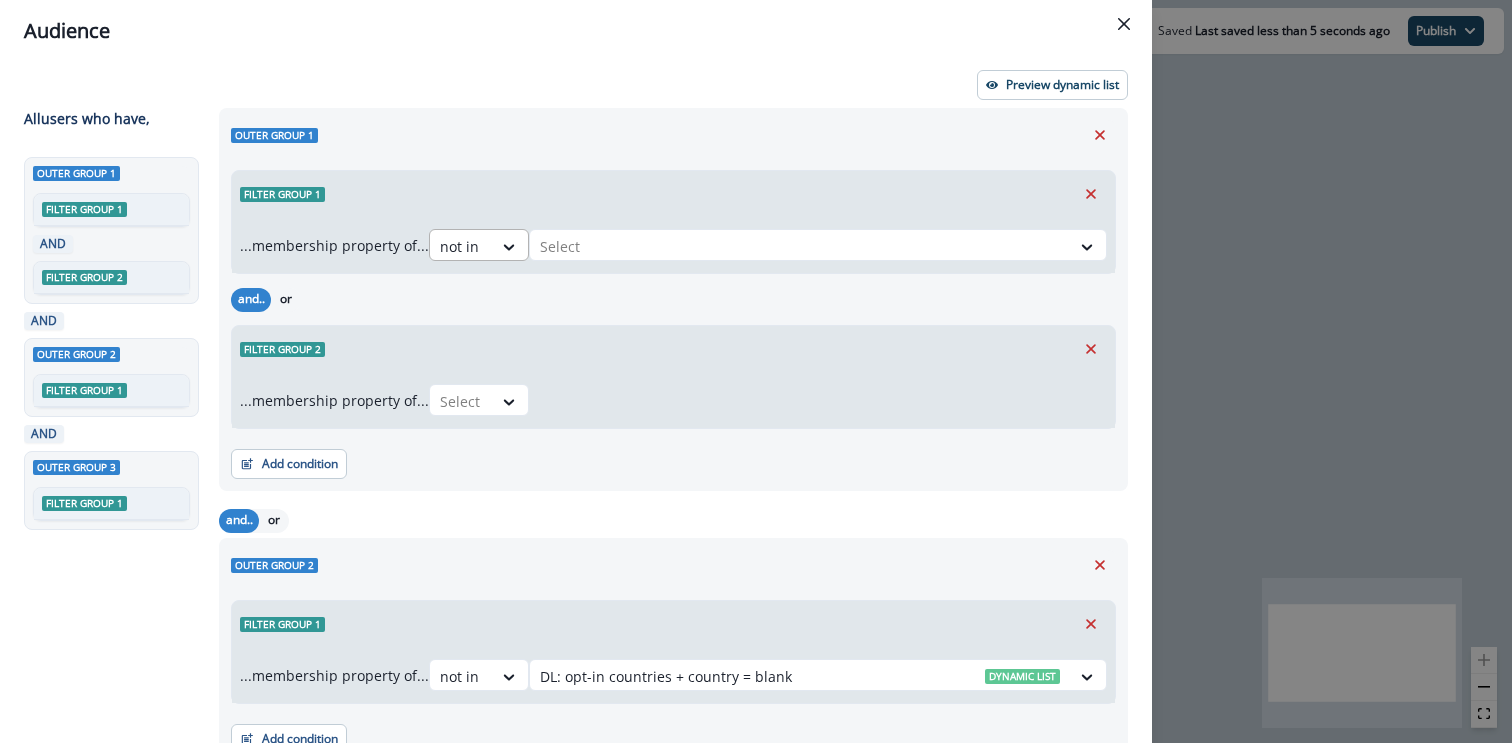 click at bounding box center [461, 246] 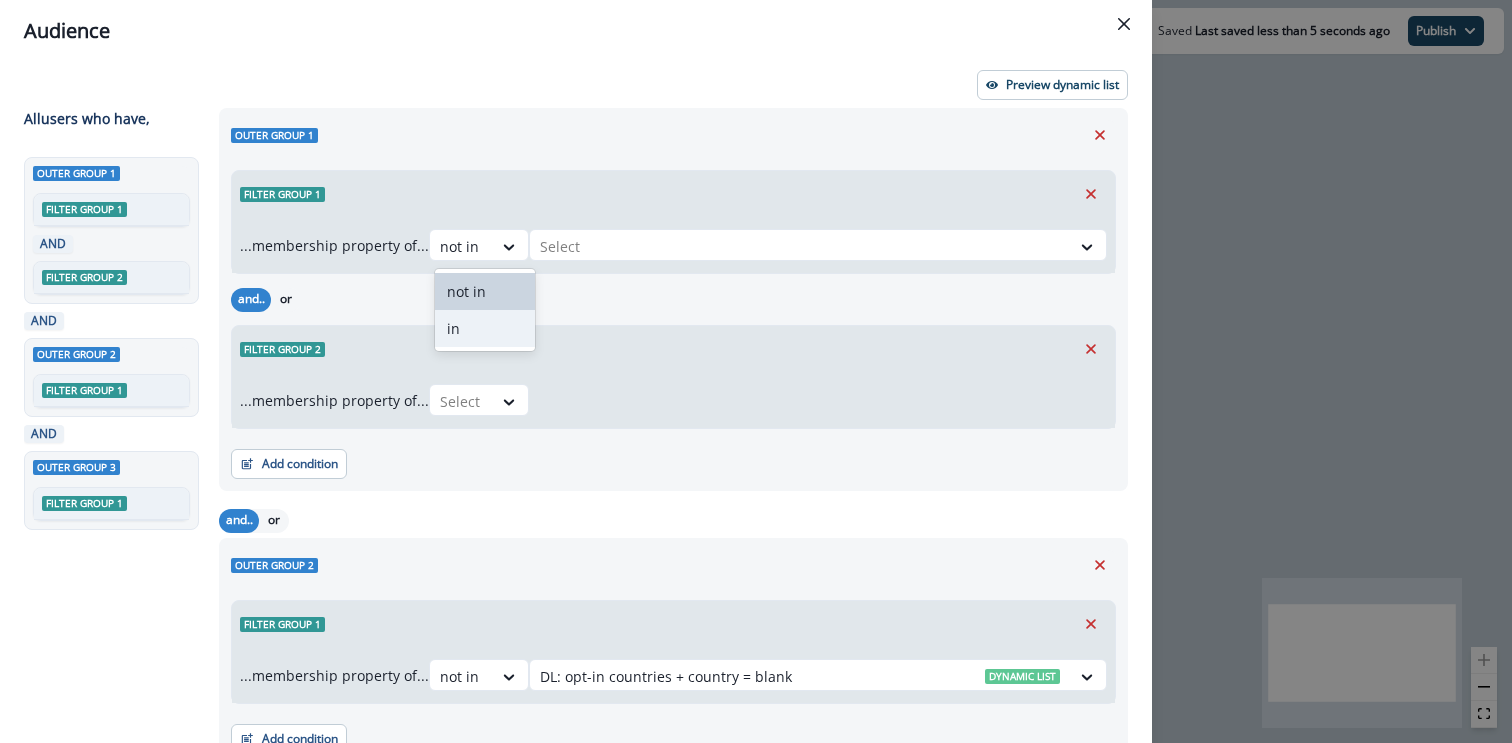 click on "in" at bounding box center (485, 328) 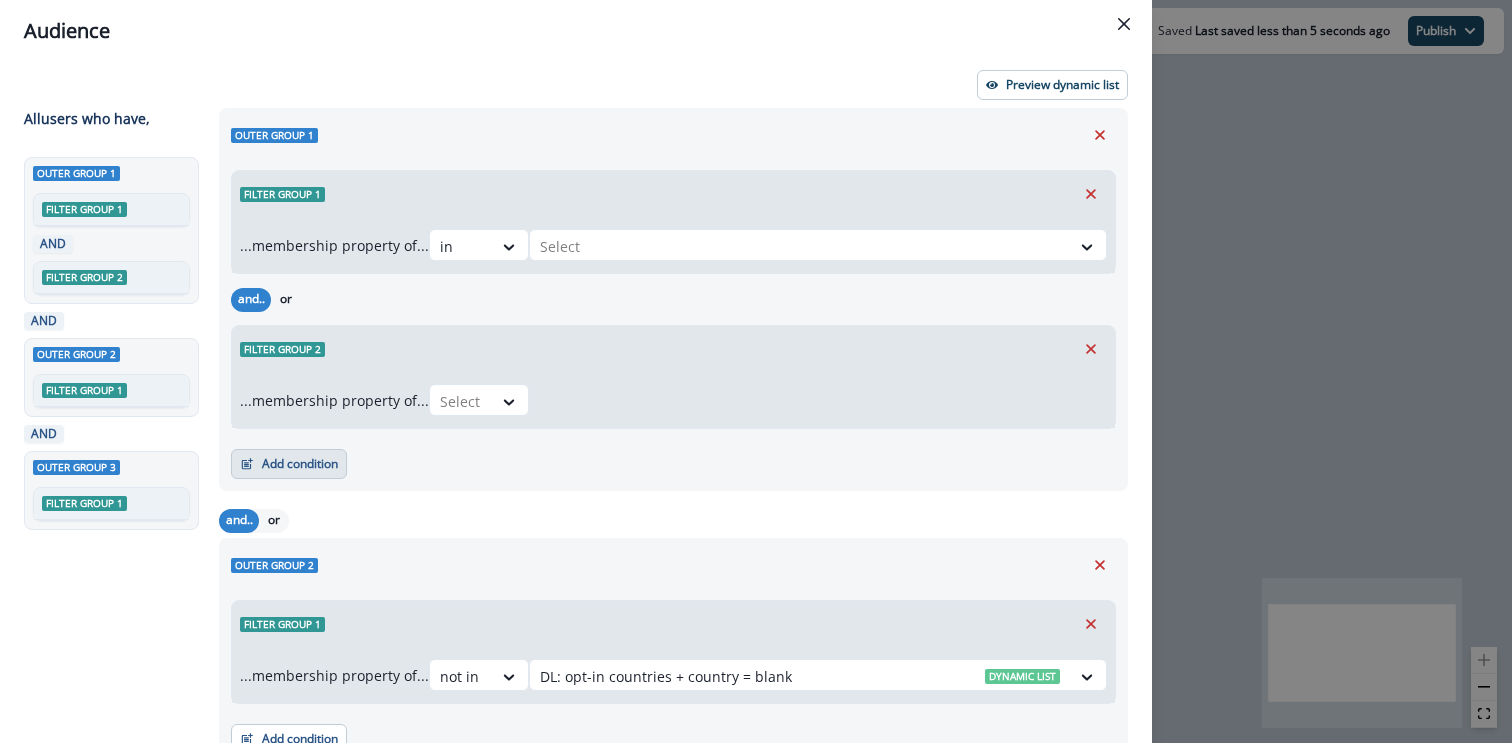 click on "Add condition" at bounding box center [289, 464] 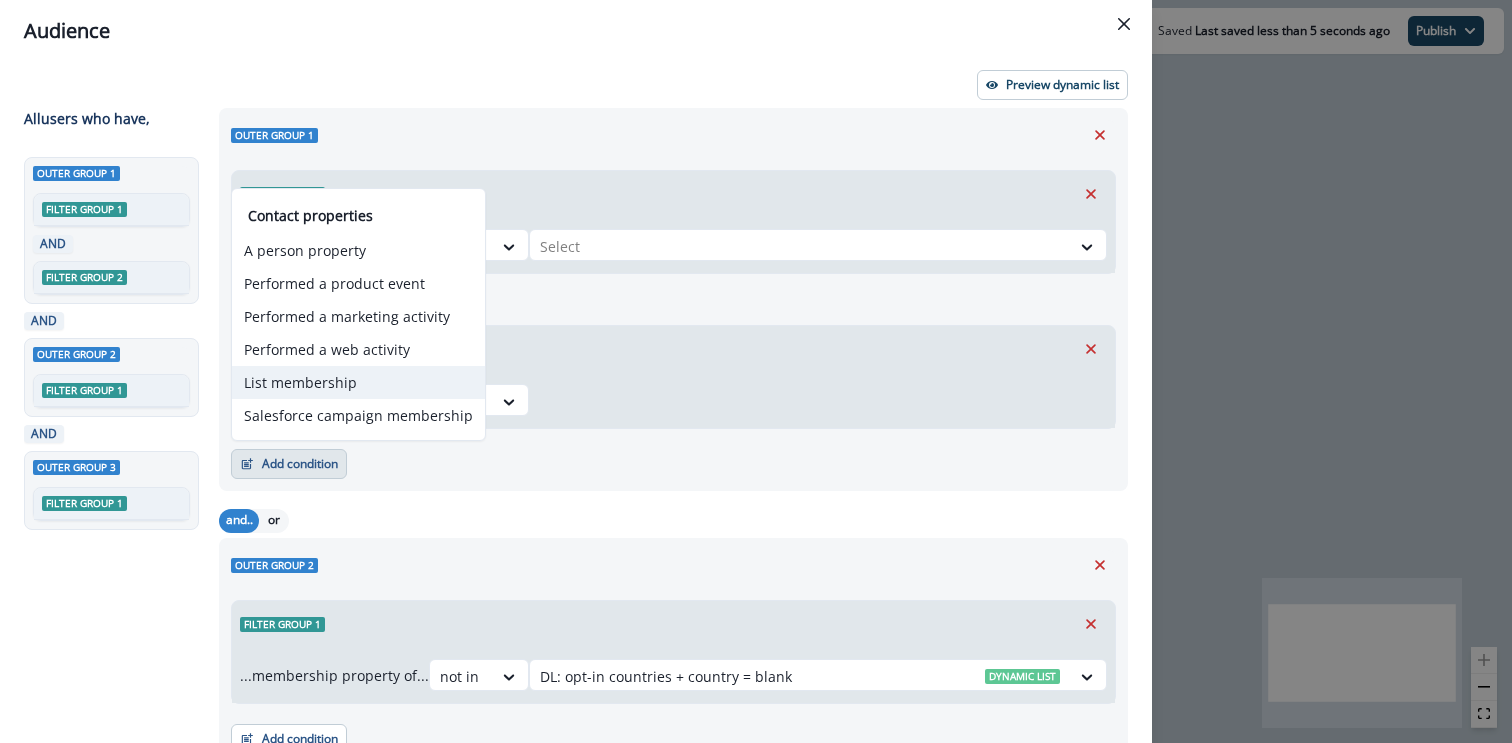 click on "List membership" at bounding box center (358, 382) 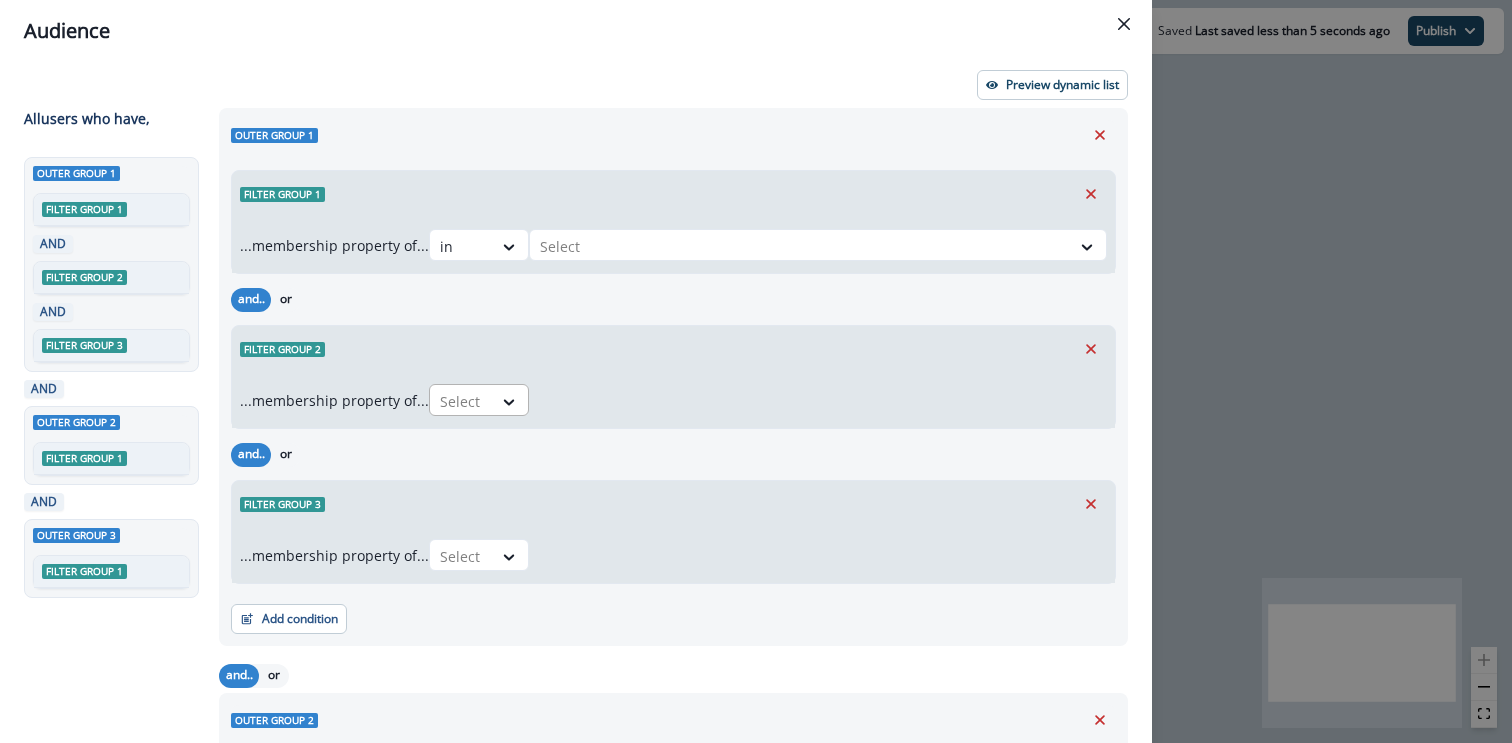 click at bounding box center [461, 401] 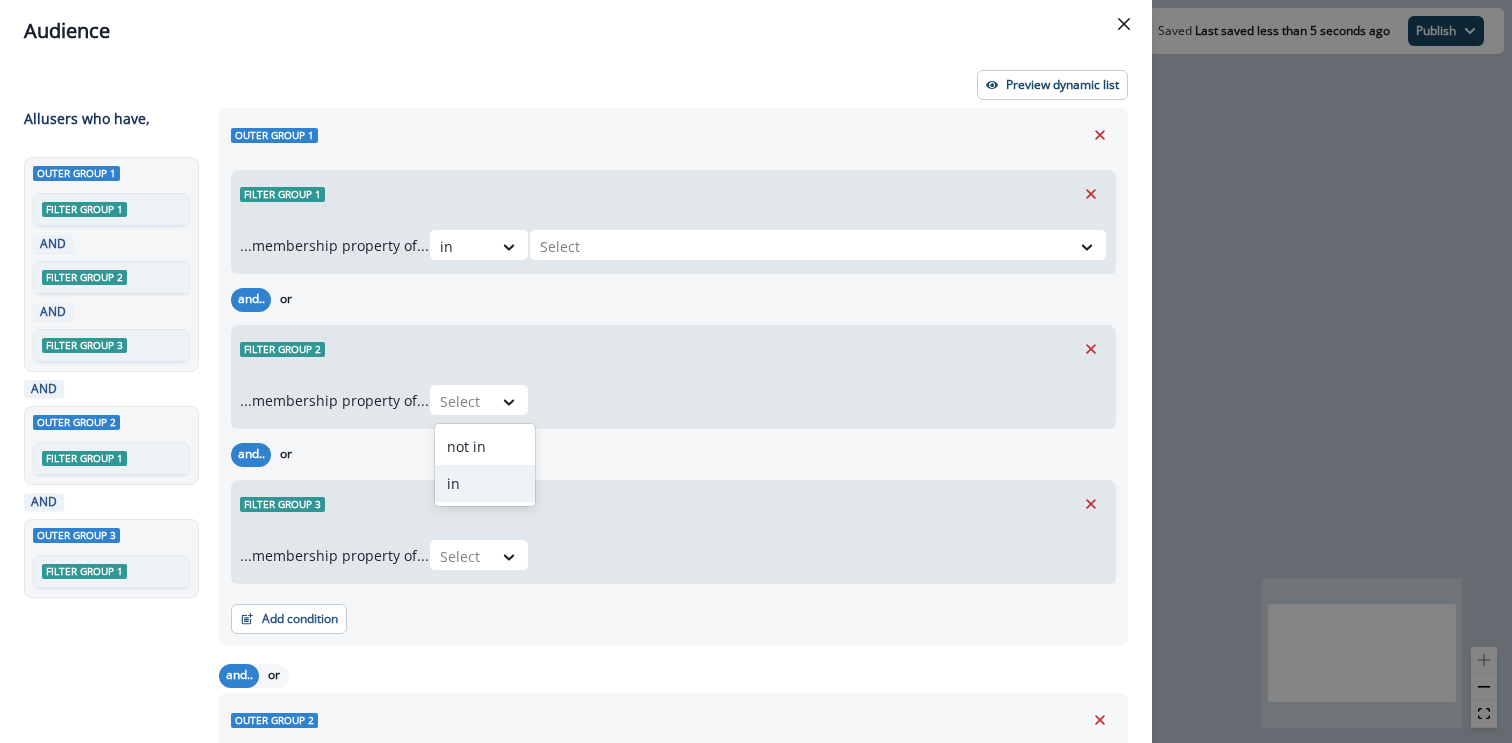 click on "in" at bounding box center [485, 483] 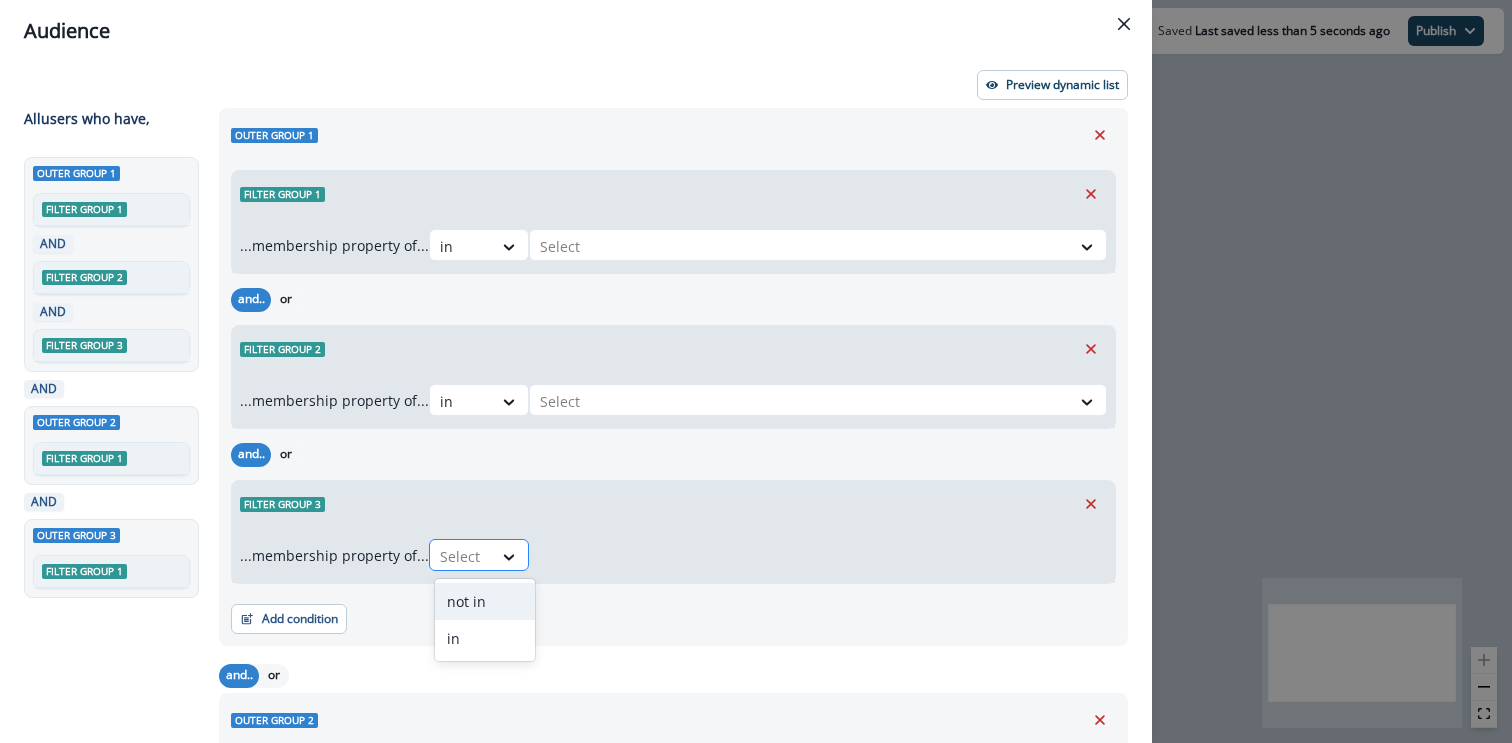 click at bounding box center [461, 556] 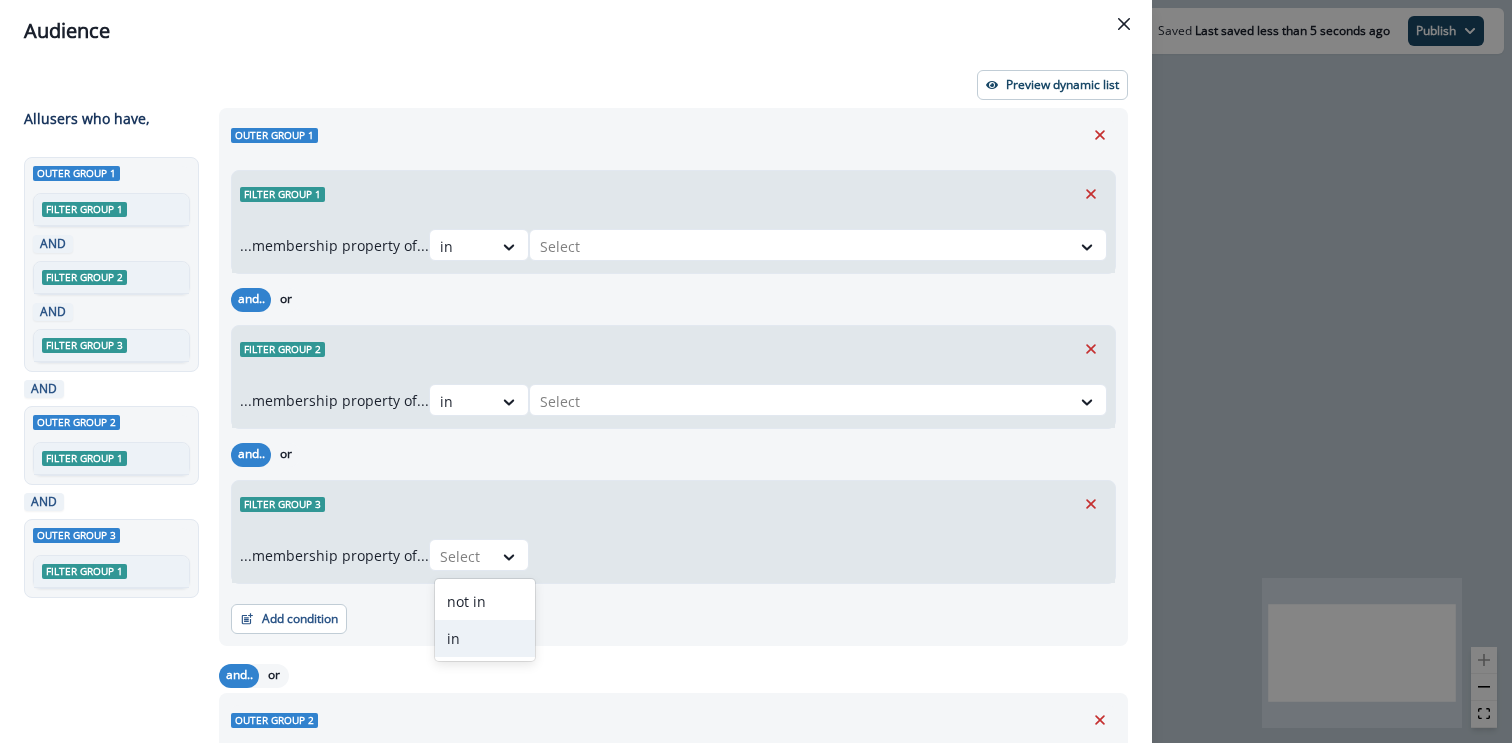 click on "in" at bounding box center (485, 638) 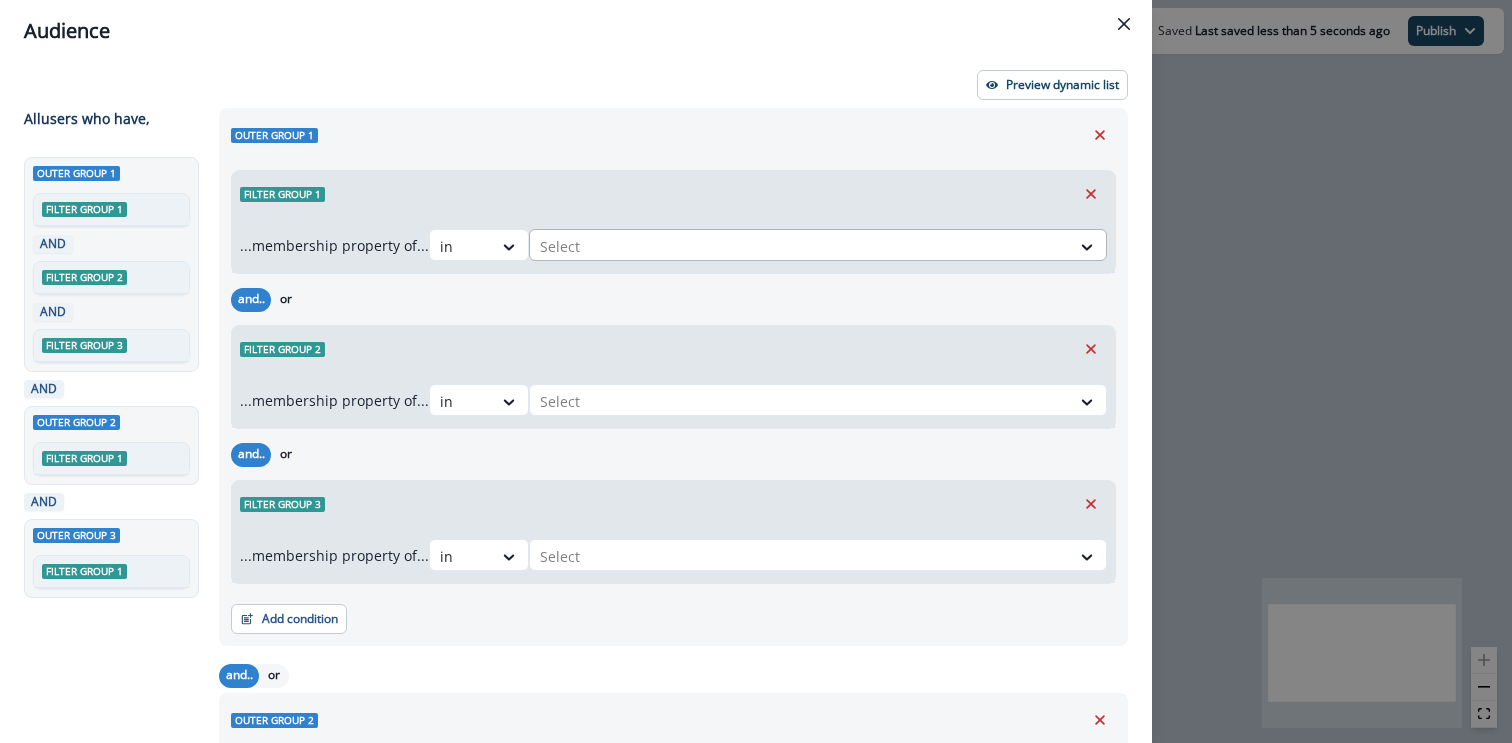 click at bounding box center [800, 246] 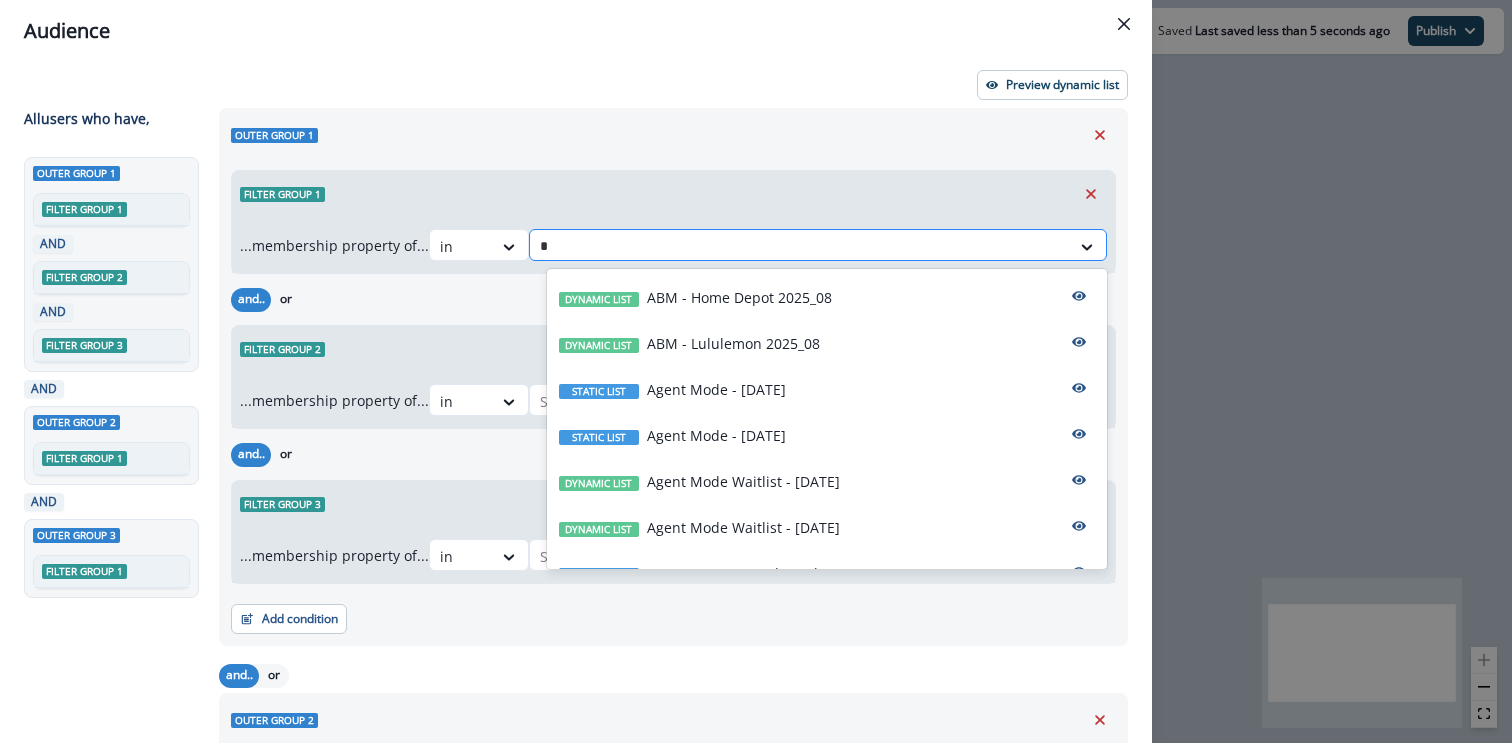 type on "**" 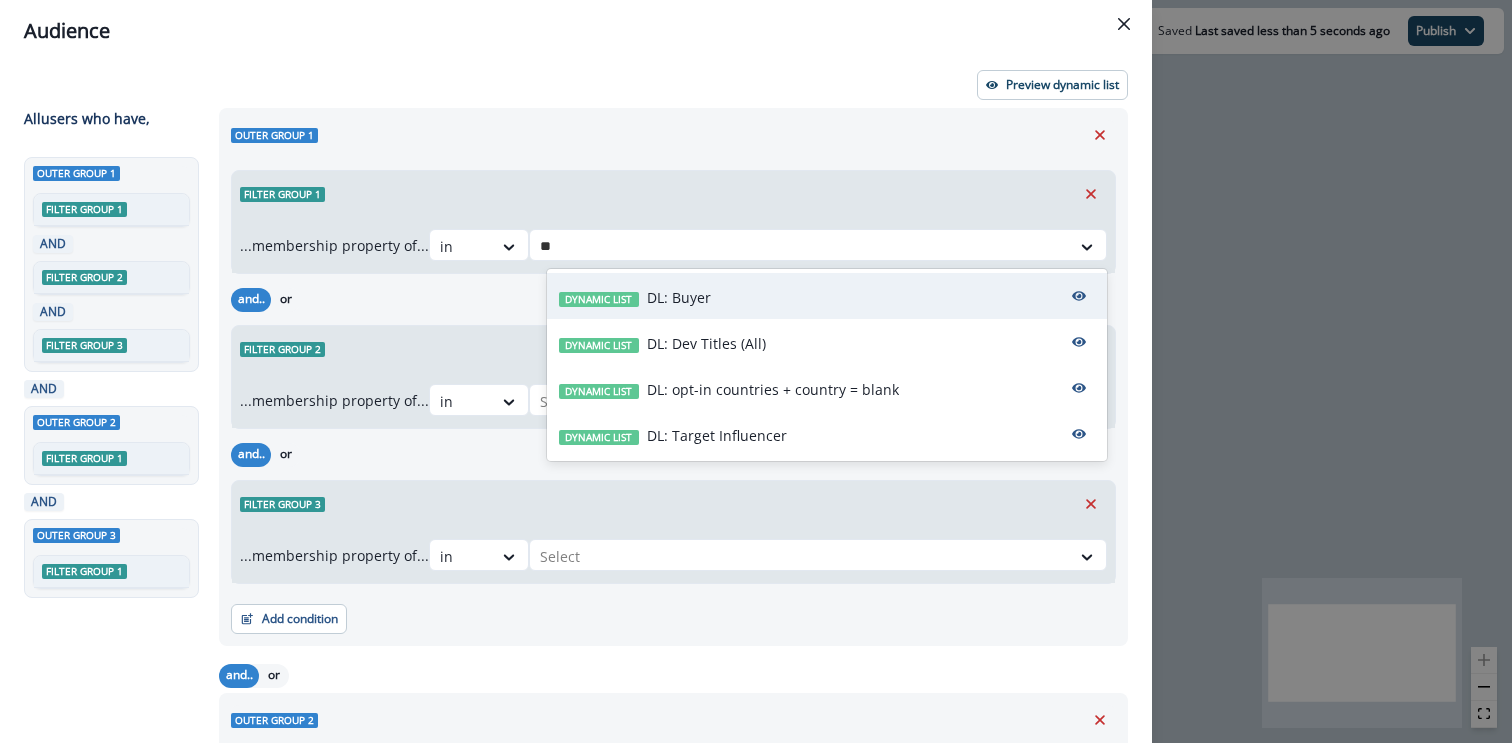 click on "Dynamic list DL: Buyer" at bounding box center [827, 296] 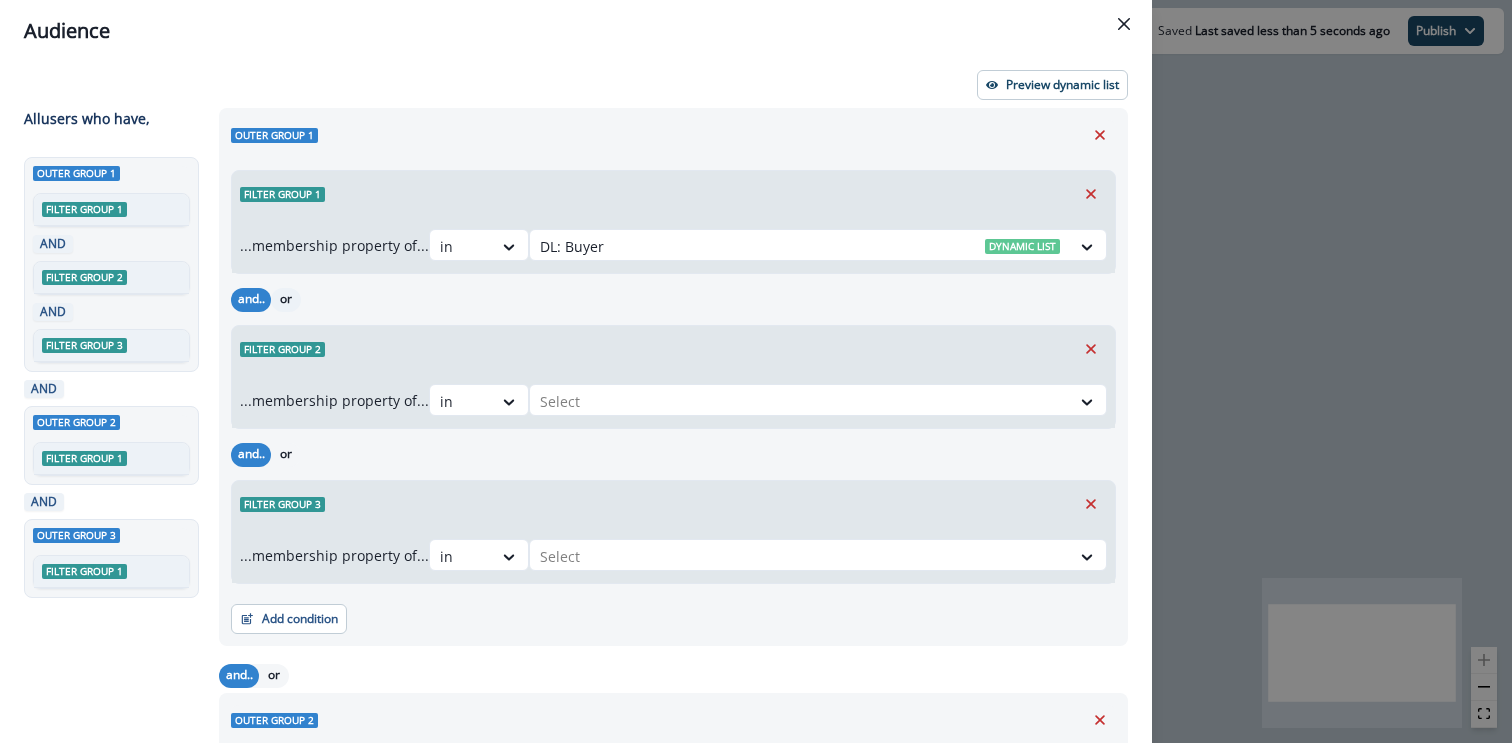 click on "or" at bounding box center [286, 300] 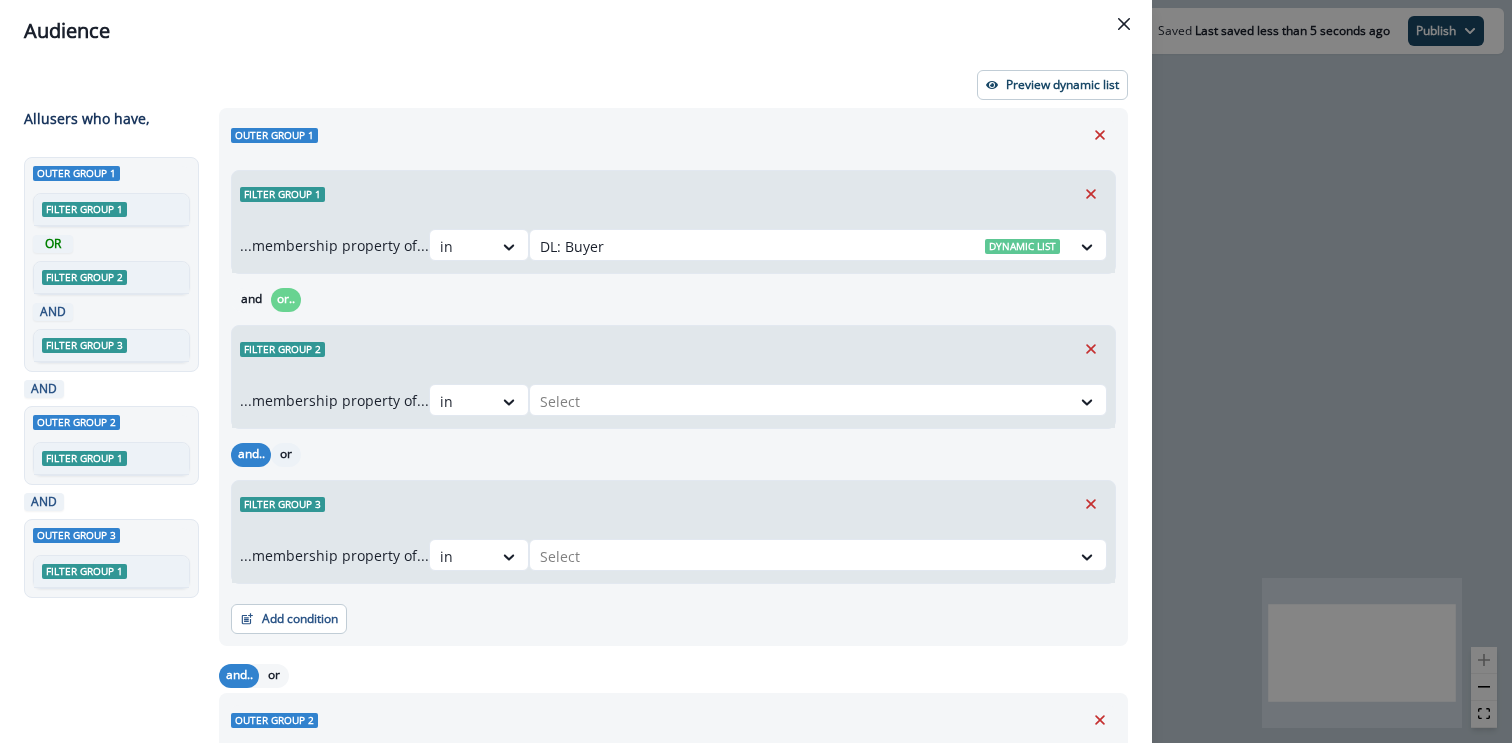 click on "or" at bounding box center (286, 455) 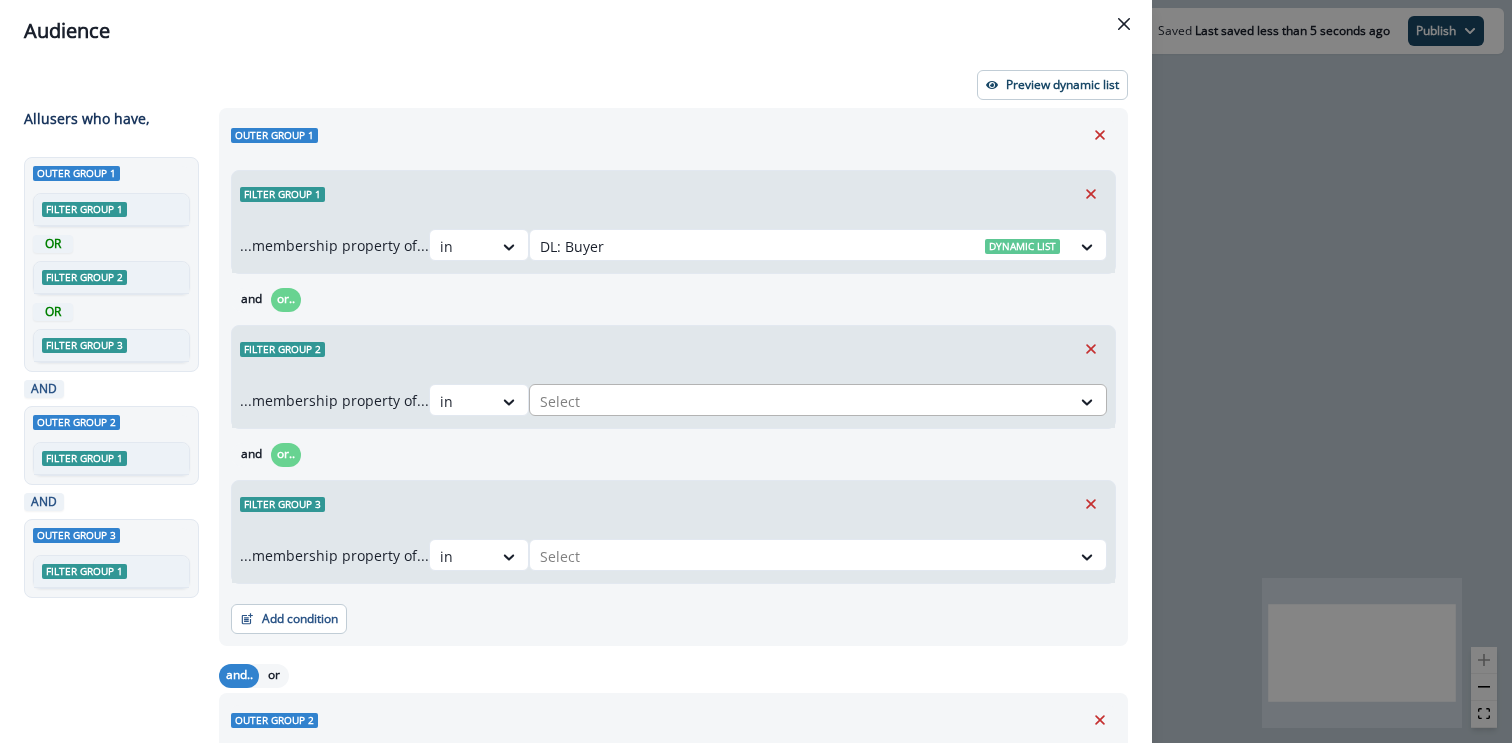 click at bounding box center (800, 401) 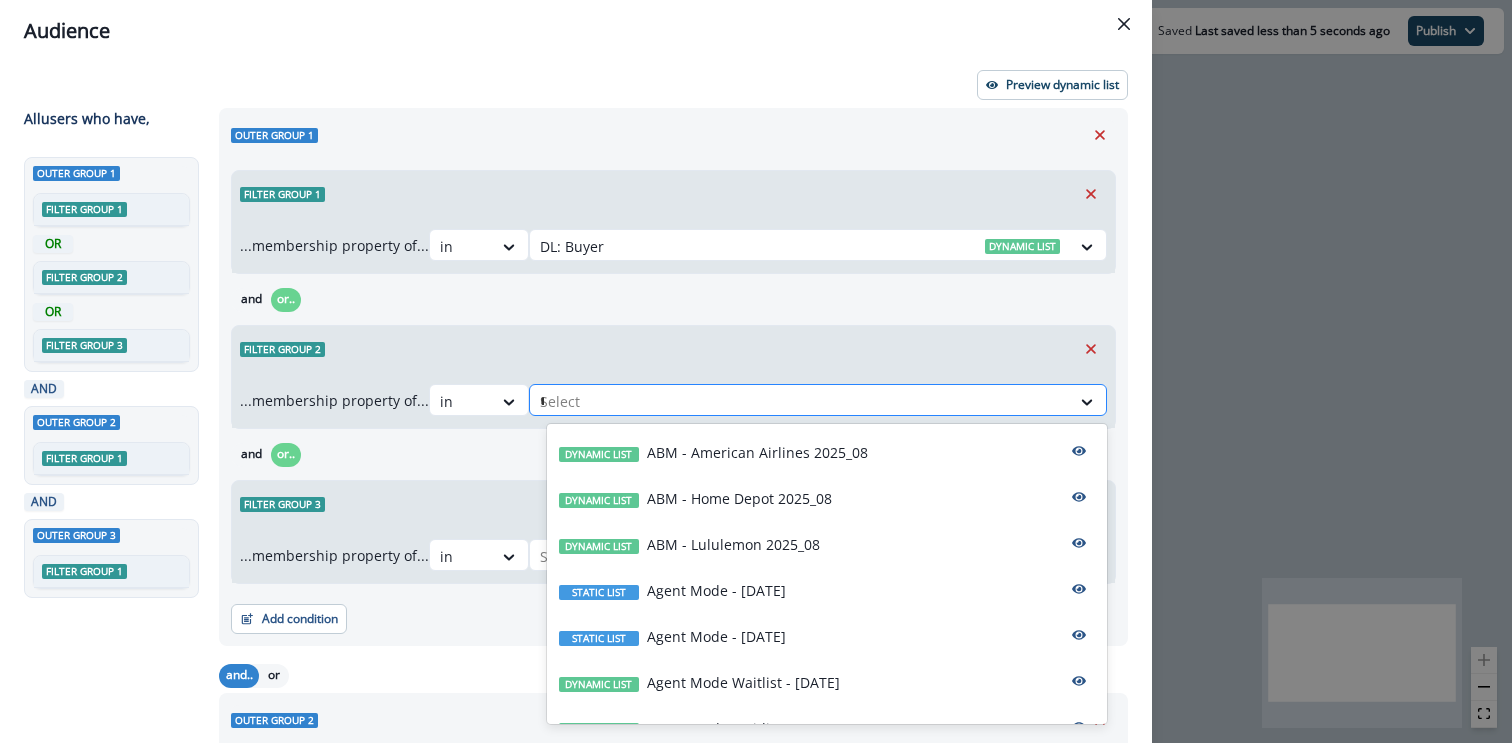 type on "**" 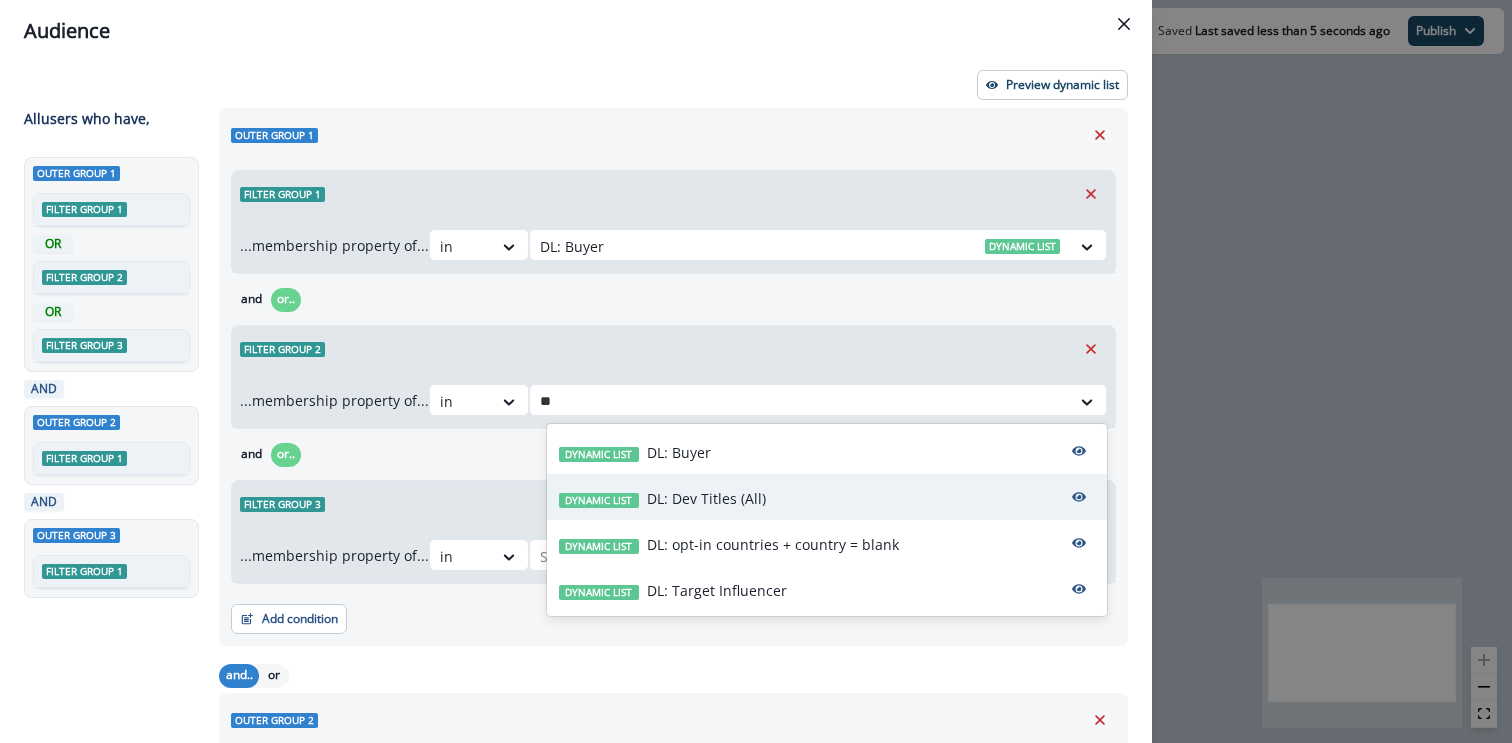 click on "DL: Dev Titles (All)" at bounding box center [706, 498] 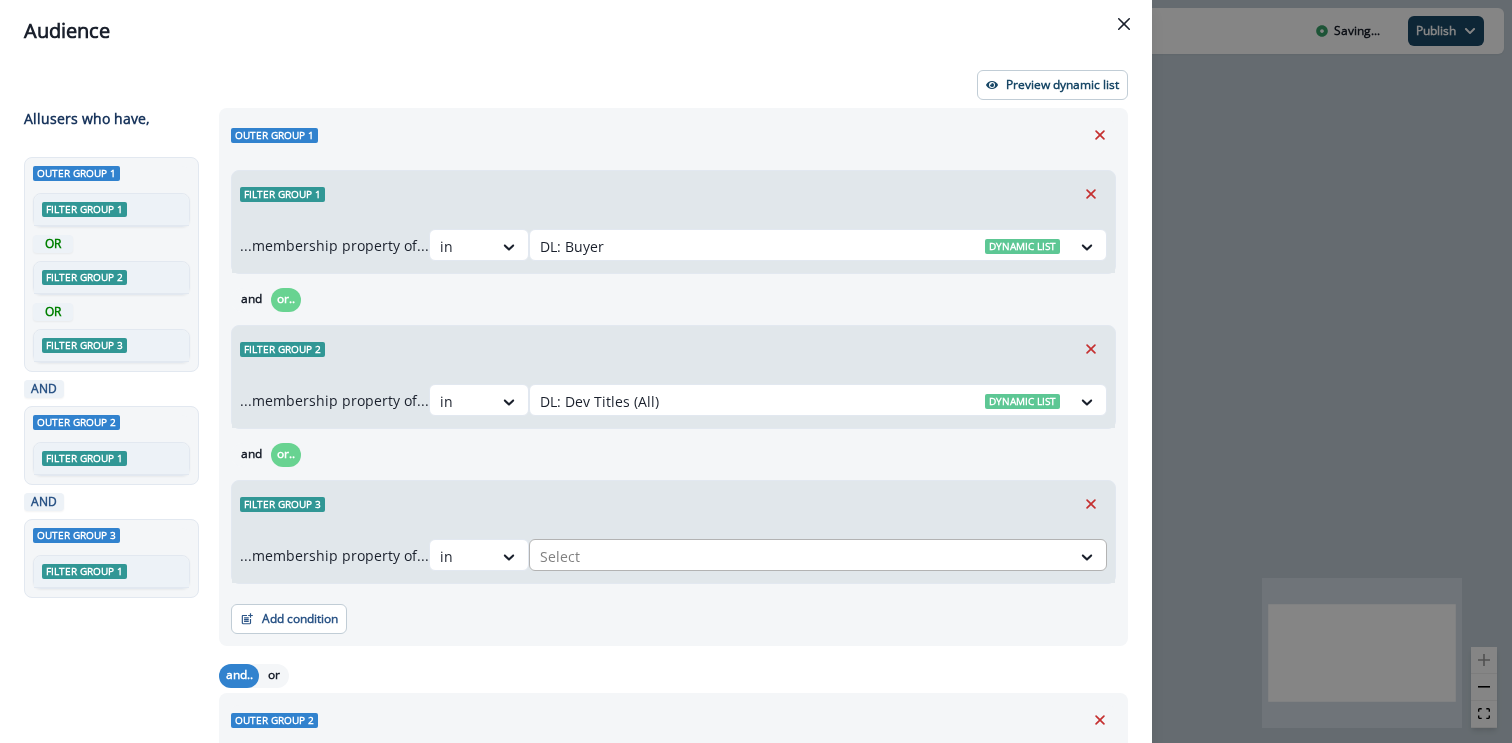 click at bounding box center [800, 556] 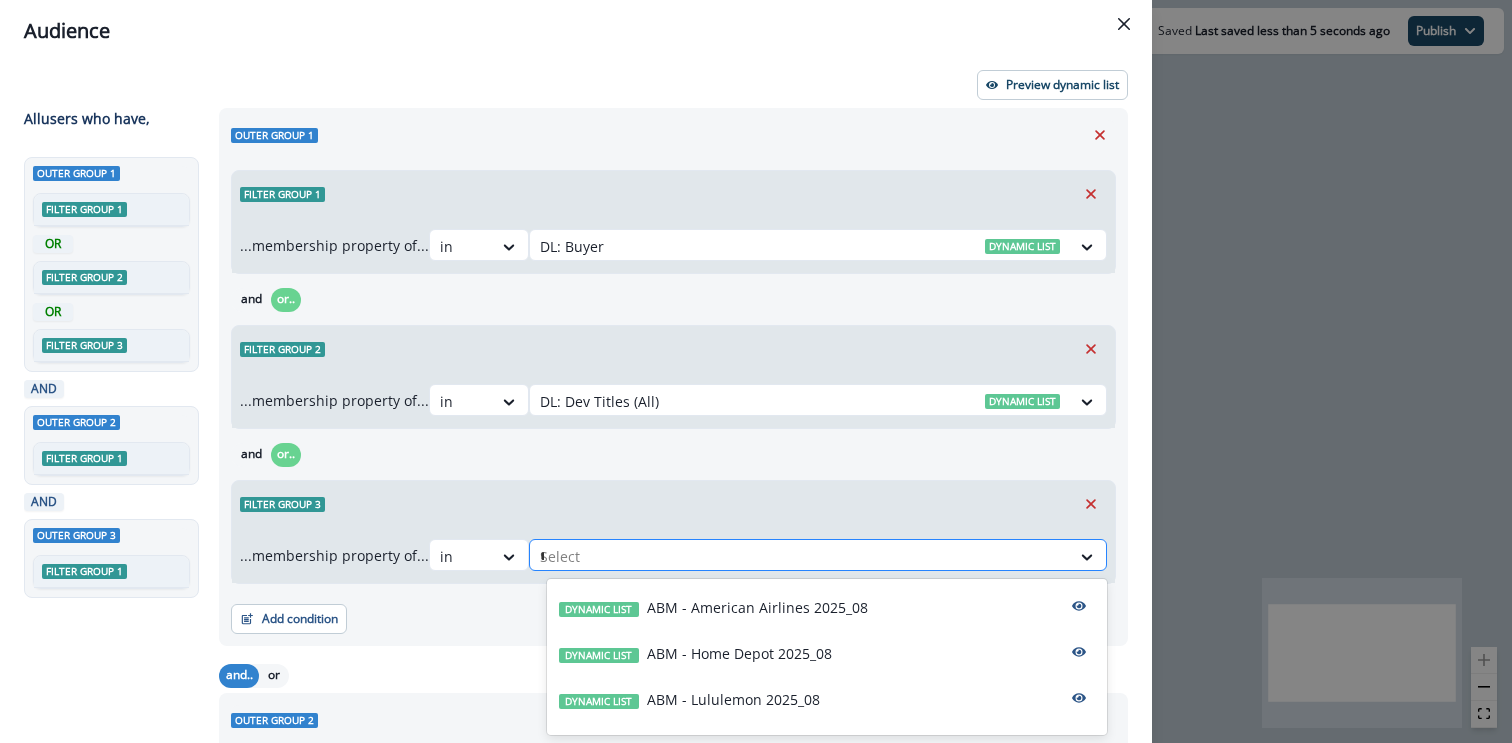 type on "**" 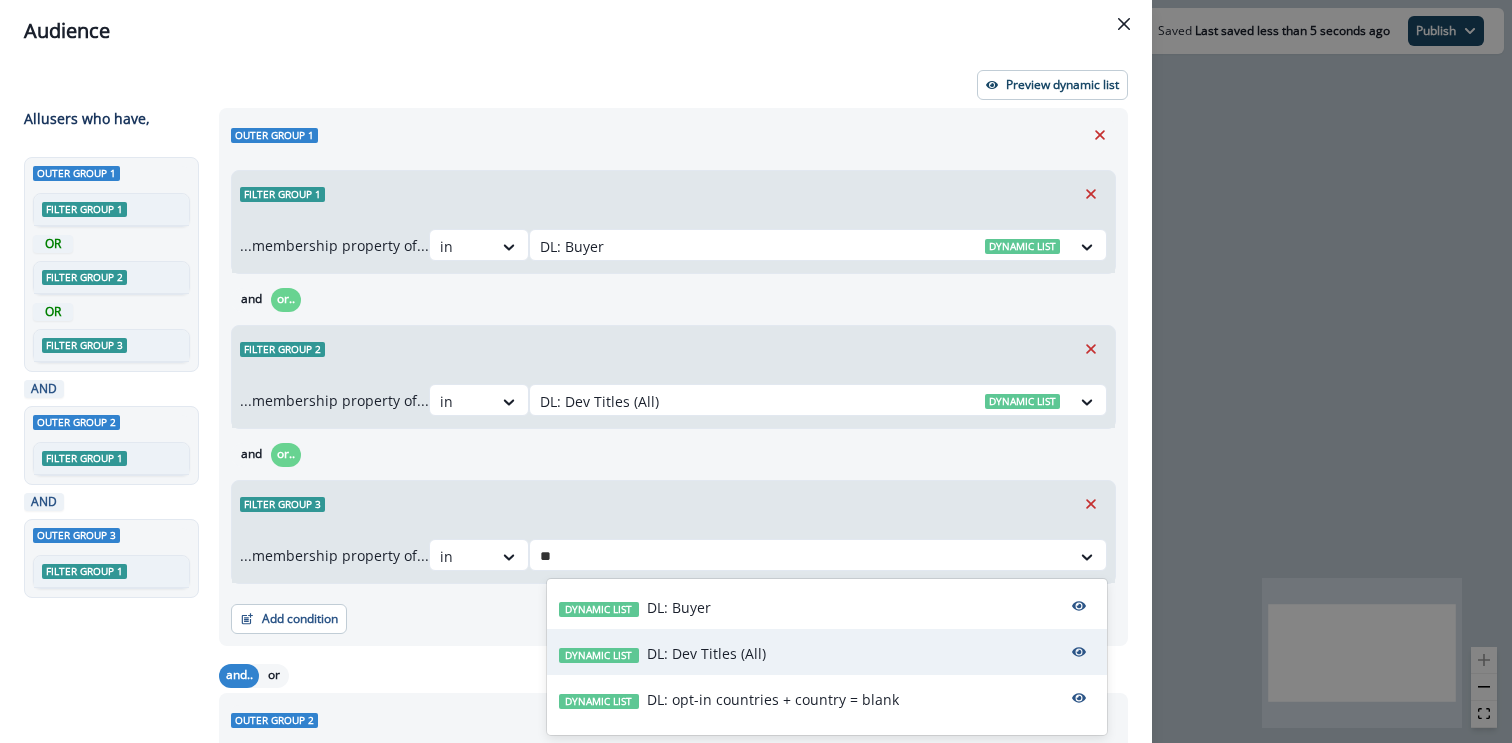 scroll, scrollTop: 36, scrollLeft: 0, axis: vertical 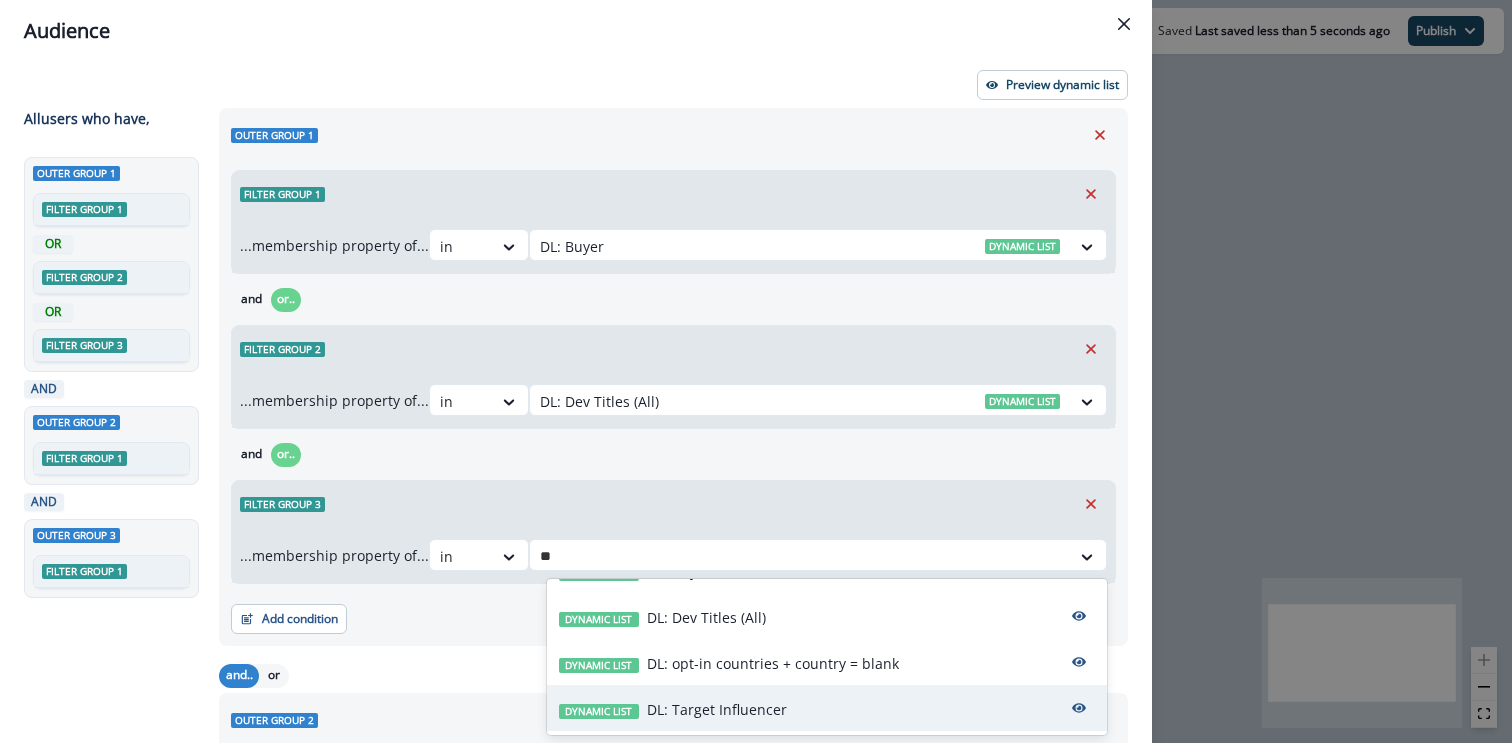 click on "DL: Target Influencer" at bounding box center [717, 709] 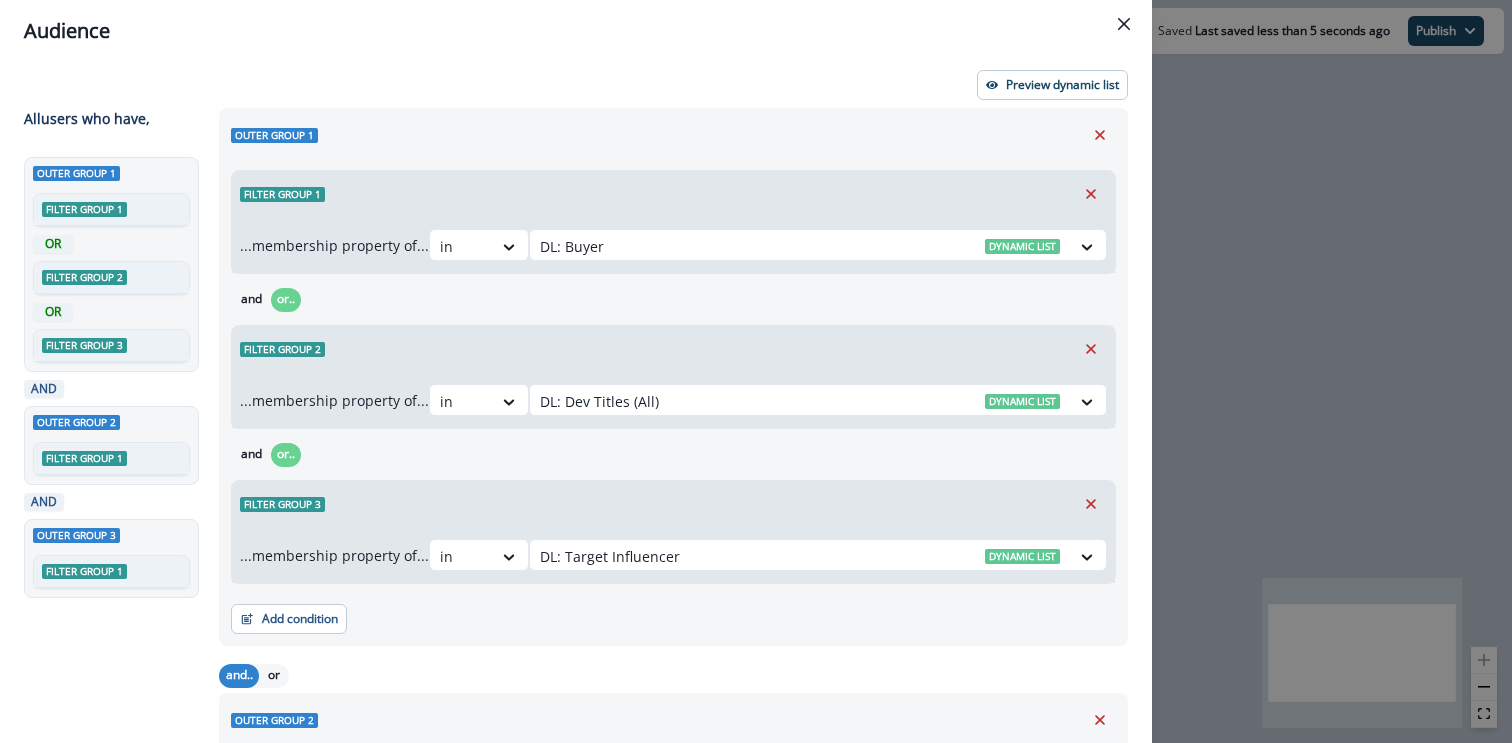 click on "and or.." at bounding box center [673, 454] 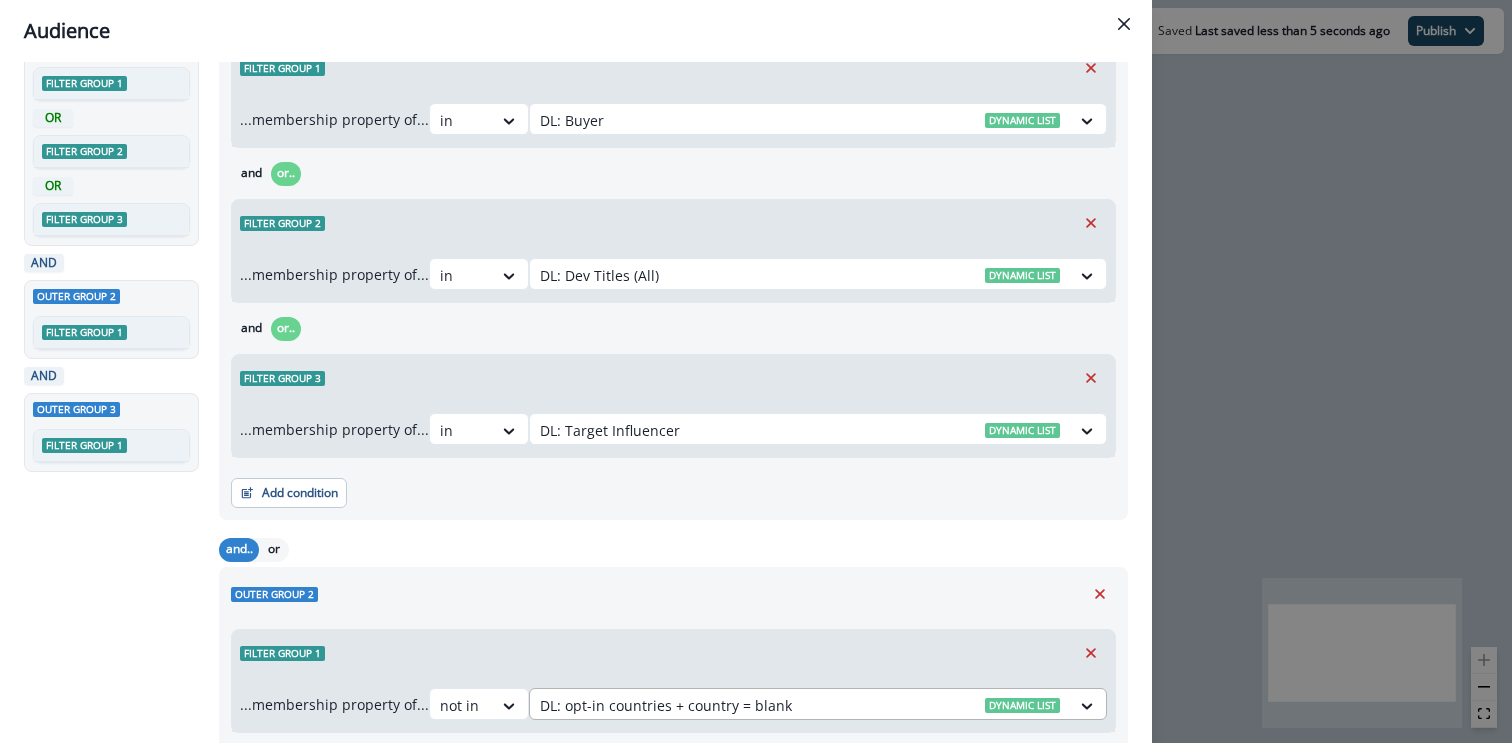 scroll, scrollTop: 0, scrollLeft: 0, axis: both 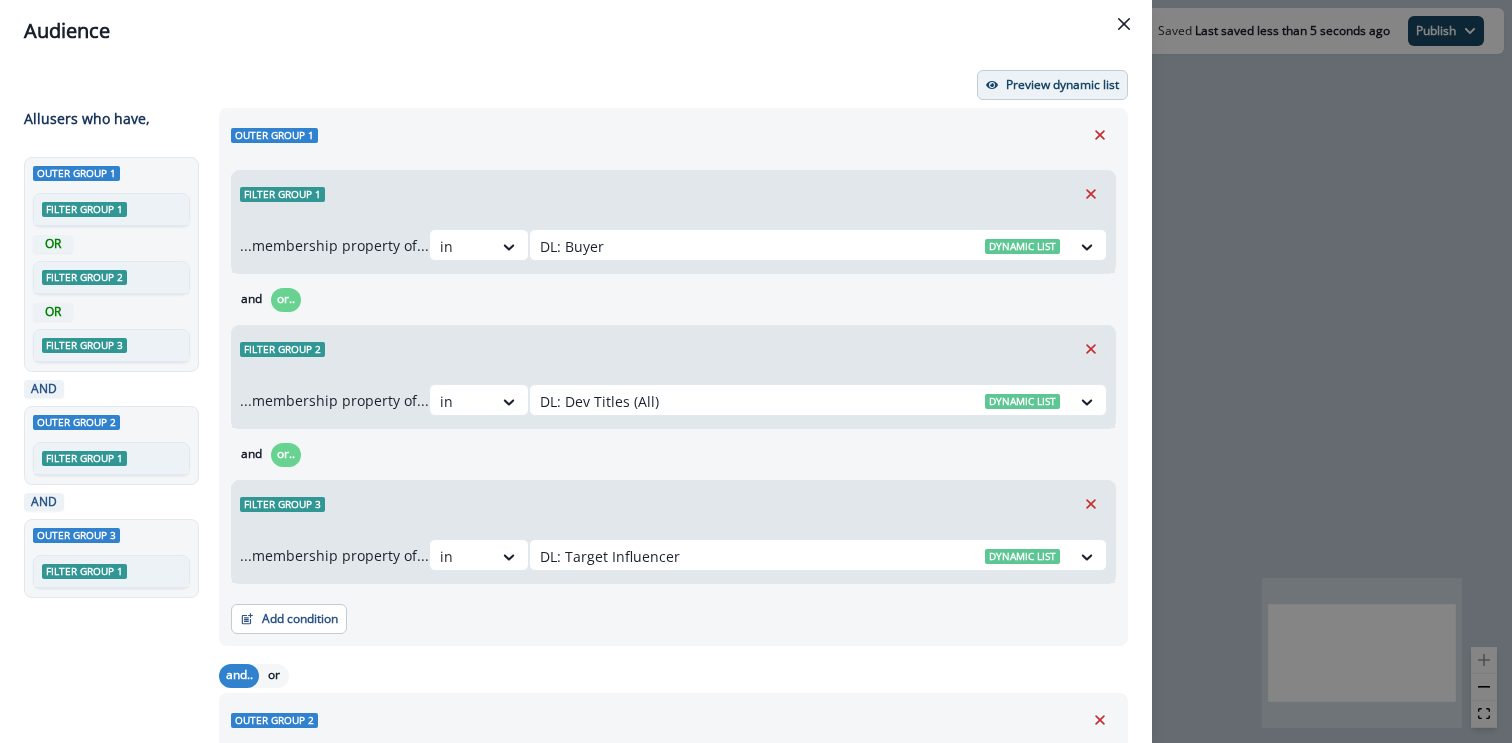 click on "Preview dynamic list" at bounding box center [1062, 85] 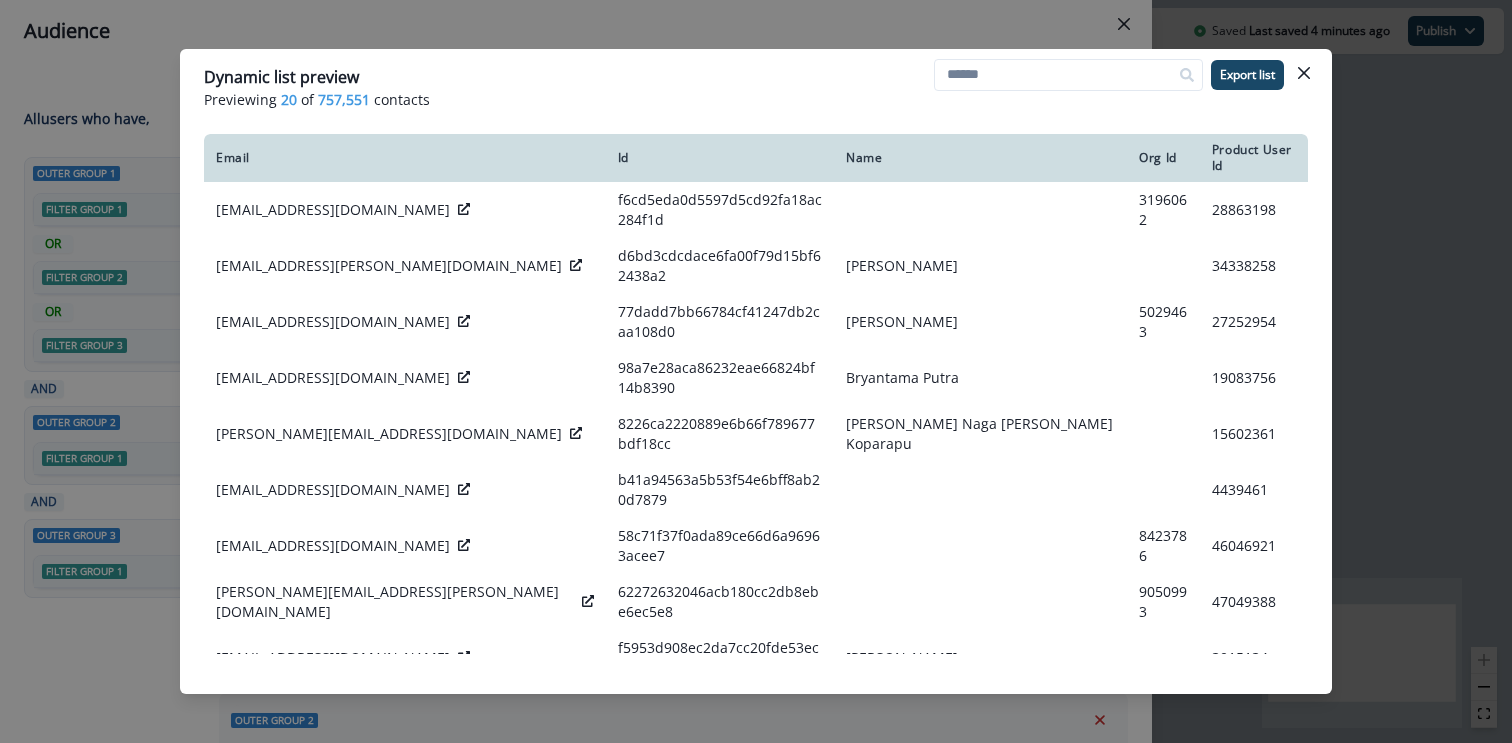 click on "Dynamic list preview Previewing 20 of 757,551 contacts Export list Email Id Name Org Id Product User Id [EMAIL_ADDRESS][DOMAIN_NAME] f6cd5eda0d5597d5cd92fa18ac284f1d 3196062 28863198 [EMAIL_ADDRESS][PERSON_NAME][DOMAIN_NAME] d6bd3cdcdace6fa00f79d15bf62438a2 [PERSON_NAME] 34338258 [EMAIL_ADDRESS][DOMAIN_NAME] 77dadd7bb66784cf41247db2caa108d0 [PERSON_NAME] 5029463 27252954 [EMAIL_ADDRESS][DOMAIN_NAME] 98a7e28aca86232eae66824bf14b8390 Bryantama Putra 19083756 [PERSON_NAME][EMAIL_ADDRESS][DOMAIN_NAME] 8226ca2220889e6b66f789677bdf18cc [PERSON_NAME][GEOGRAPHIC_DATA][PERSON_NAME] [EMAIL_ADDRESS][DOMAIN_NAME] b41a94563a5b53f54e6bff8ab20d7879 4439461 [PERSON_NAME][EMAIL_ADDRESS][DOMAIN_NAME] 58c71f37f0ada89ce66d6a96963acee7 8423786 46046921 [PERSON_NAME][EMAIL_ADDRESS][PERSON_NAME][DOMAIN_NAME] 62272632046acb180cc2db8ebe6ec5e8 9050993 47049388 [EMAIL_ADDRESS][DOMAIN_NAME] f5953d908ec2da7cc20fde53ec1923eb [PERSON_NAME] 3015134 [EMAIL_ADDRESS][DOMAIN_NAME] 9ad1ff8245822556a408b4157f8e0579 [PERSON_NAME] 3463287 29747854 [EMAIL_ADDRESS][DOMAIN_NAME] a38cb1044a99ef106b3360eccfc26585 14366247 473954 [PERSON_NAME]" at bounding box center [756, 371] 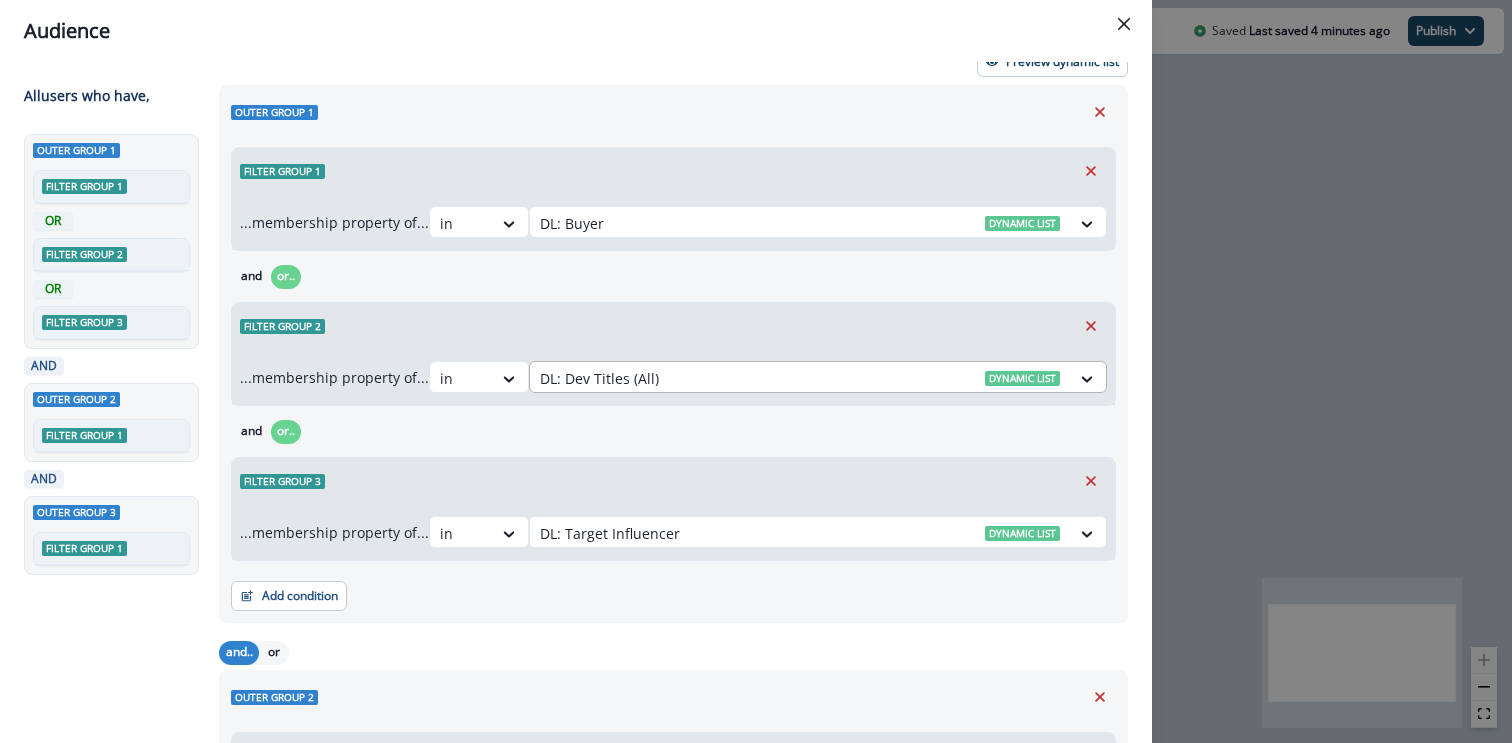 scroll, scrollTop: 0, scrollLeft: 0, axis: both 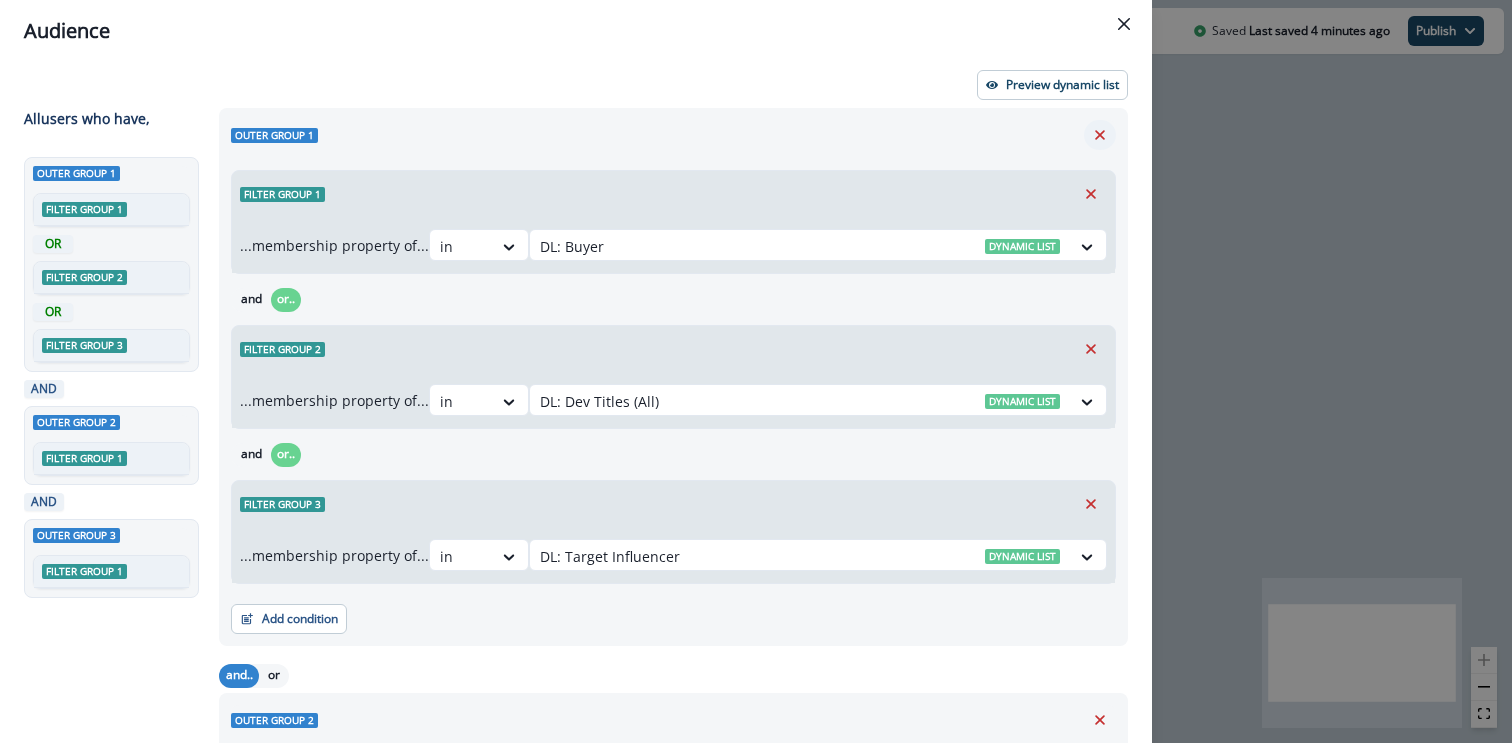 click 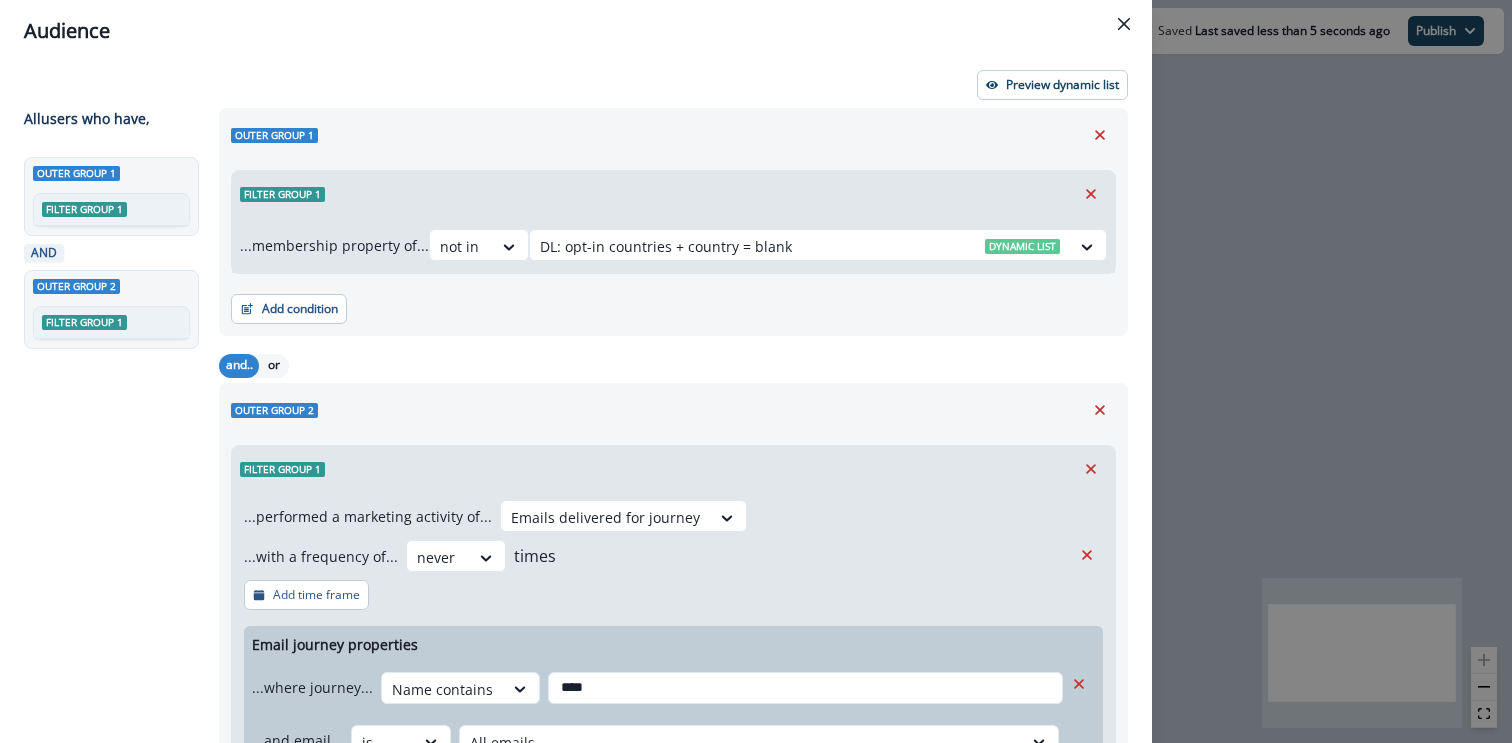 scroll, scrollTop: 225, scrollLeft: 0, axis: vertical 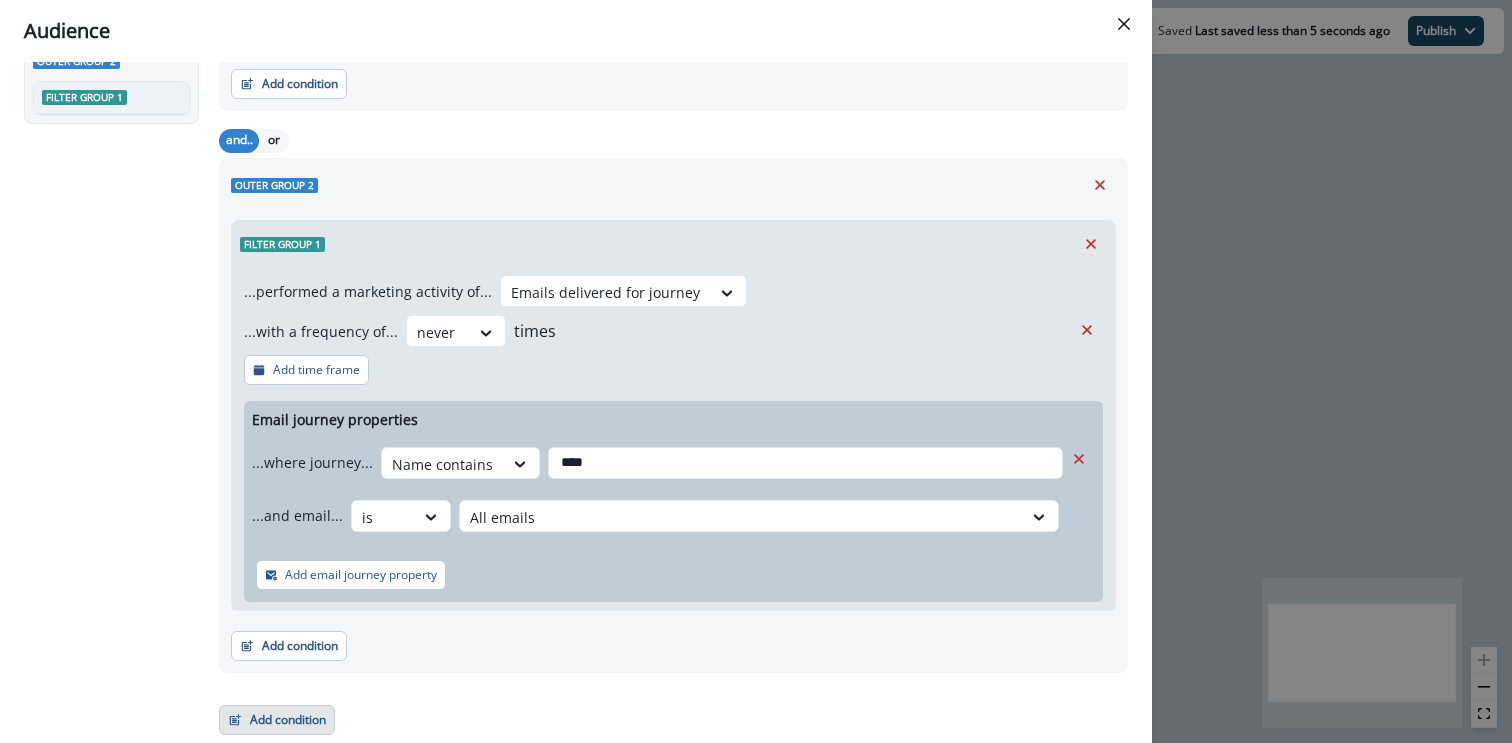 click on "Add condition" at bounding box center [277, 720] 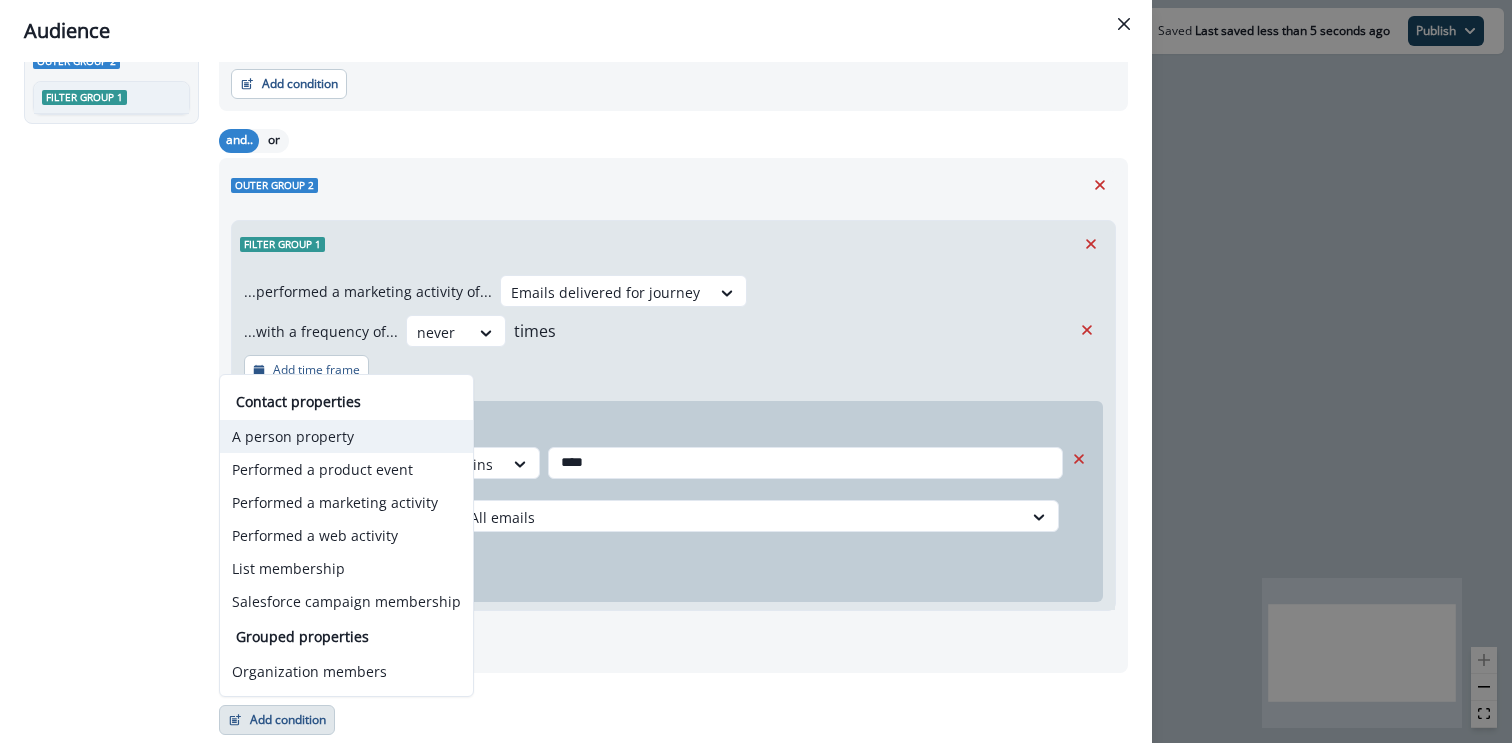 click on "A person property" at bounding box center [346, 436] 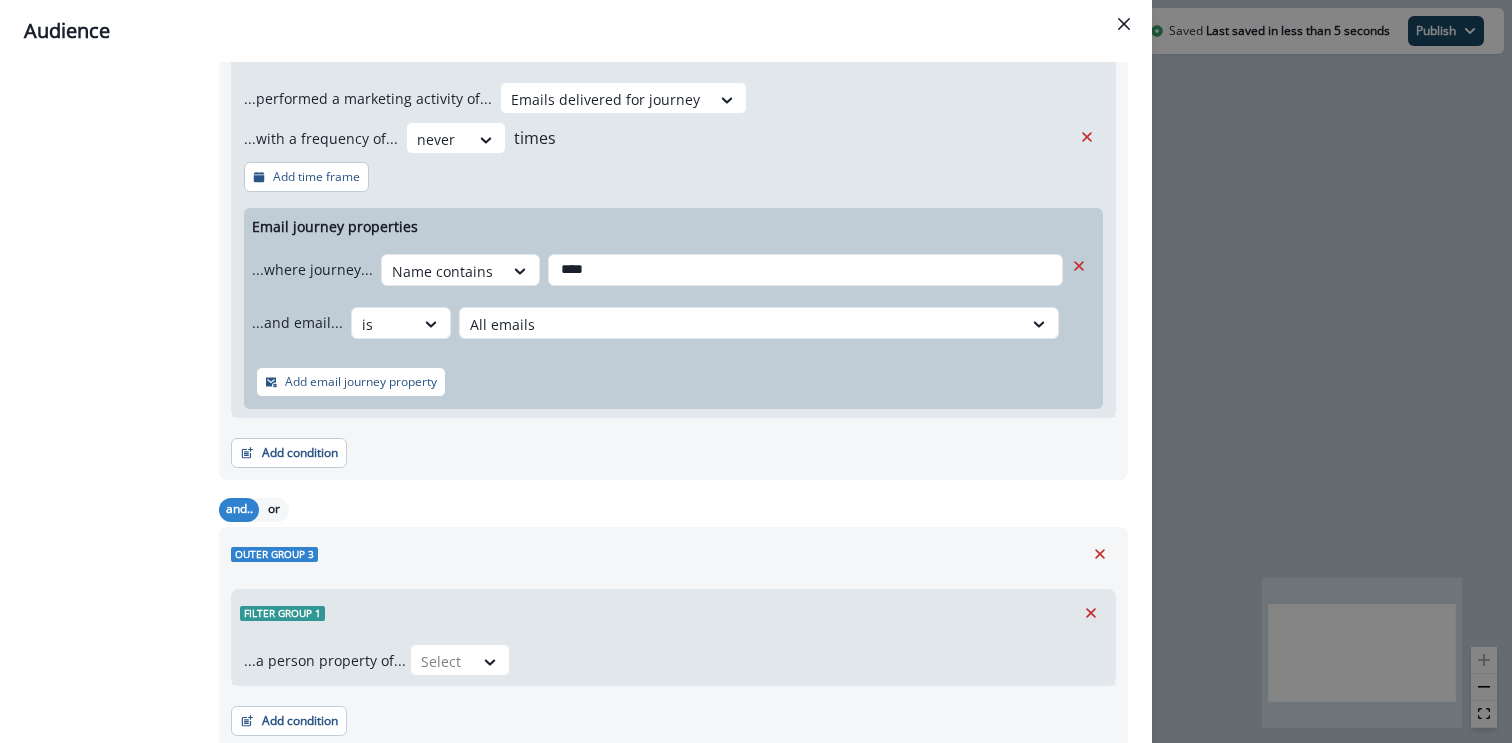 scroll, scrollTop: 493, scrollLeft: 0, axis: vertical 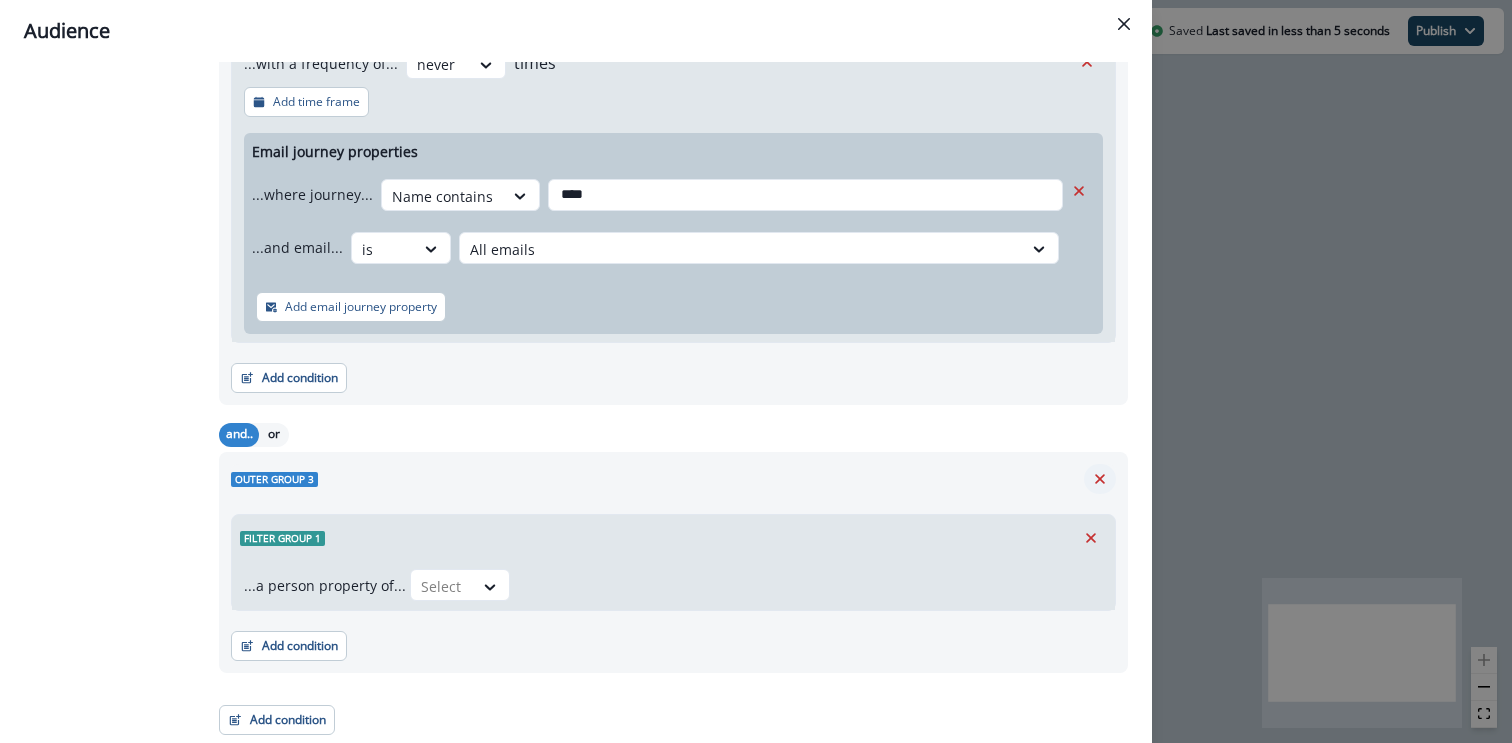 click 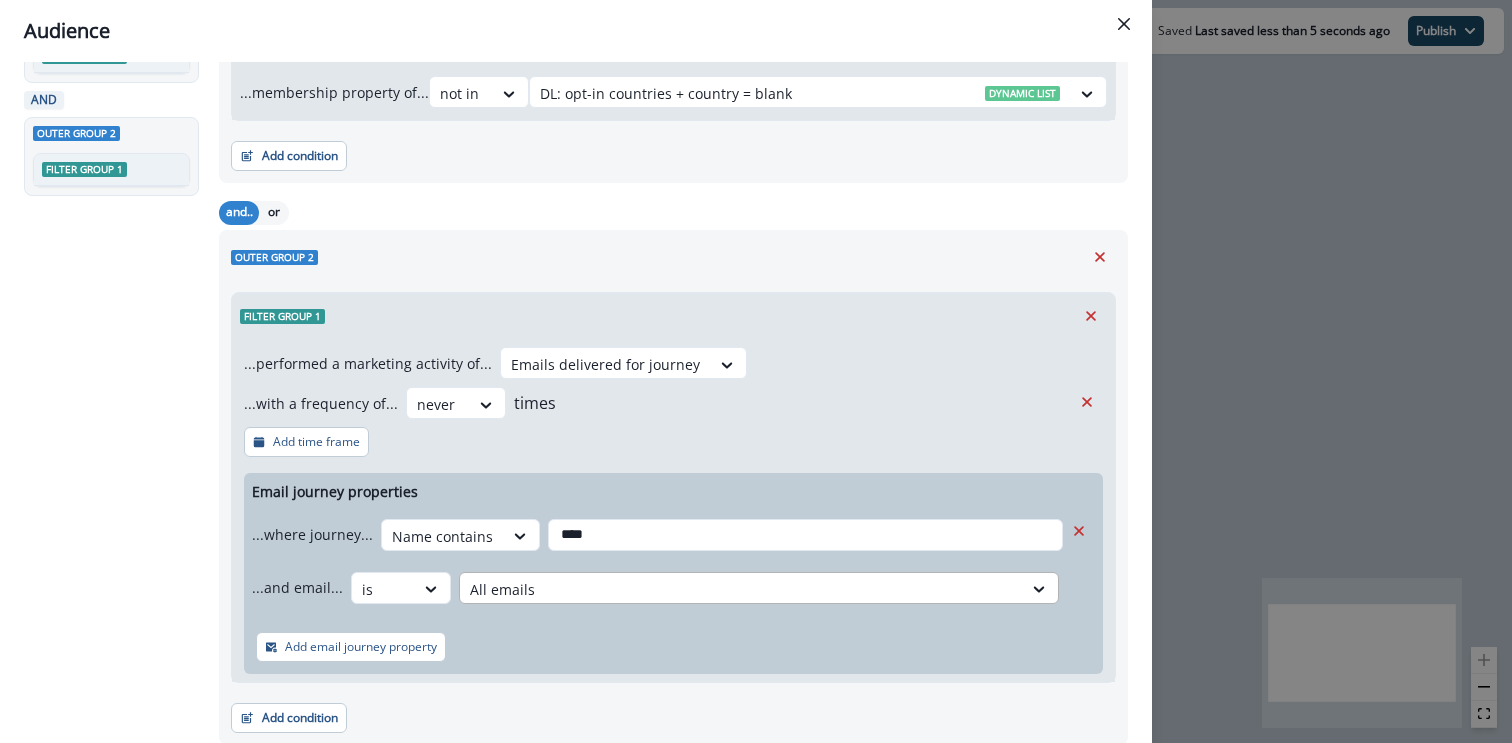 scroll, scrollTop: 225, scrollLeft: 0, axis: vertical 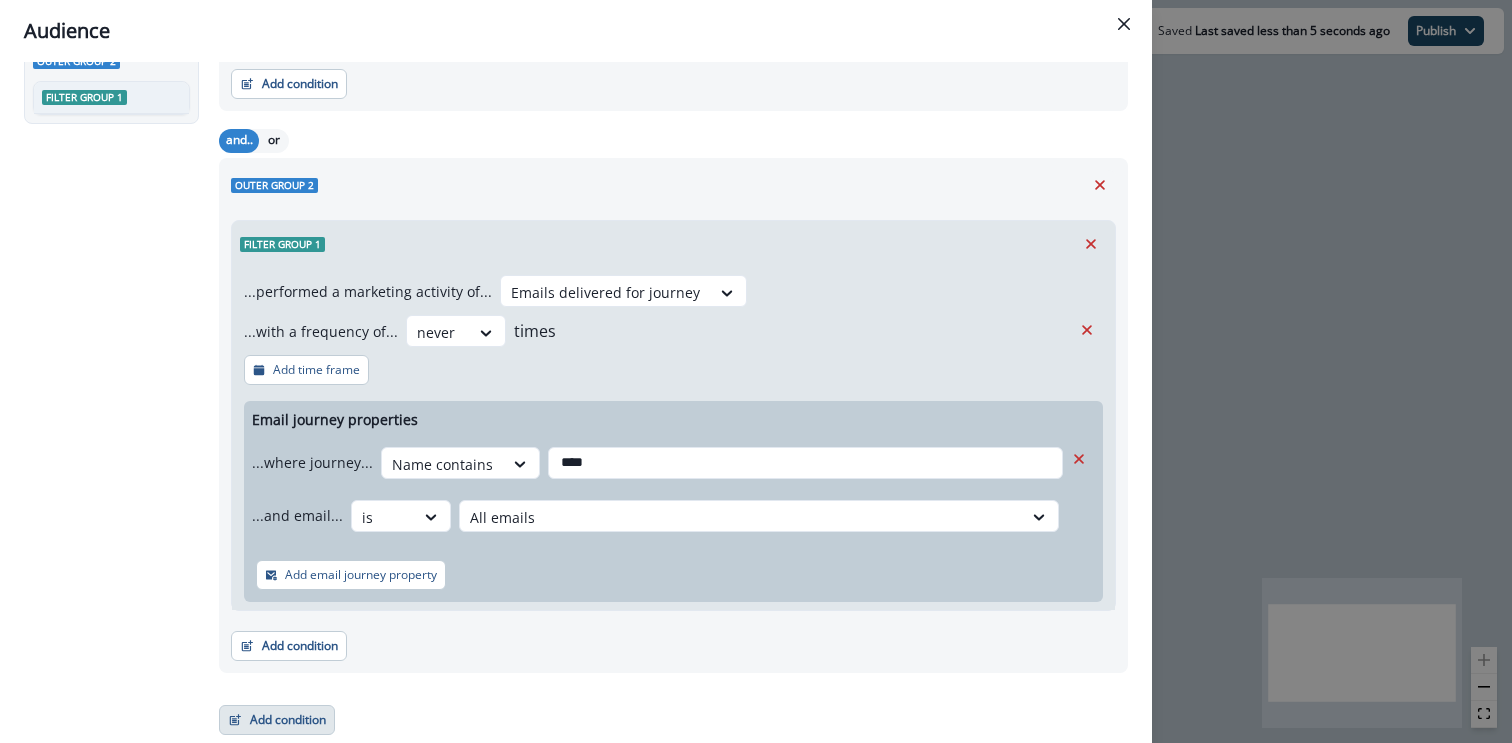 click on "Add condition" at bounding box center [277, 720] 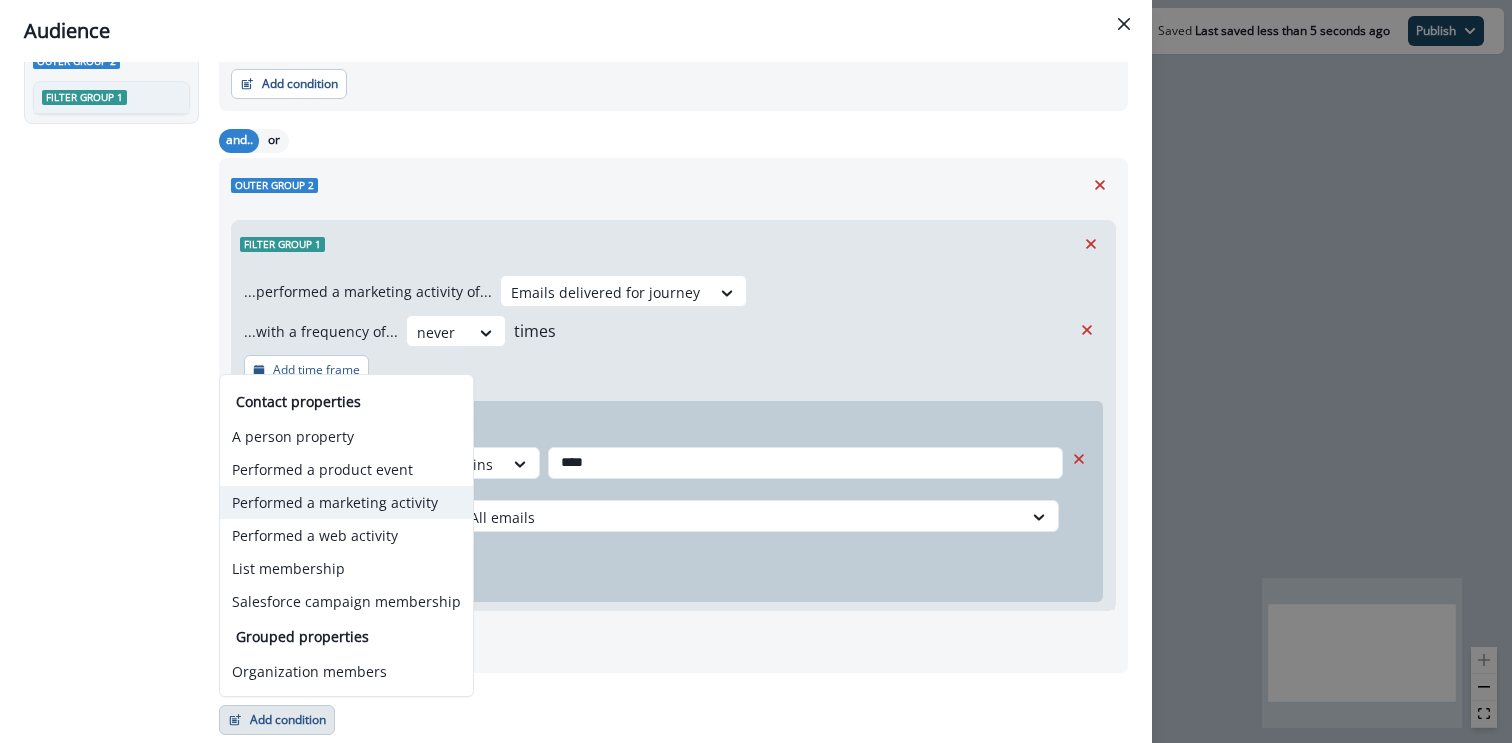 click on "Performed a marketing activity" at bounding box center [346, 502] 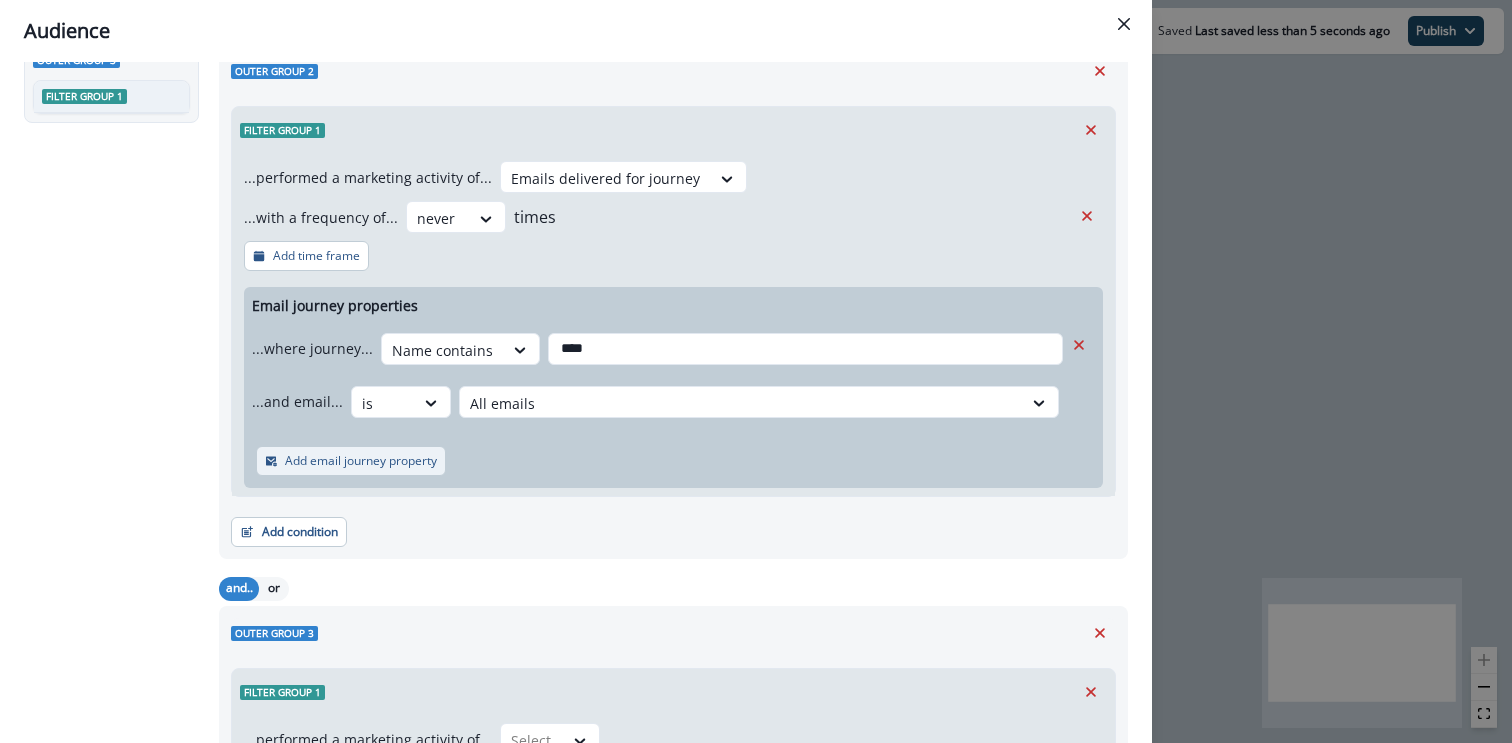 scroll, scrollTop: 554, scrollLeft: 0, axis: vertical 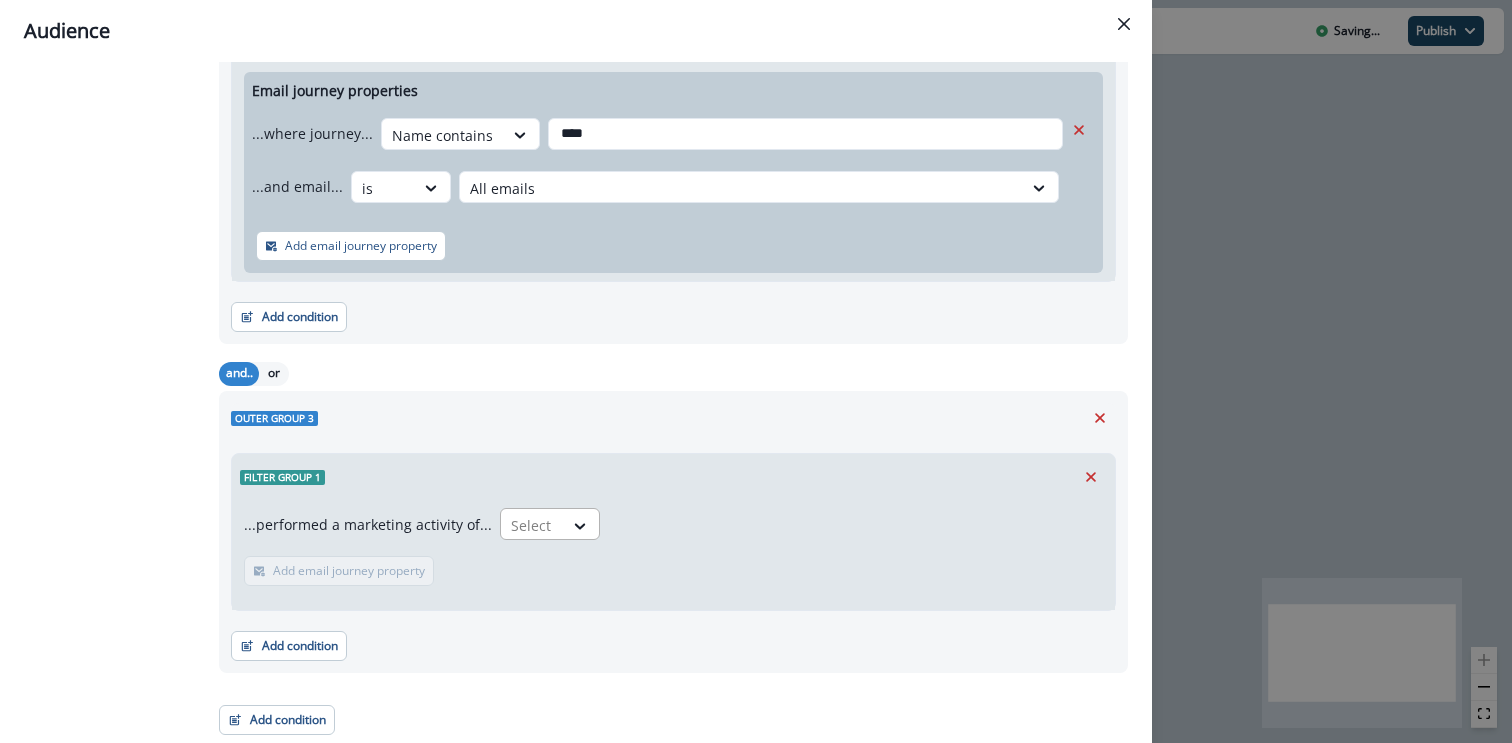 click at bounding box center [532, 525] 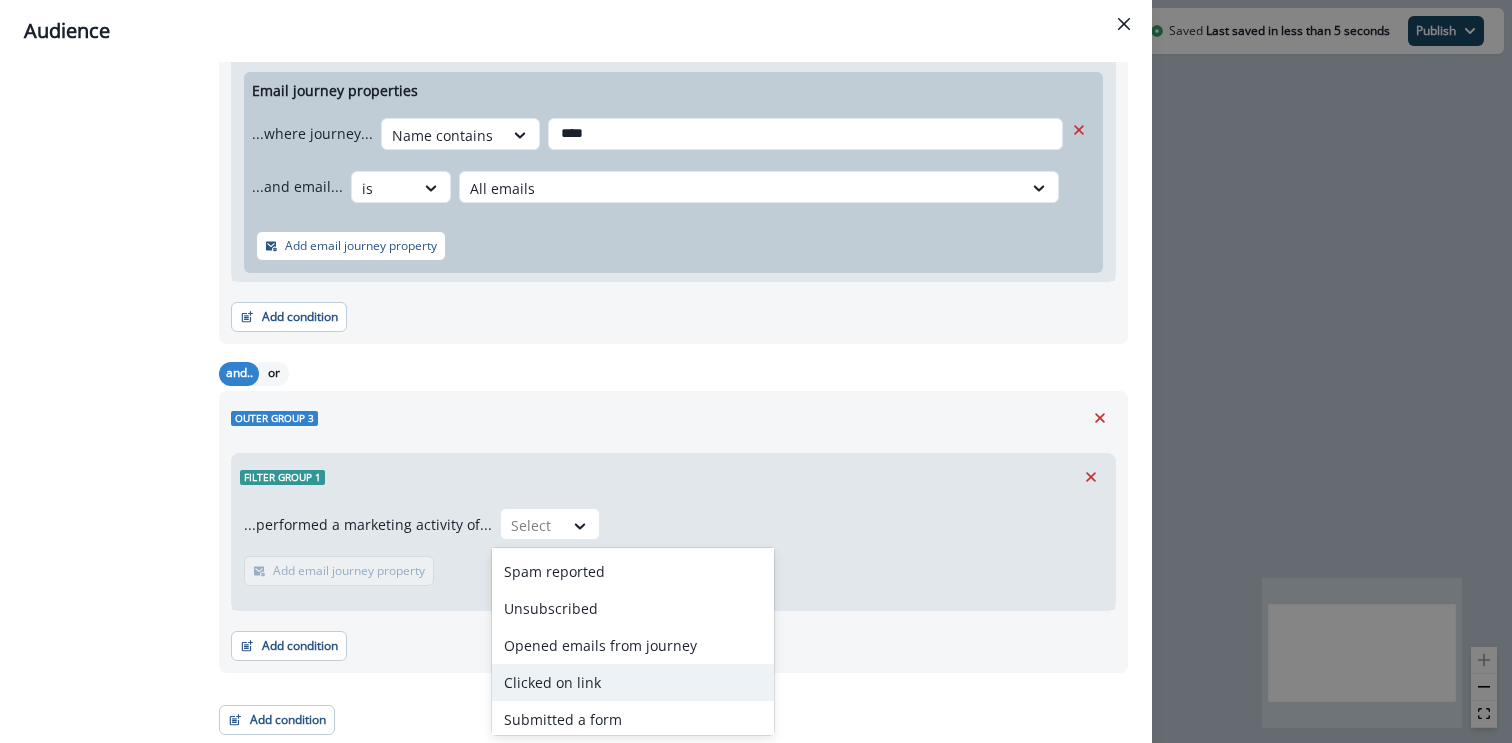 scroll, scrollTop: 126, scrollLeft: 0, axis: vertical 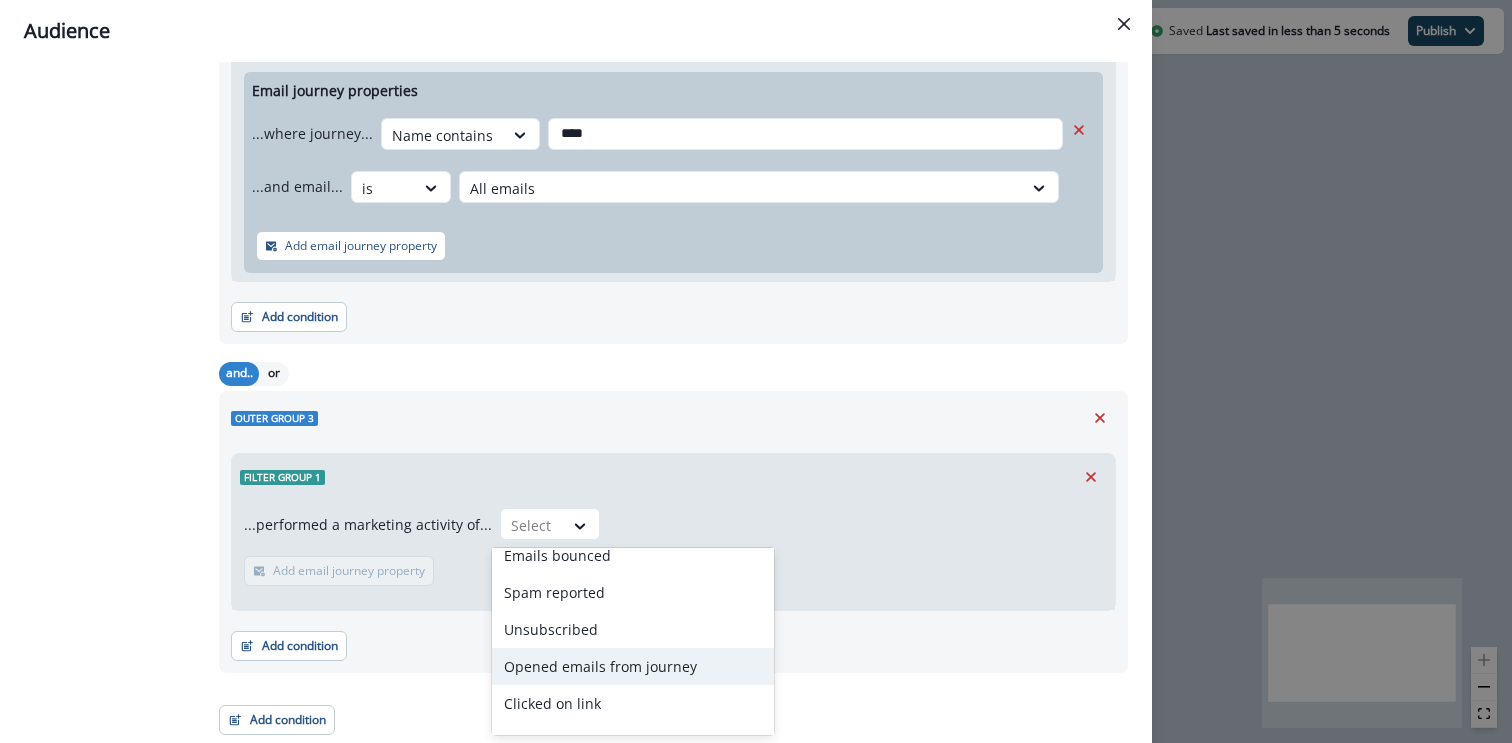 click on "Opened emails from journey" at bounding box center [633, 666] 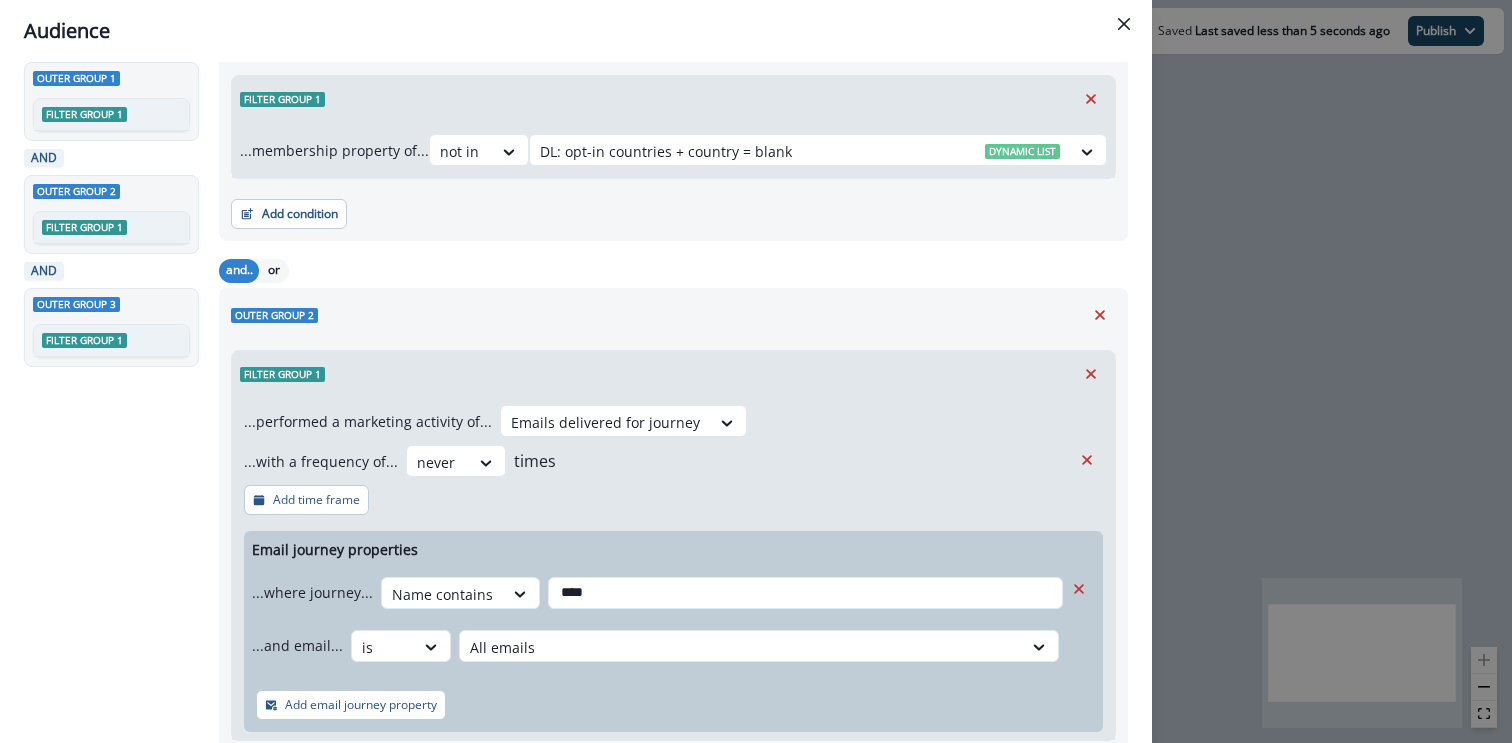 scroll, scrollTop: 0, scrollLeft: 0, axis: both 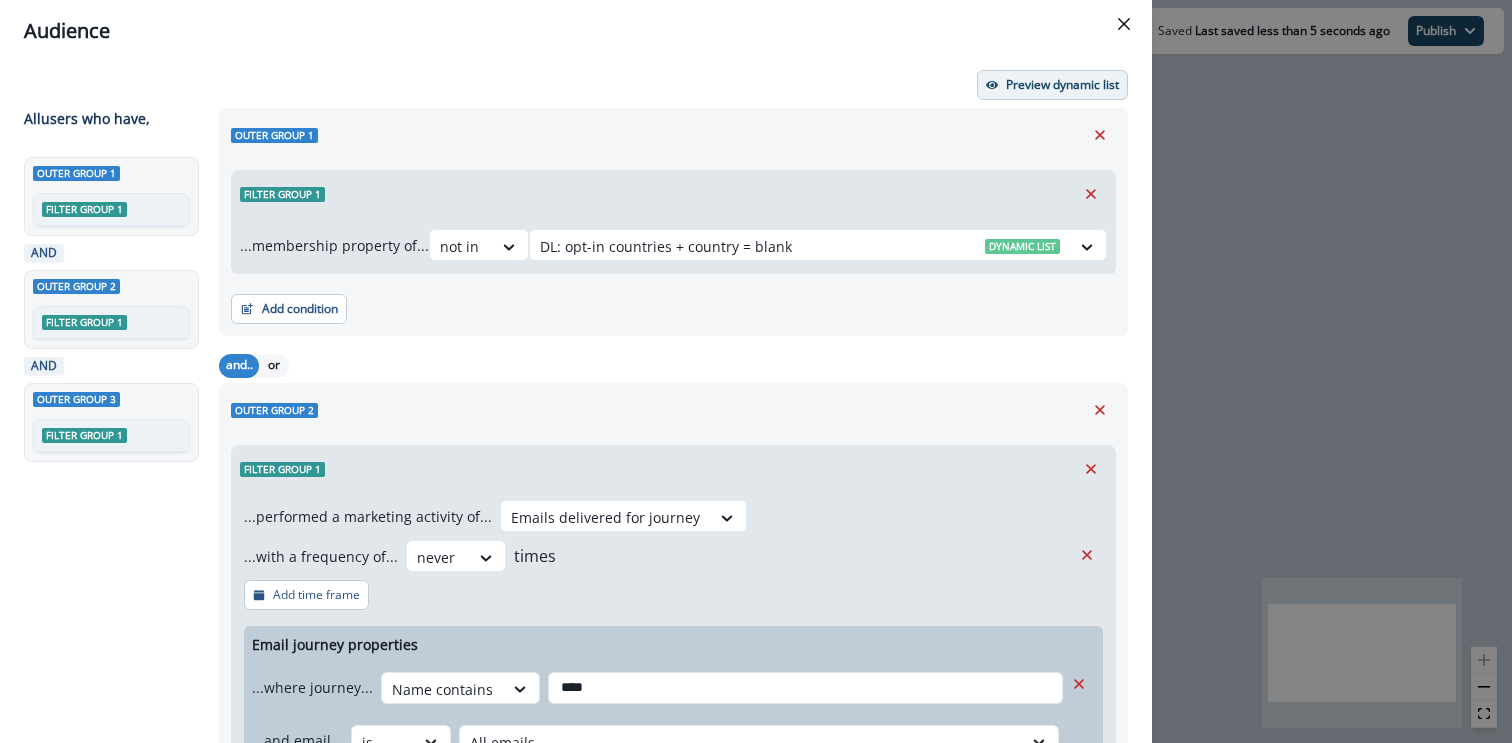 click on "Preview dynamic list" at bounding box center (1062, 85) 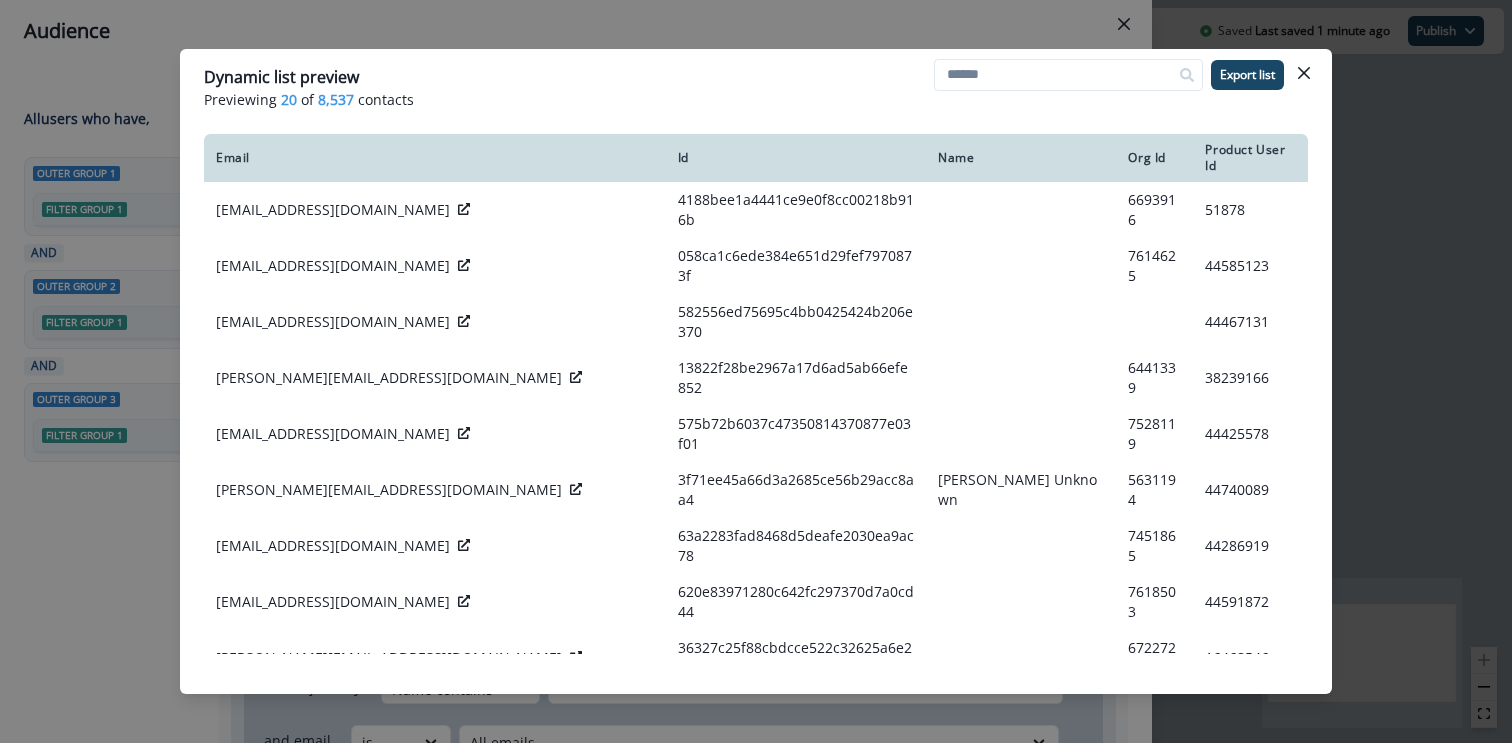 click on "Dynamic list preview Previewing 20 of 8,537 contacts Export list Email Id Name Org Id Product User Id [EMAIL_ADDRESS][DOMAIN_NAME] 4188bee1a4441ce9e0f8cc00218b916b 6693916 51878 [EMAIL_ADDRESS][DOMAIN_NAME] 058ca1c6ede384e651d29fef7970873f 7614625 44585123 [EMAIL_ADDRESS][DOMAIN_NAME] 582556ed75695c4bb0425424b206e370 44467131 [PERSON_NAME][EMAIL_ADDRESS][DOMAIN_NAME] 13822f28be2967a17d6ad5ab66efe852 6441339 38239166 [EMAIL_ADDRESS][DOMAIN_NAME] 575b72b6037c47350814370877e03f01 7528119 44425578 [PERSON_NAME][EMAIL_ADDRESS][DOMAIN_NAME] 3f71ee45a66d3a2685ce56b29acc8aa4 [PERSON_NAME] Unknown 5631194 44740089 [EMAIL_ADDRESS][DOMAIN_NAME] 63a2283fad8468d5deafe2030ea9ac78 7451865 44286919 [EMAIL_ADDRESS][DOMAIN_NAME] 620e83971280c642fc297370d7a0cd44 7618503 44591872 [PERSON_NAME][EMAIL_ADDRESS][DOMAIN_NAME] 36327c25f88cbdcce522c32625a6e2a4 6722729 16468546 [EMAIL_ADDRESS][DOMAIN_NAME] f402ca411d44ef85e4b638b7ab9bf0fe 8477081 46384409 [PERSON_NAME][EMAIL_ADDRESS][DOMAIN_NAME] 0c8297ff3a8e10f66232b25980468115 2444122 3505164 [EMAIL_ADDRESS][DOMAIN_NAME] c09f70dda95087fd5af5aa48176135be 8593245 46343847 [EMAIL_ADDRESS][PERSON_NAME][DOMAIN_NAME]" at bounding box center [756, 371] 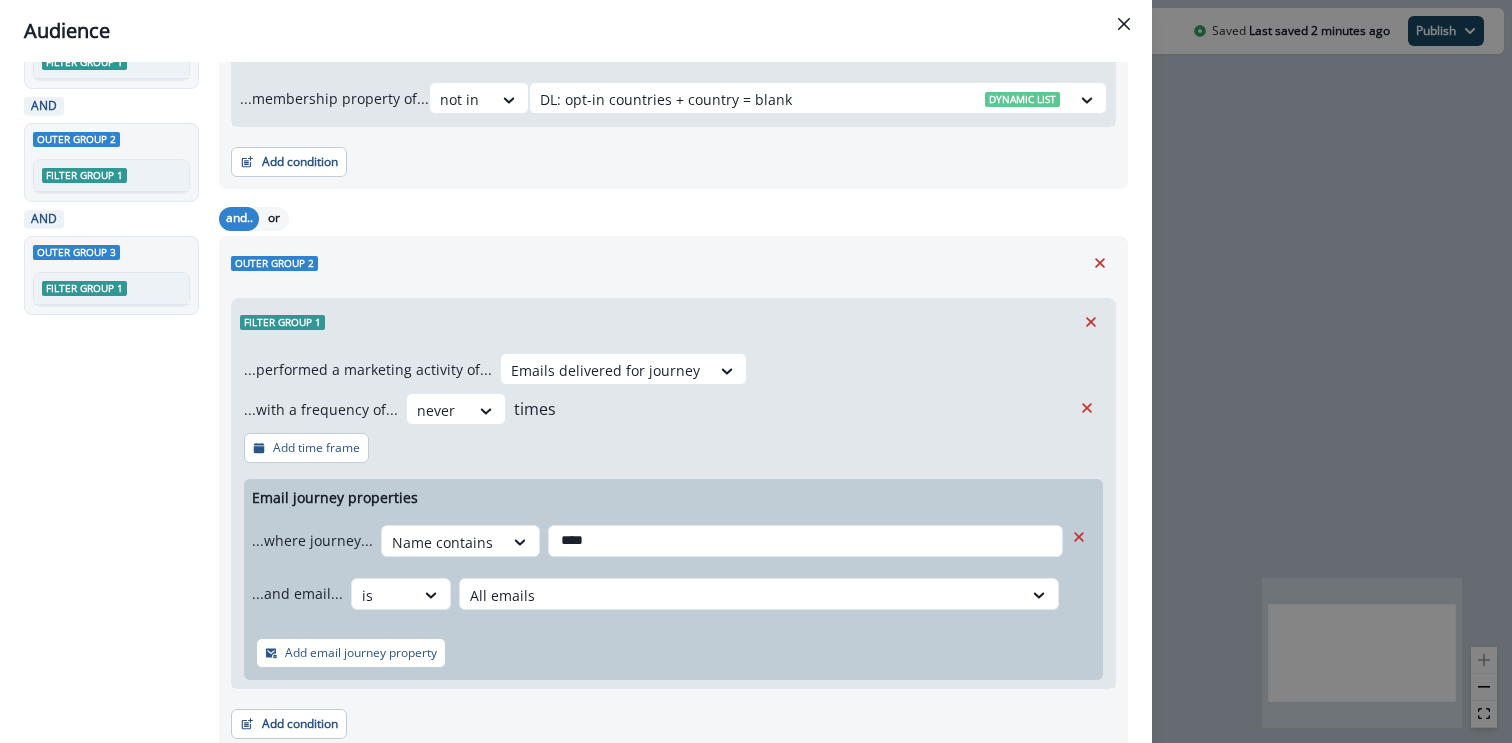 scroll, scrollTop: 554, scrollLeft: 0, axis: vertical 